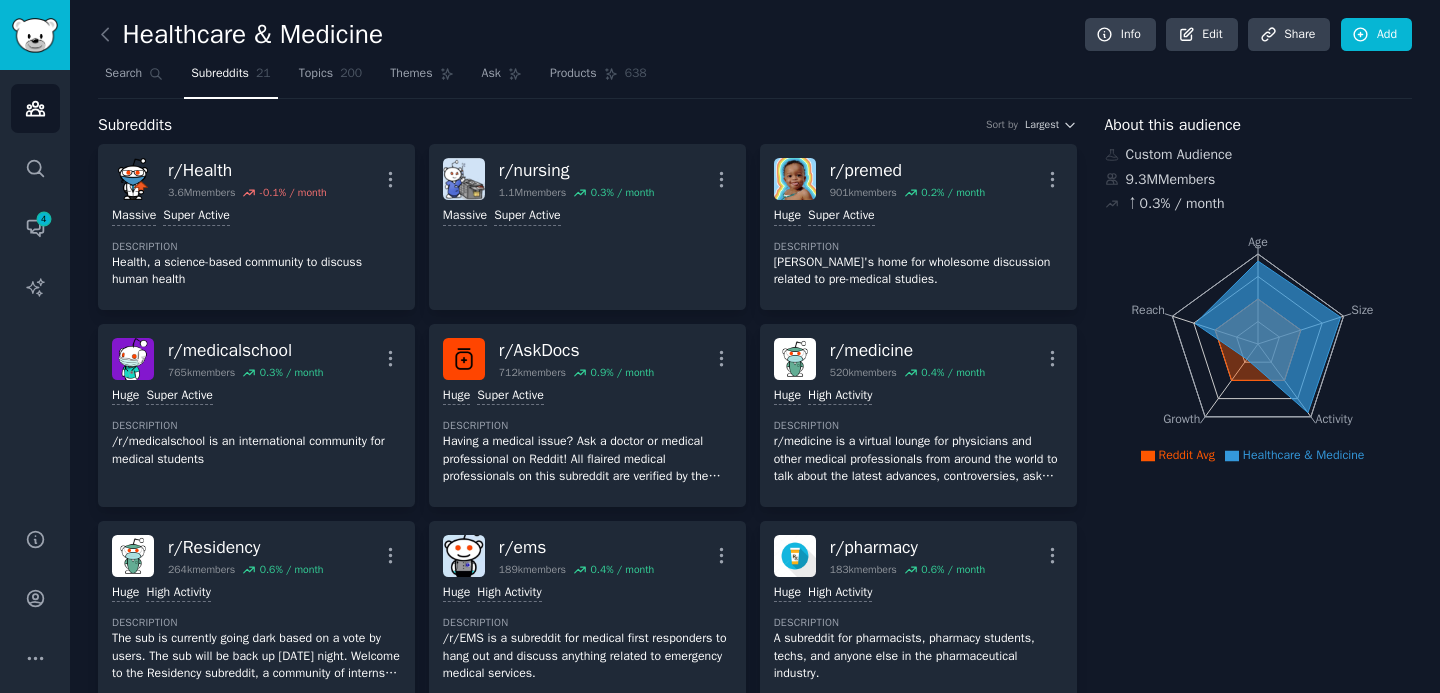 scroll, scrollTop: 0, scrollLeft: 0, axis: both 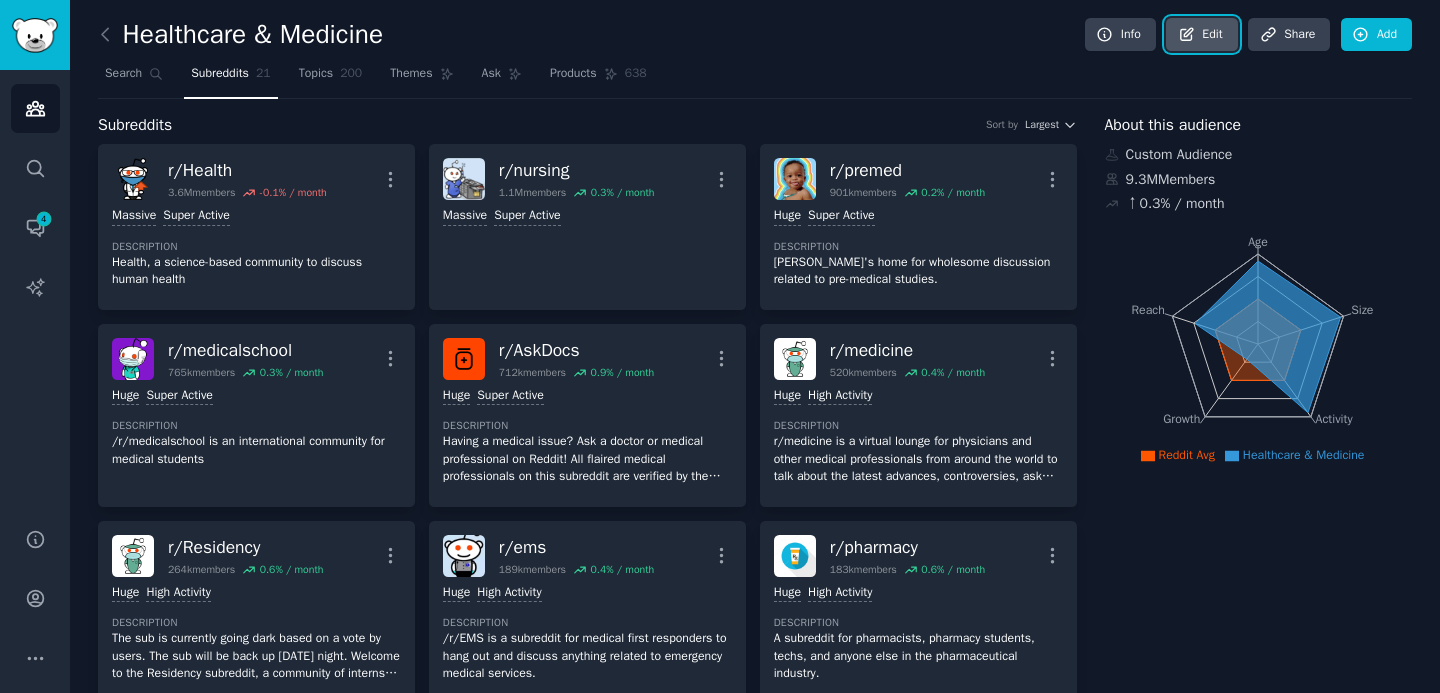 click on "Edit" at bounding box center [1201, 35] 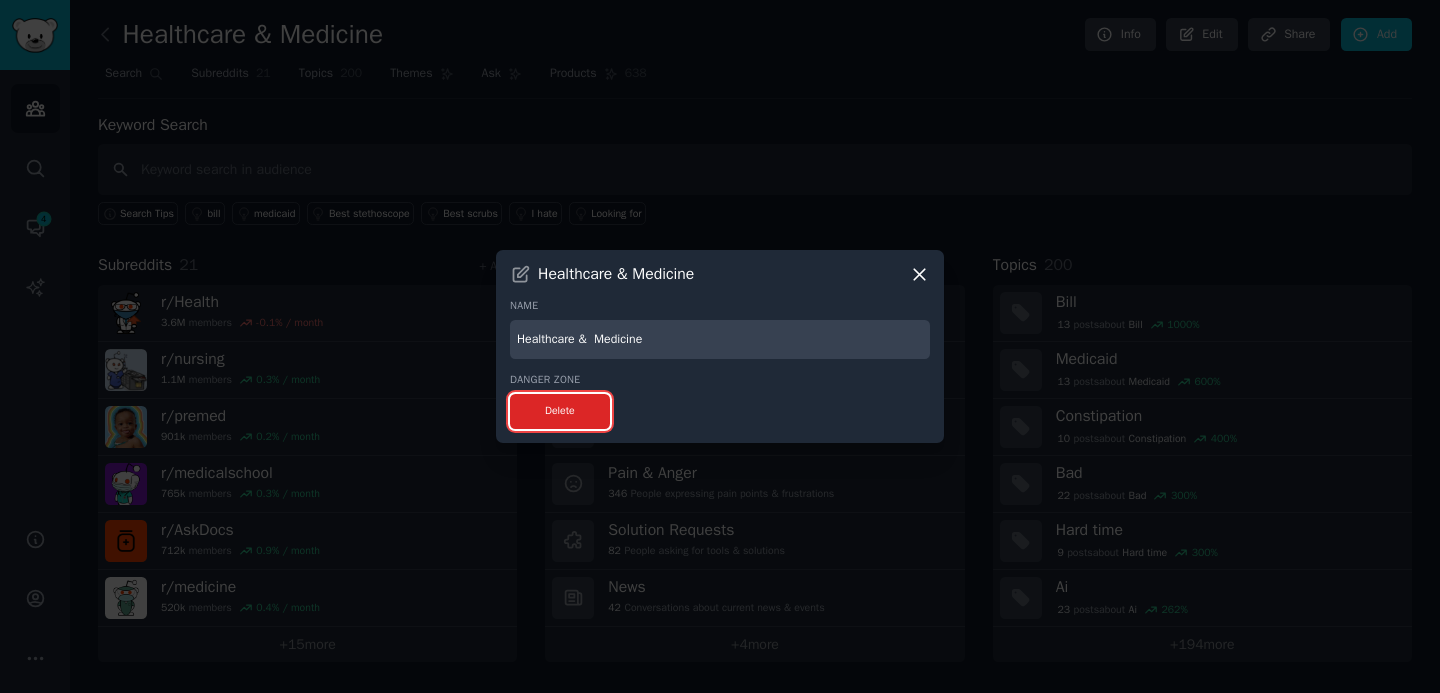 click on "Delete" at bounding box center (560, 411) 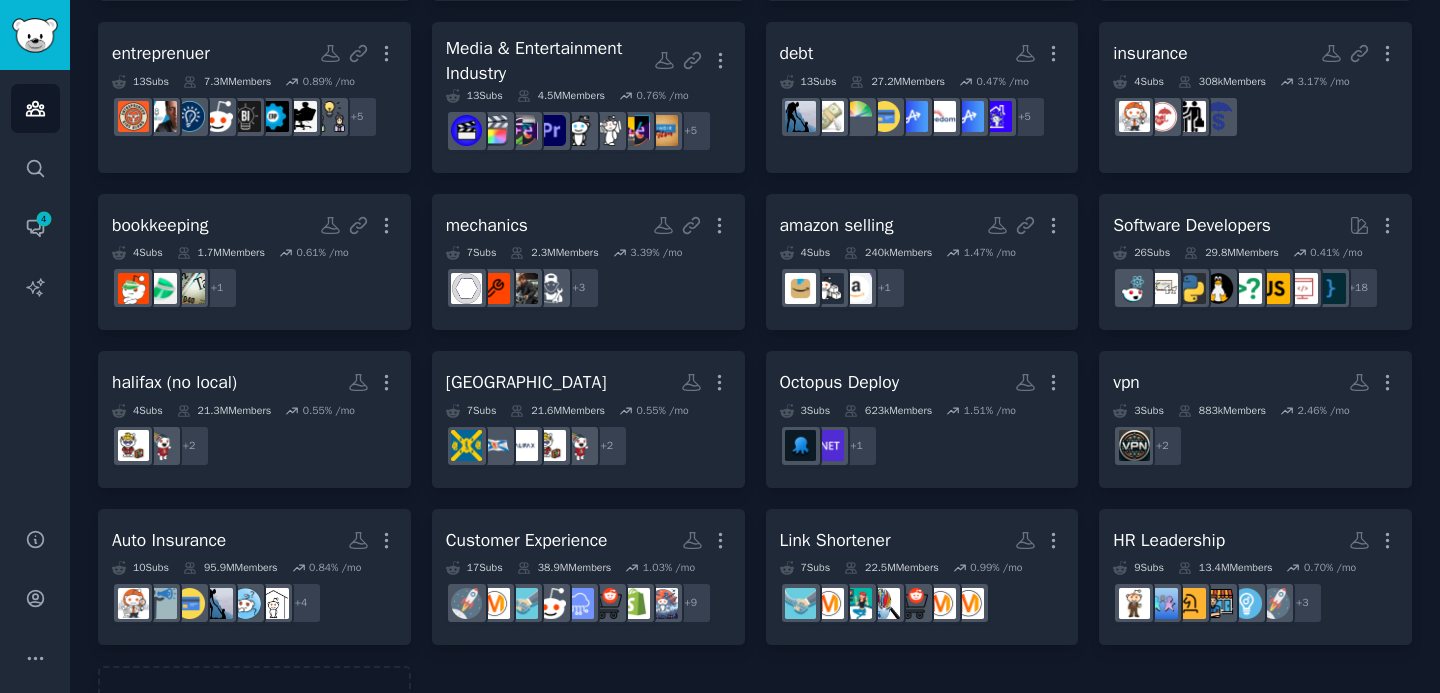 scroll, scrollTop: 464, scrollLeft: 0, axis: vertical 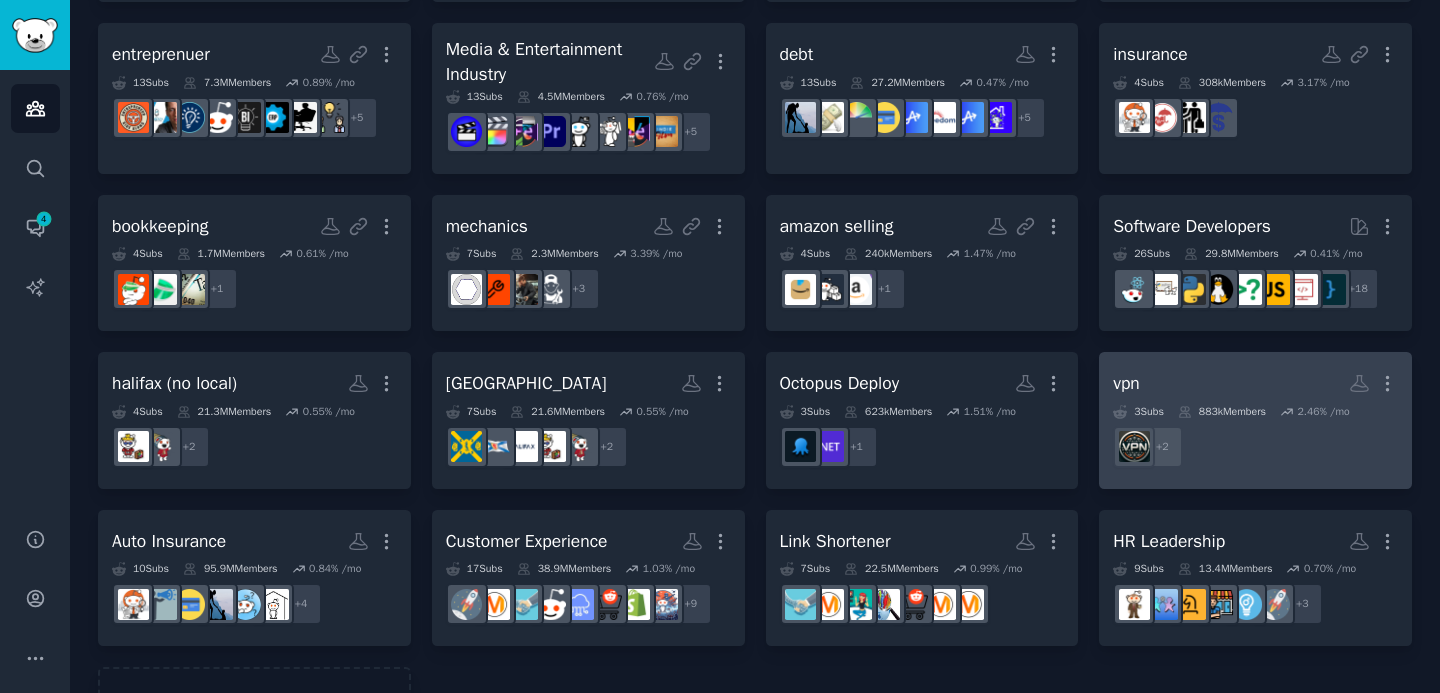 click on "+ 2" at bounding box center [1255, 447] 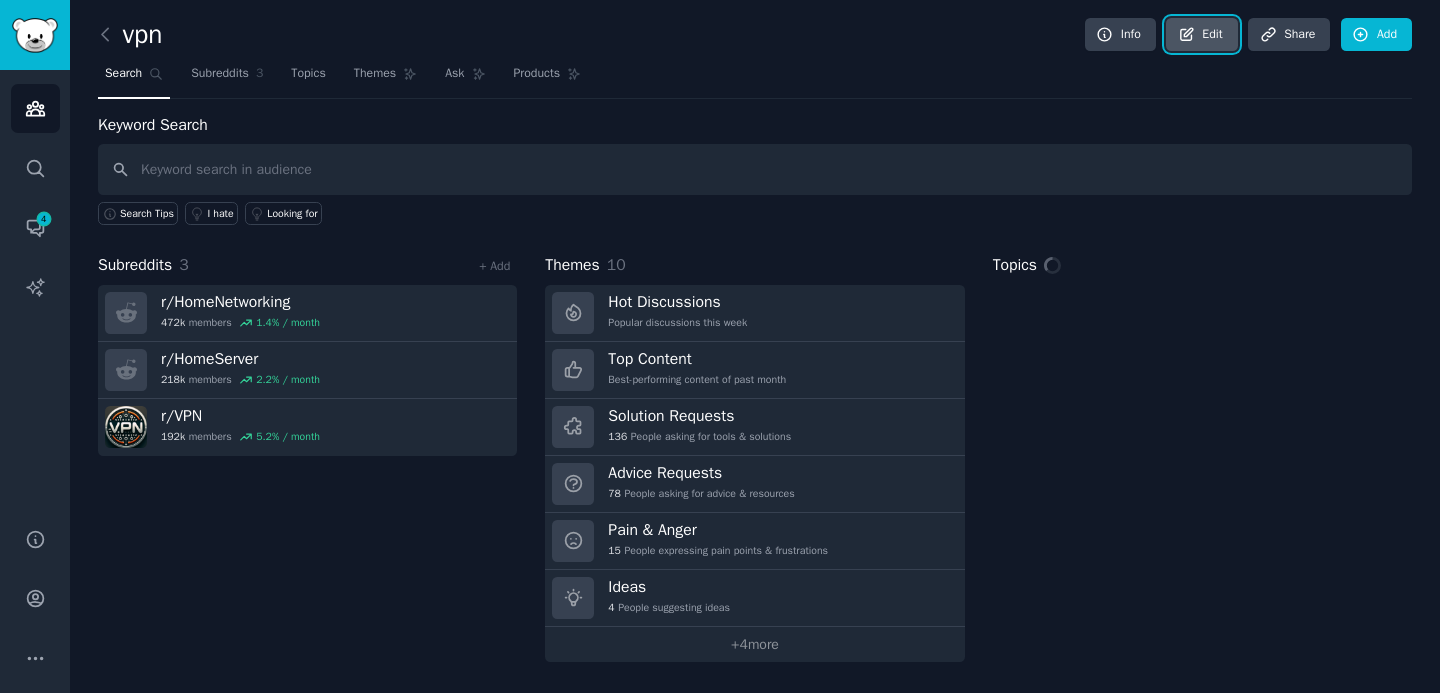 click on "Edit" at bounding box center [1201, 35] 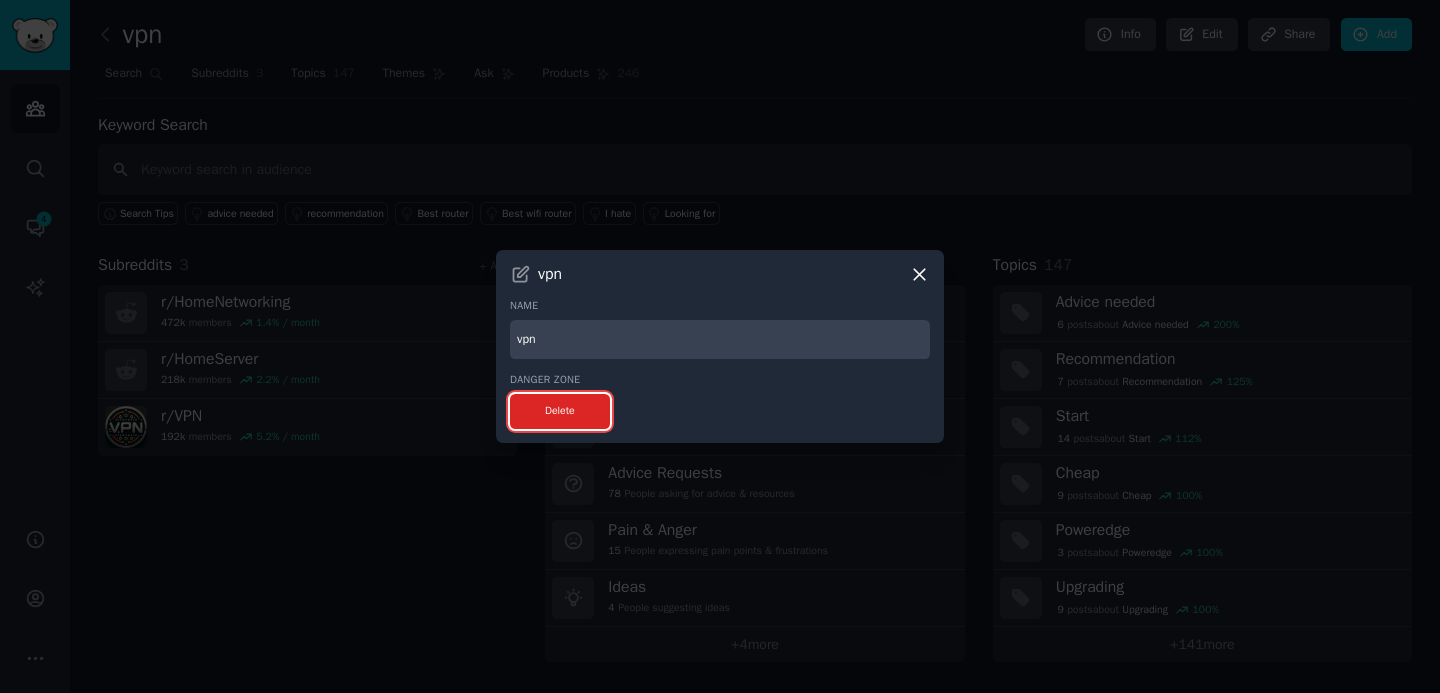 click on "Delete" at bounding box center (560, 411) 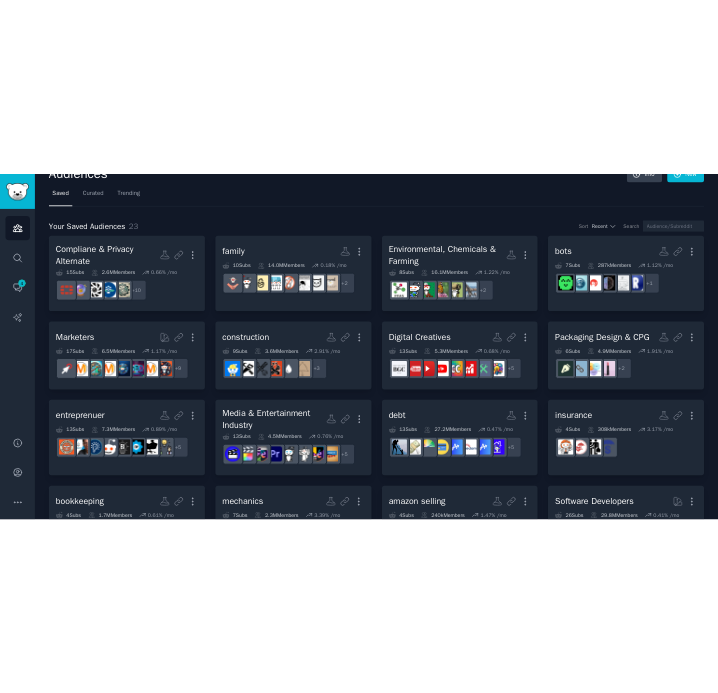 scroll, scrollTop: 0, scrollLeft: 0, axis: both 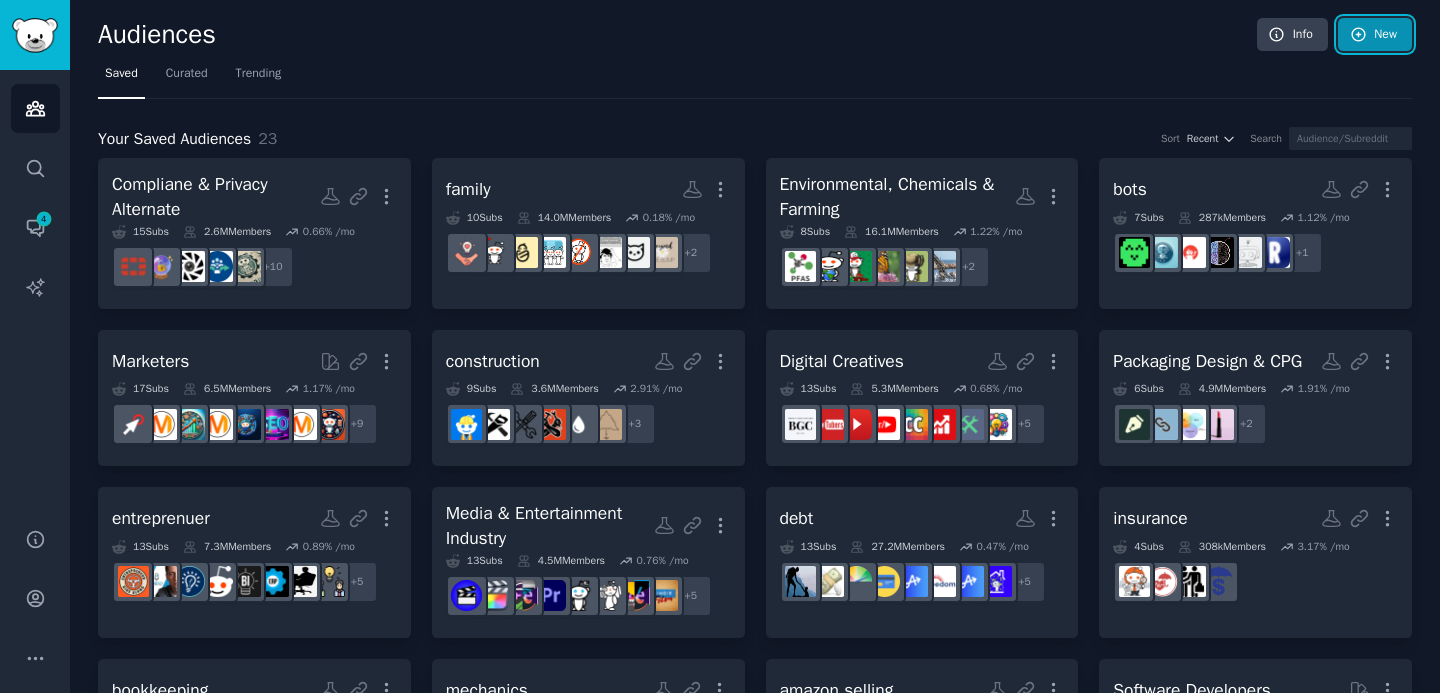 click on "New" at bounding box center (1375, 35) 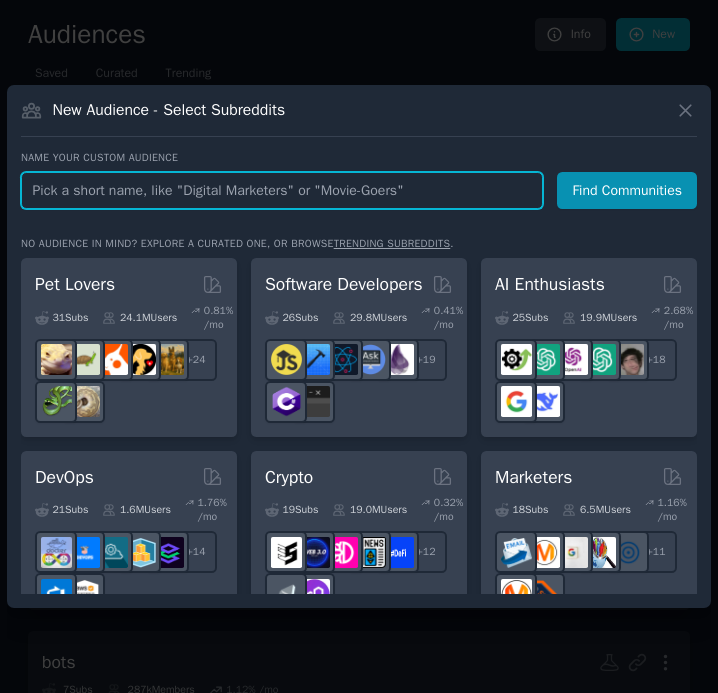 click at bounding box center (282, 190) 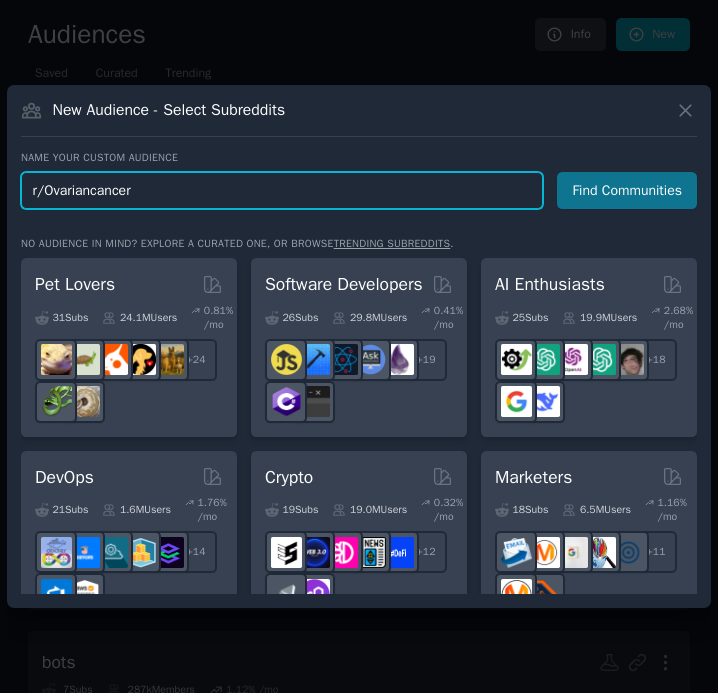 type on "r/Ovariancancer" 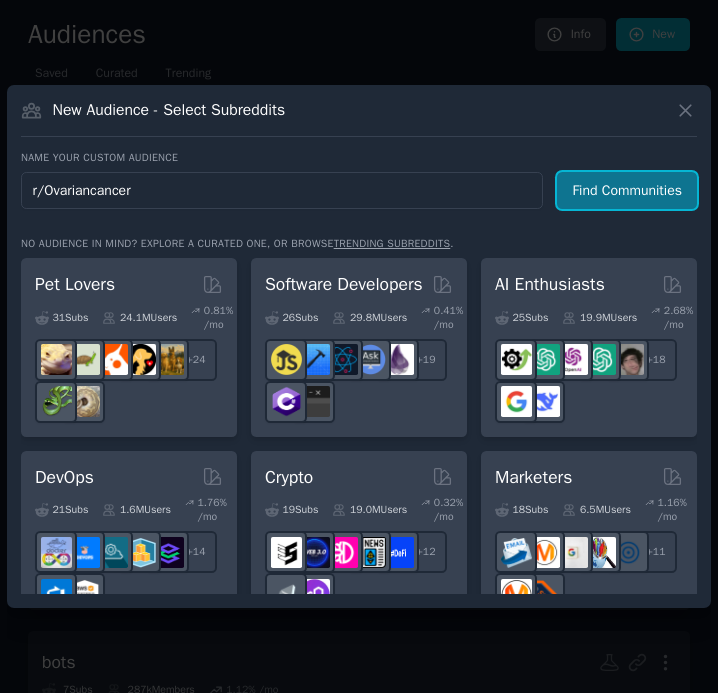 click on "Find Communities" at bounding box center [627, 190] 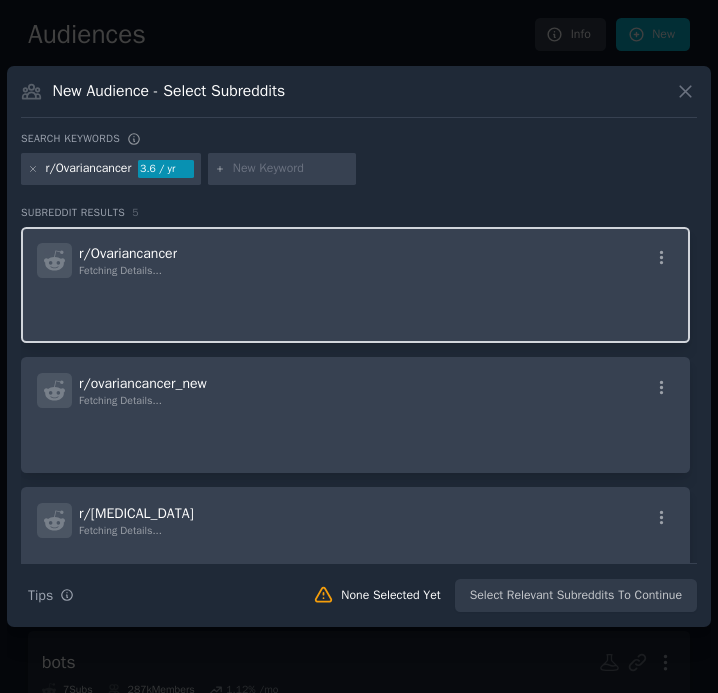 click on "r/ Ovariancancer Fetching Details..." at bounding box center [355, 260] 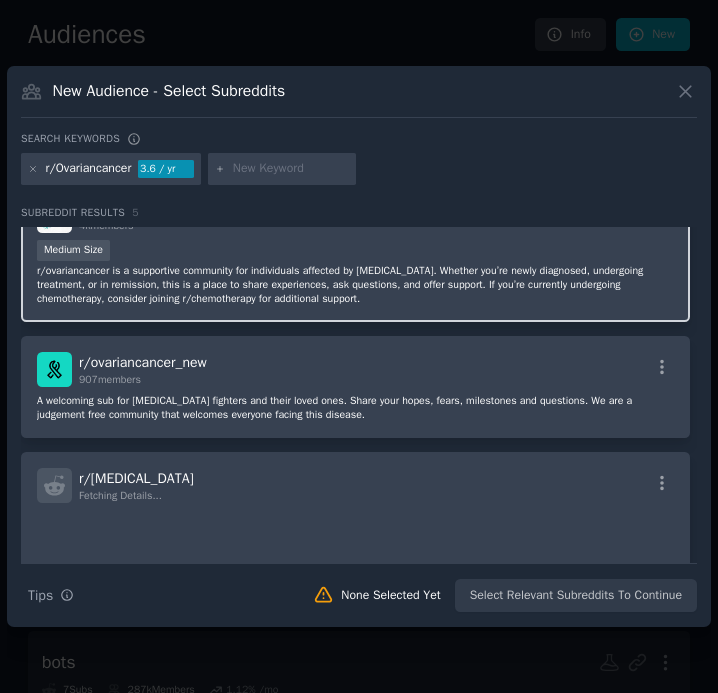 scroll, scrollTop: 0, scrollLeft: 0, axis: both 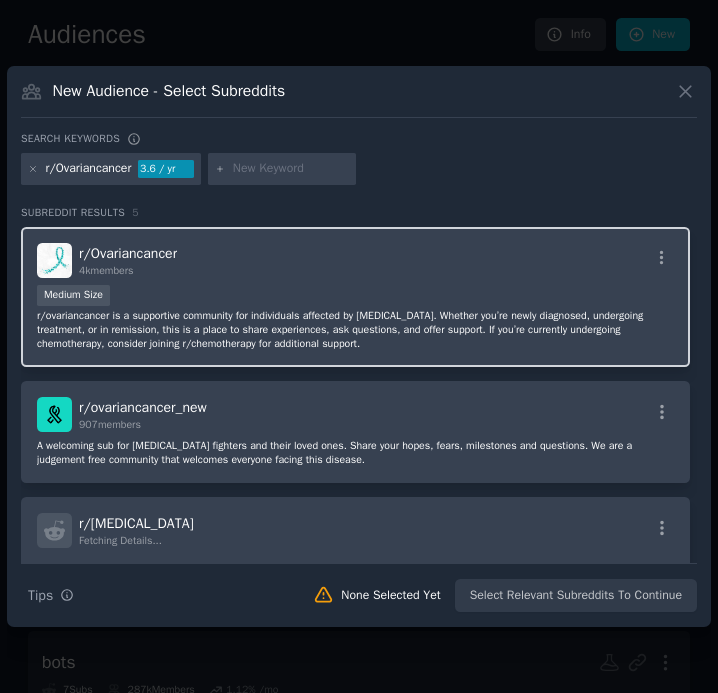 click on "r/ Ovariancancer 4k  members" at bounding box center [355, 260] 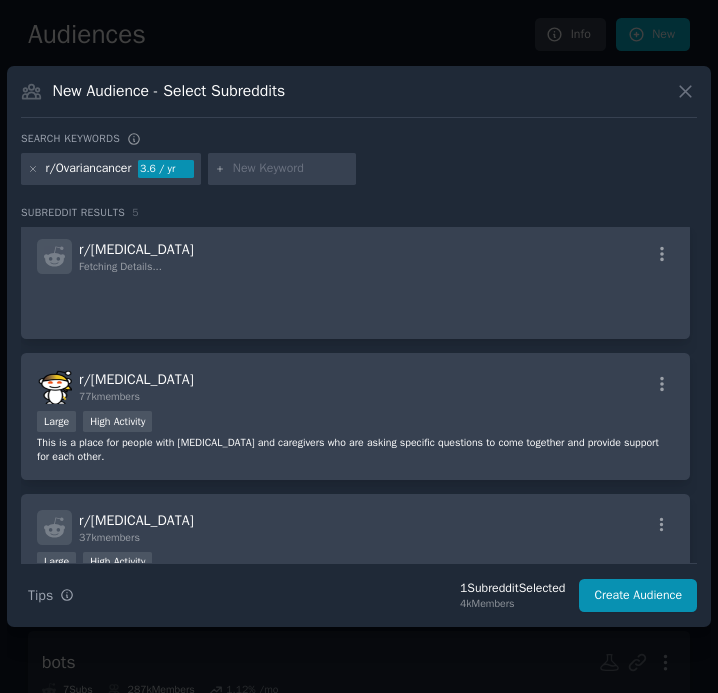 scroll, scrollTop: 275, scrollLeft: 0, axis: vertical 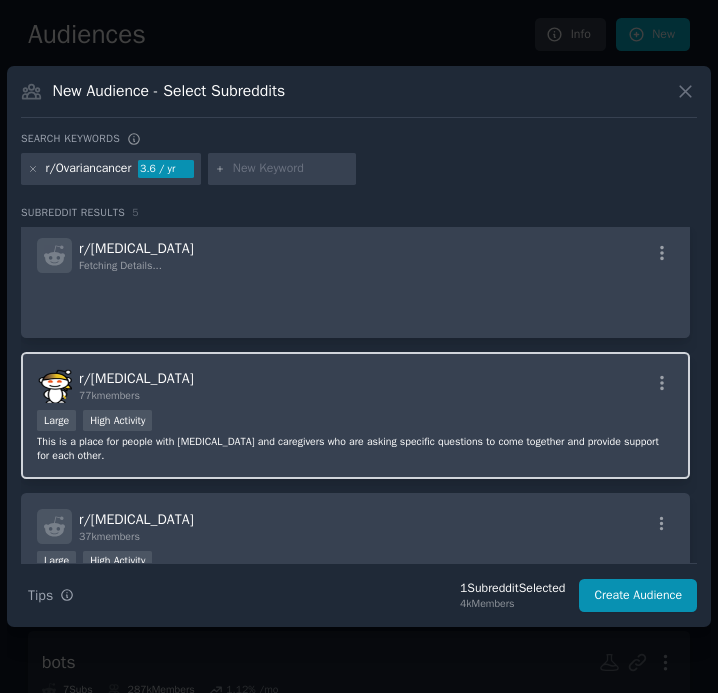 click on "r/ [MEDICAL_DATA] 77k  members" at bounding box center [355, 385] 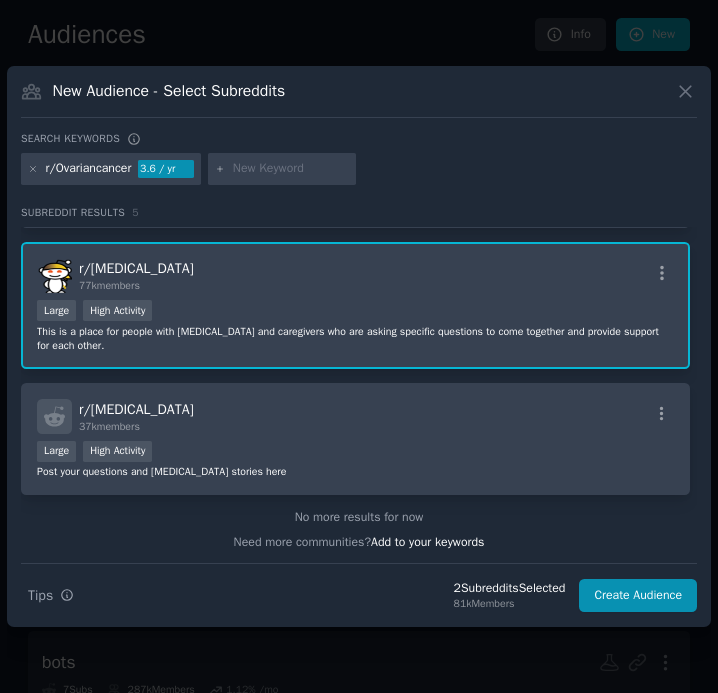 scroll, scrollTop: 387, scrollLeft: 0, axis: vertical 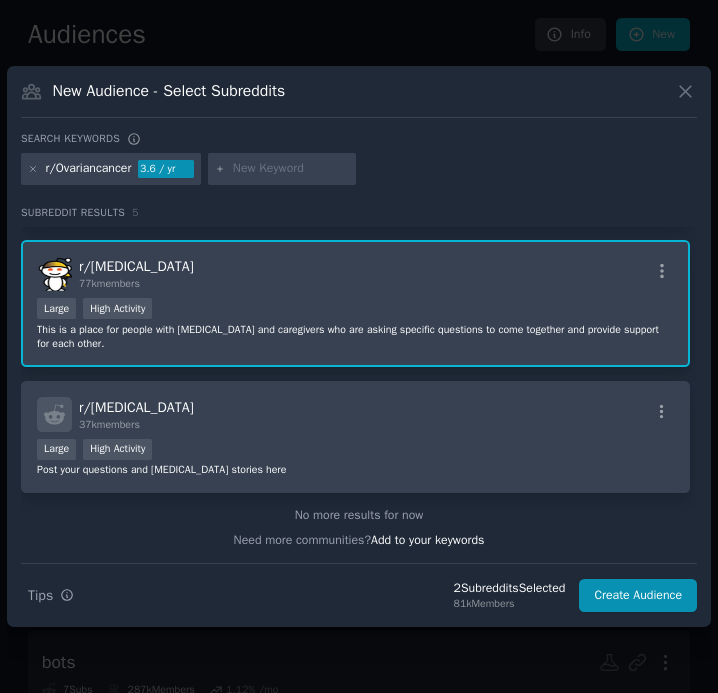 click at bounding box center (291, 169) 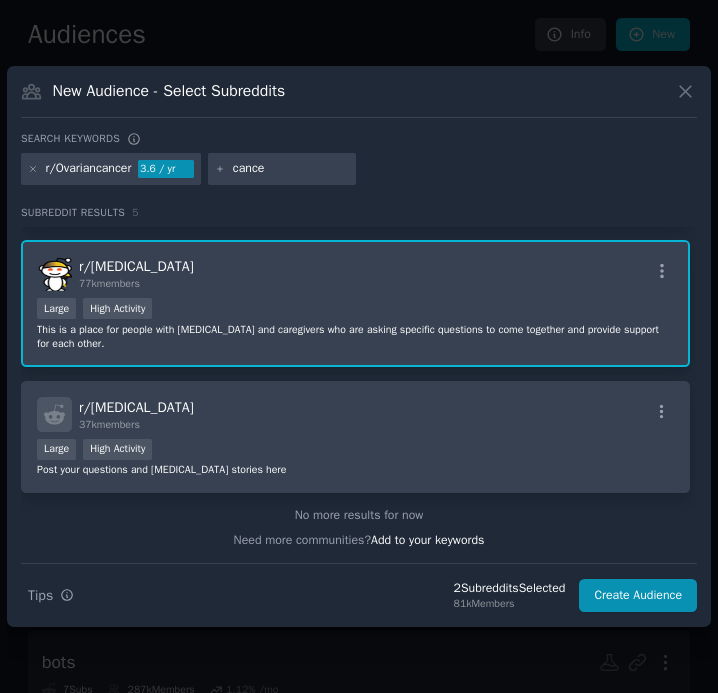 type on "[MEDICAL_DATA]" 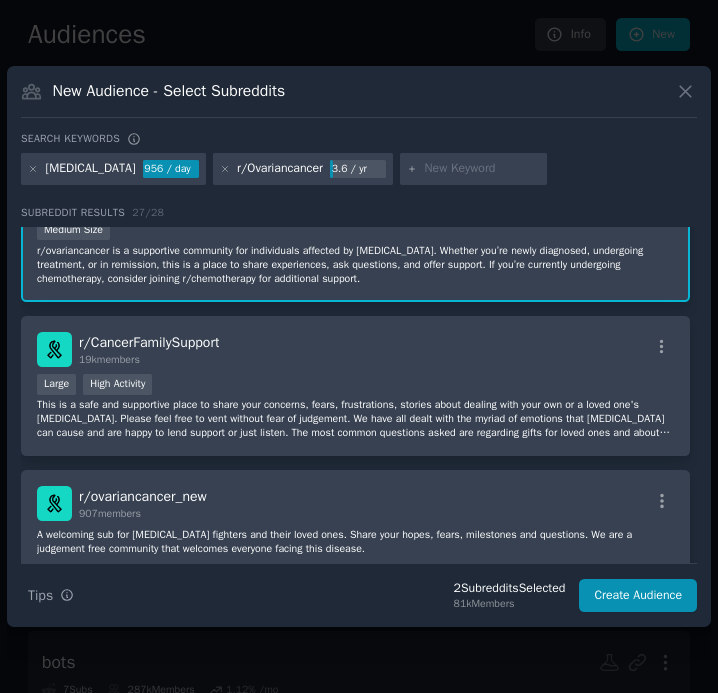 scroll, scrollTop: 208, scrollLeft: 0, axis: vertical 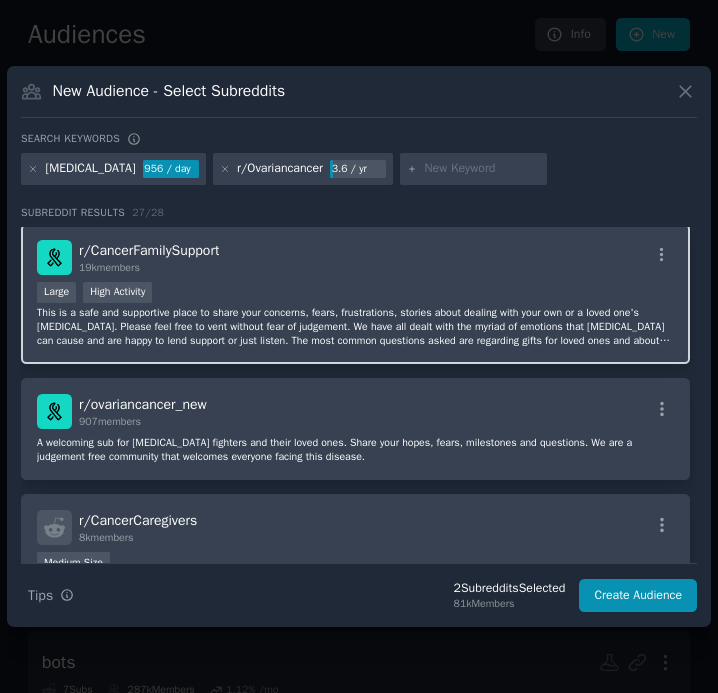 click on "Large High Activity" at bounding box center [355, 294] 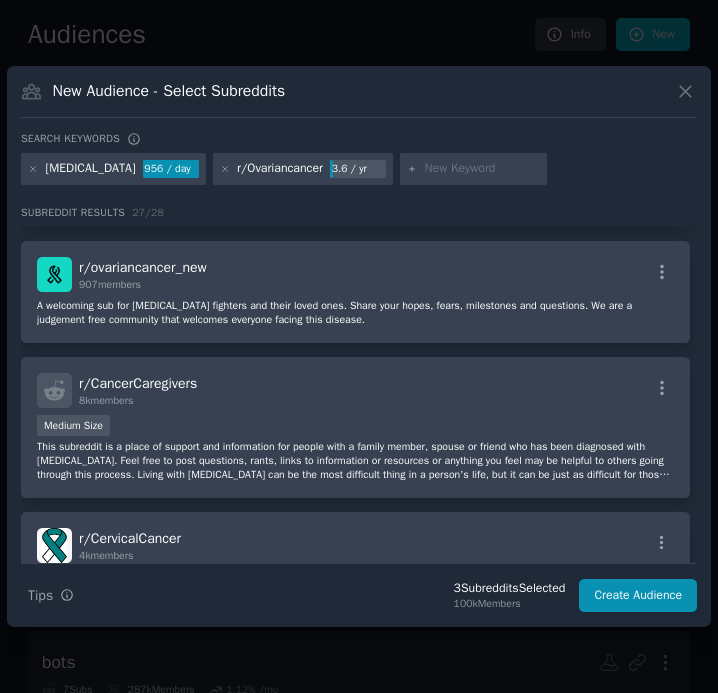 scroll, scrollTop: 441, scrollLeft: 0, axis: vertical 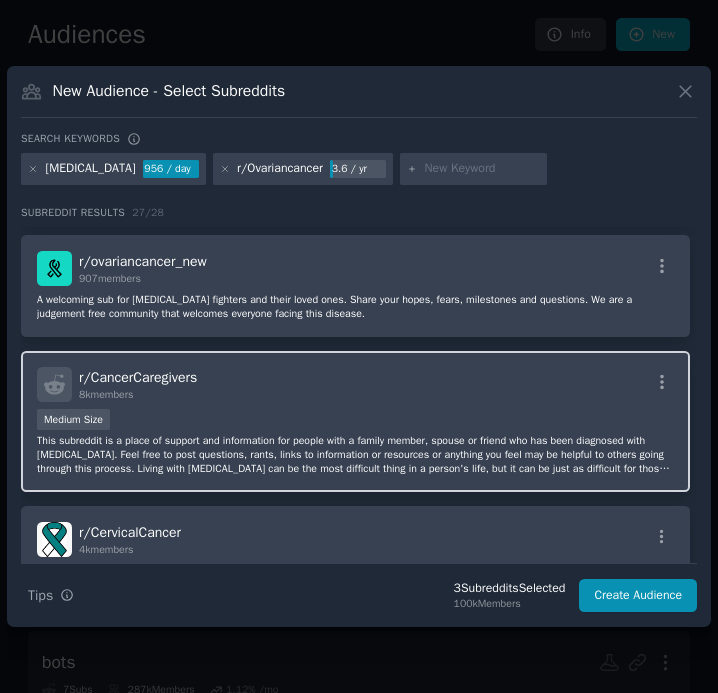click on "r/ CancerCaregivers 8k  members" at bounding box center [355, 384] 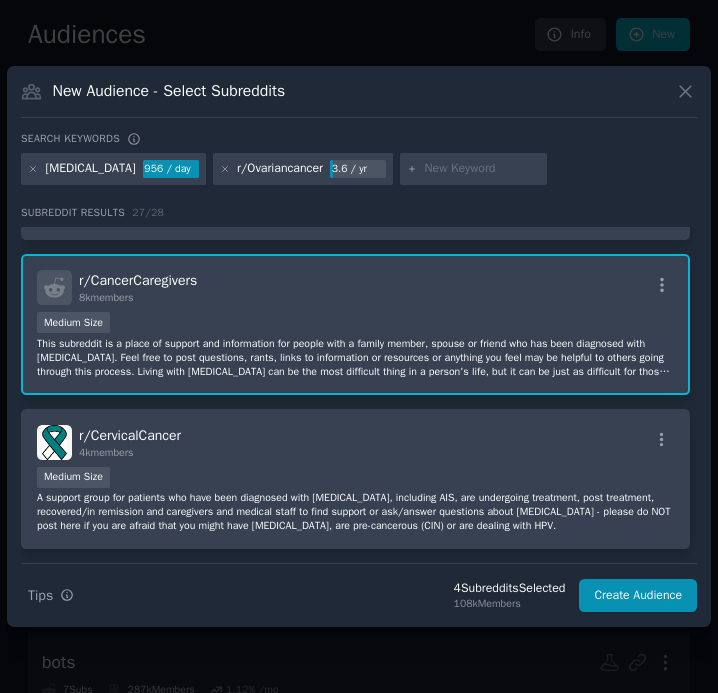 scroll, scrollTop: 540, scrollLeft: 0, axis: vertical 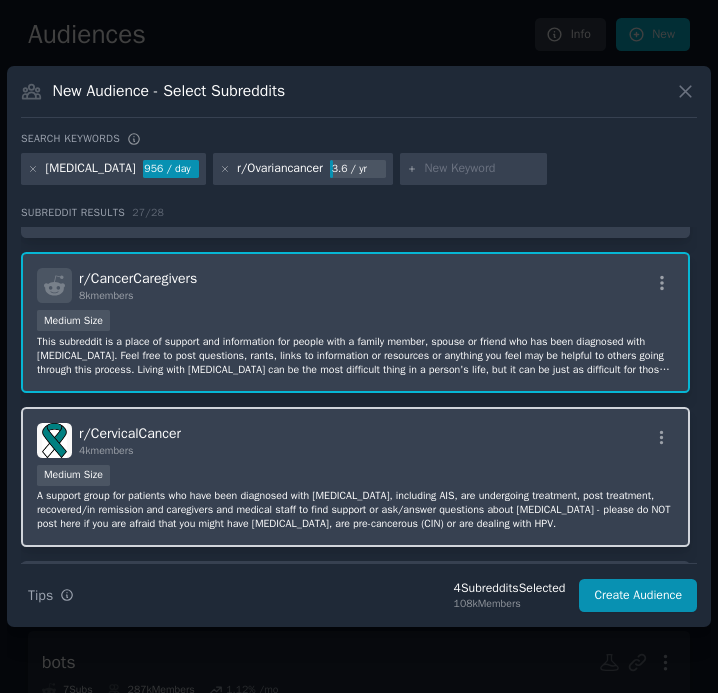 click on "Medium Size" at bounding box center (355, 477) 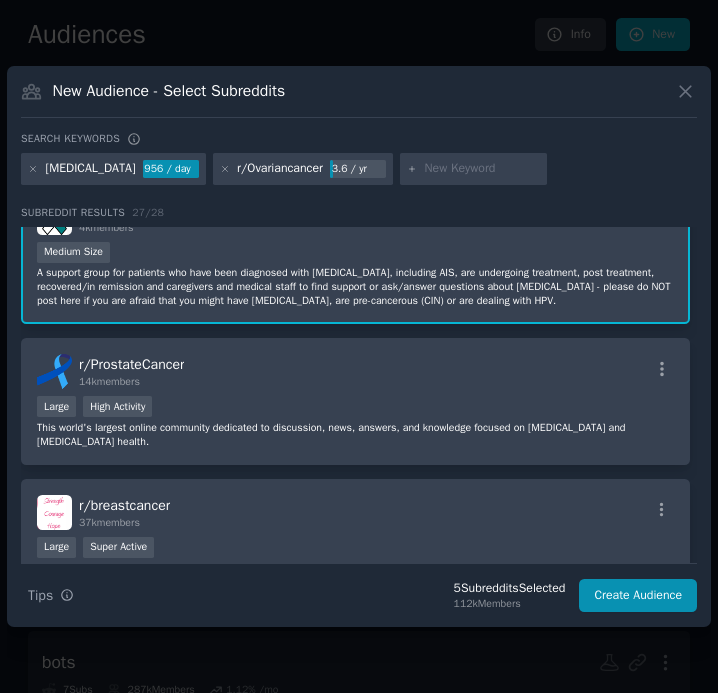 scroll, scrollTop: 770, scrollLeft: 0, axis: vertical 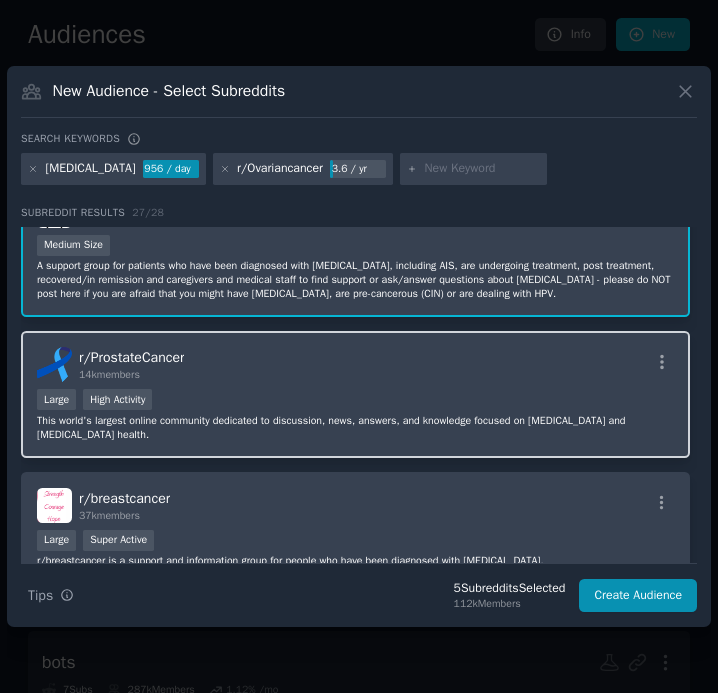 click on "Large High Activity" at bounding box center (355, 401) 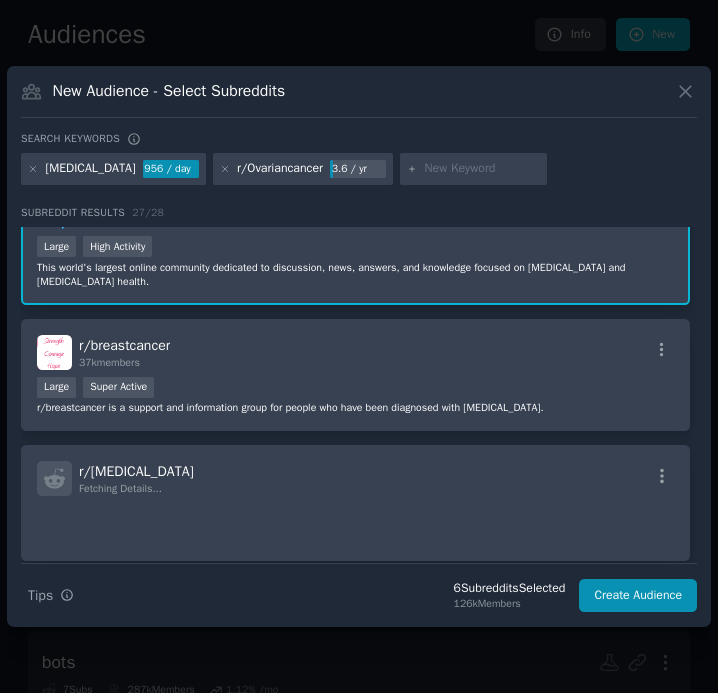 scroll, scrollTop: 942, scrollLeft: 0, axis: vertical 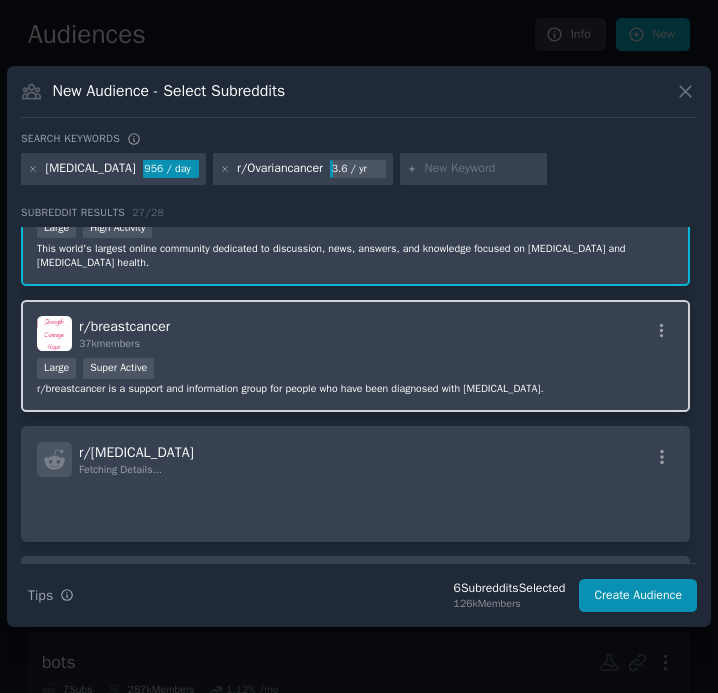 click on "r/ breastcancer 37k  members Large Super Active r/breastcancer is a support and information group for people who have been diagnosed with [MEDICAL_DATA]." at bounding box center [355, 356] 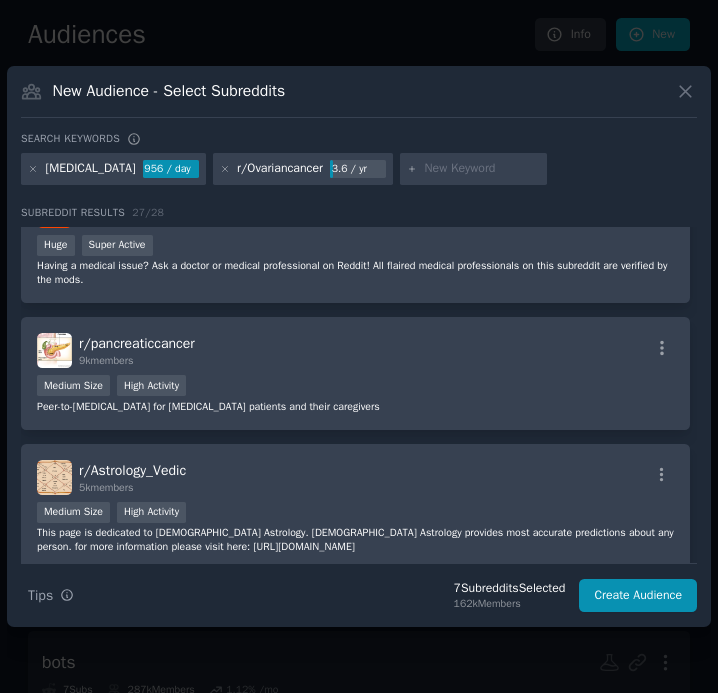 scroll, scrollTop: 1999, scrollLeft: 0, axis: vertical 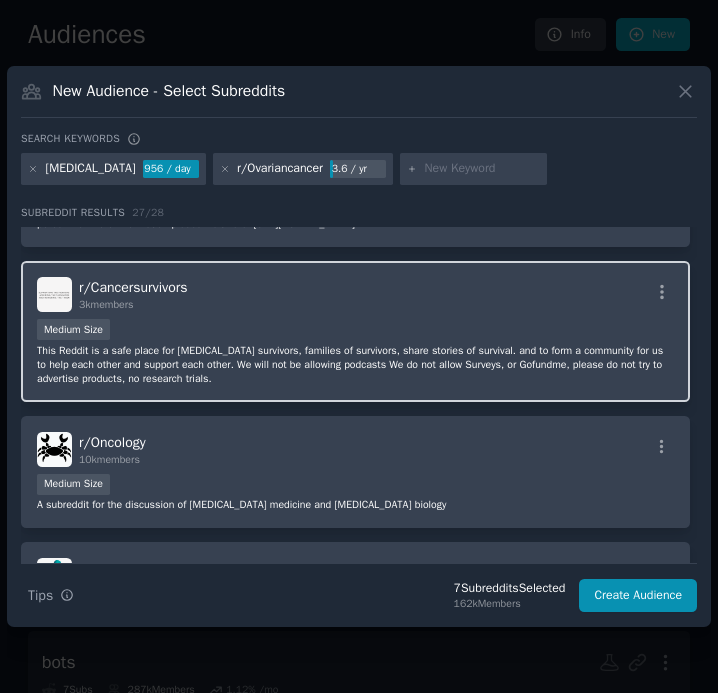 click on "r/ Cancersurvivors 3k  members Medium Size This Reddit is a safe place for  [MEDICAL_DATA] survivors, families of survivors, share stories of survival.  and to form a community for us to help each other and support each other.
We will not be allowing podcasts
We do not allow Surveys, or Gofundme, please do not try to advertise products, no research trials." at bounding box center [355, 331] 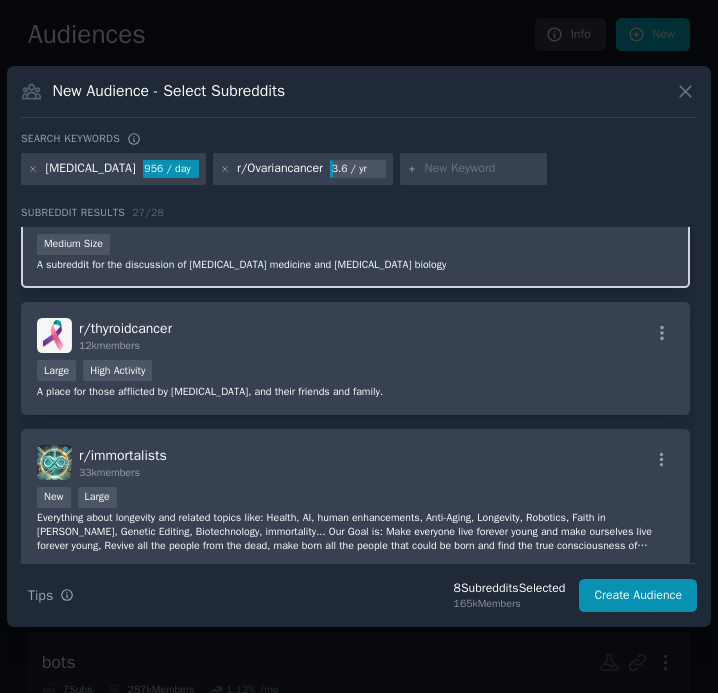 scroll, scrollTop: 2567, scrollLeft: 0, axis: vertical 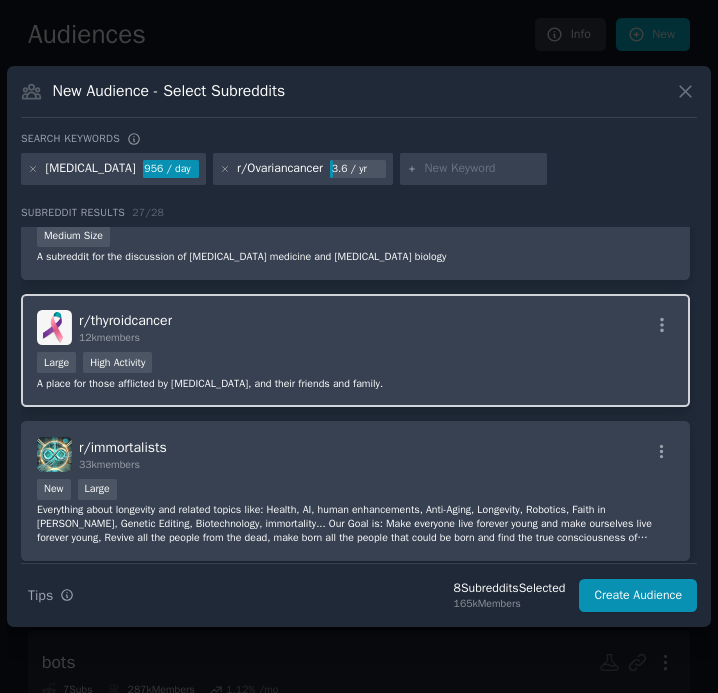 click on "Large High Activity" at bounding box center (355, 364) 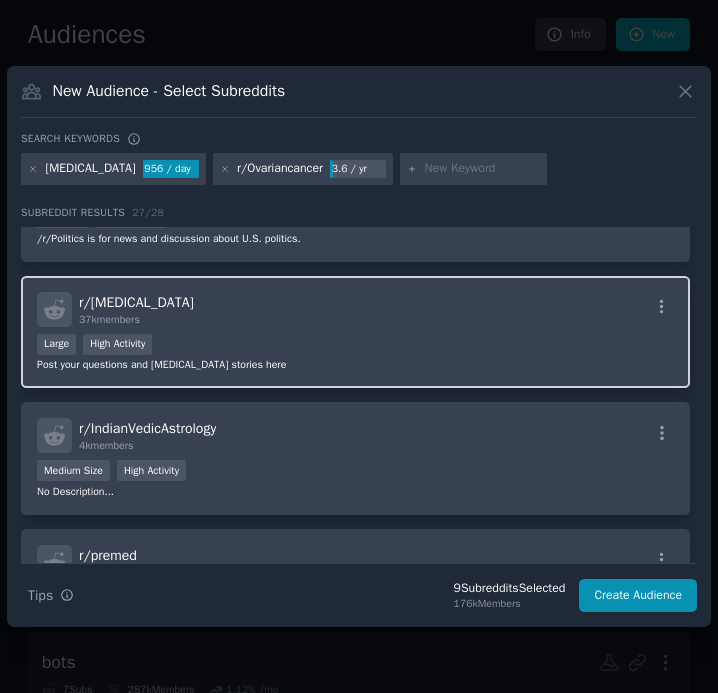 scroll, scrollTop: 2994, scrollLeft: 0, axis: vertical 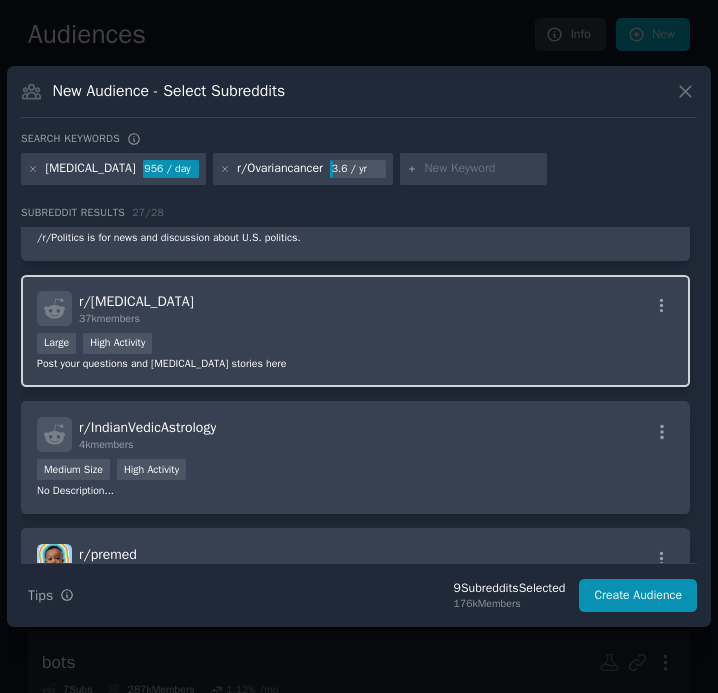 click on "Large High Activity" at bounding box center [355, 345] 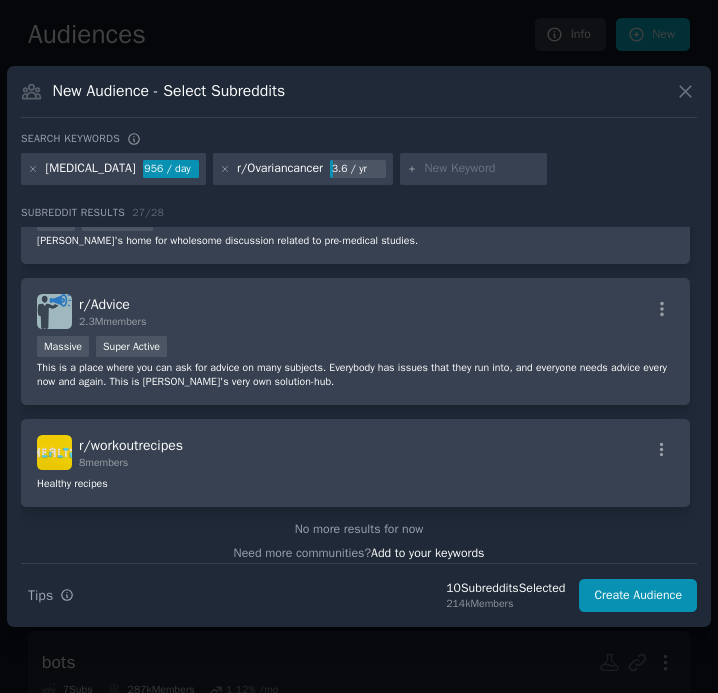 scroll, scrollTop: 3398, scrollLeft: 0, axis: vertical 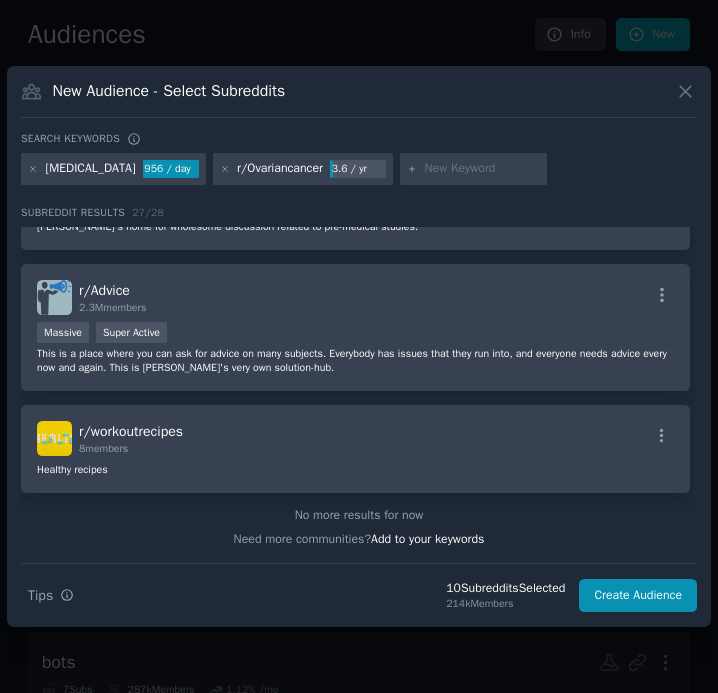 click at bounding box center (482, 169) 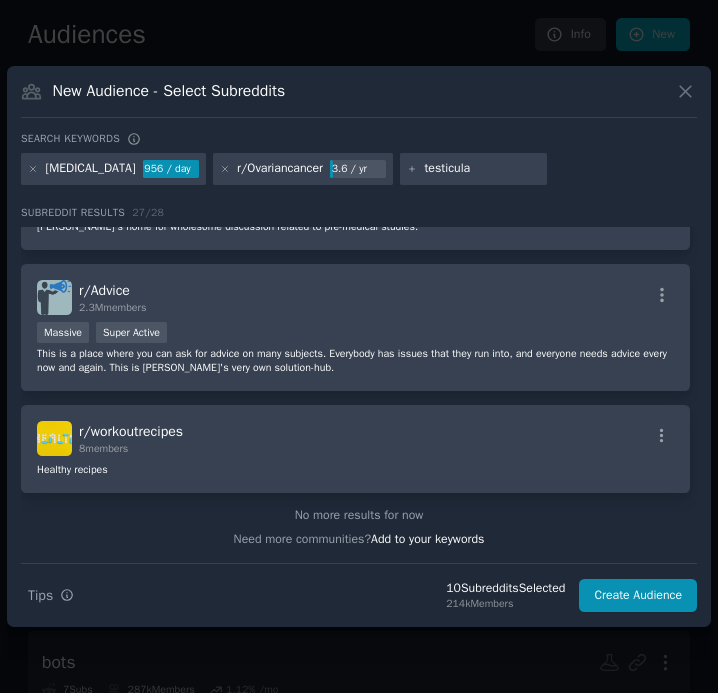 type on "testicular" 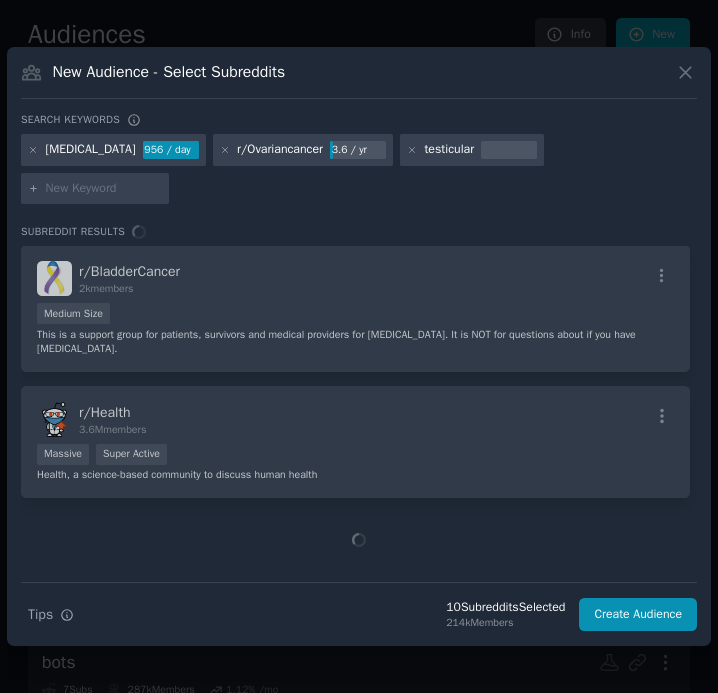 scroll, scrollTop: 0, scrollLeft: 0, axis: both 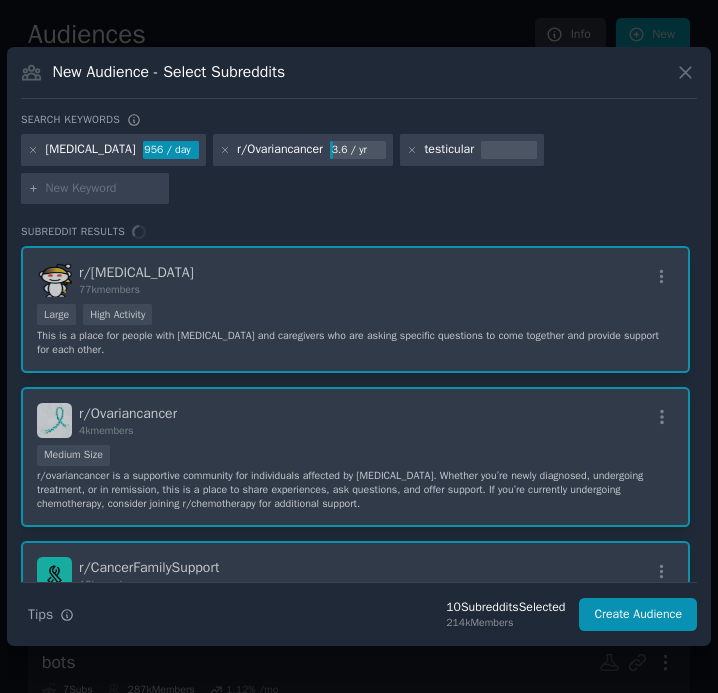 click at bounding box center [104, 189] 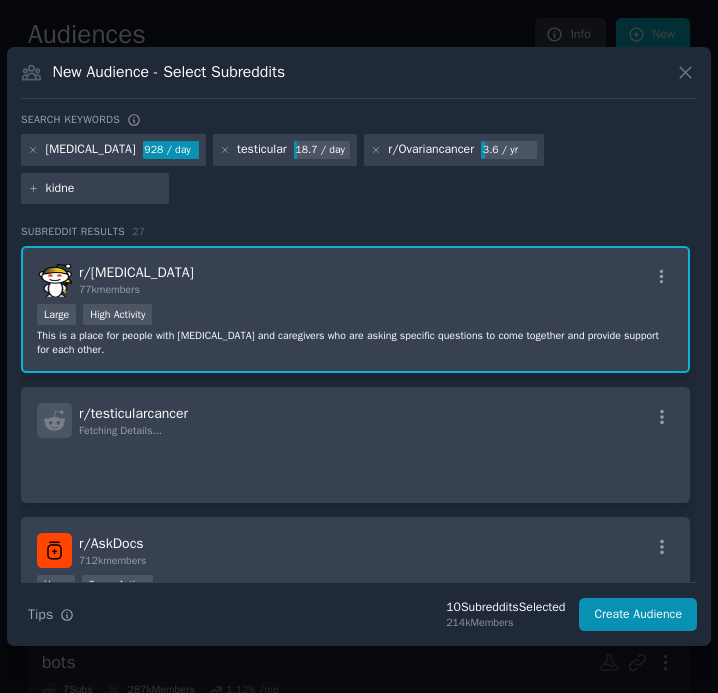 type on "kidney" 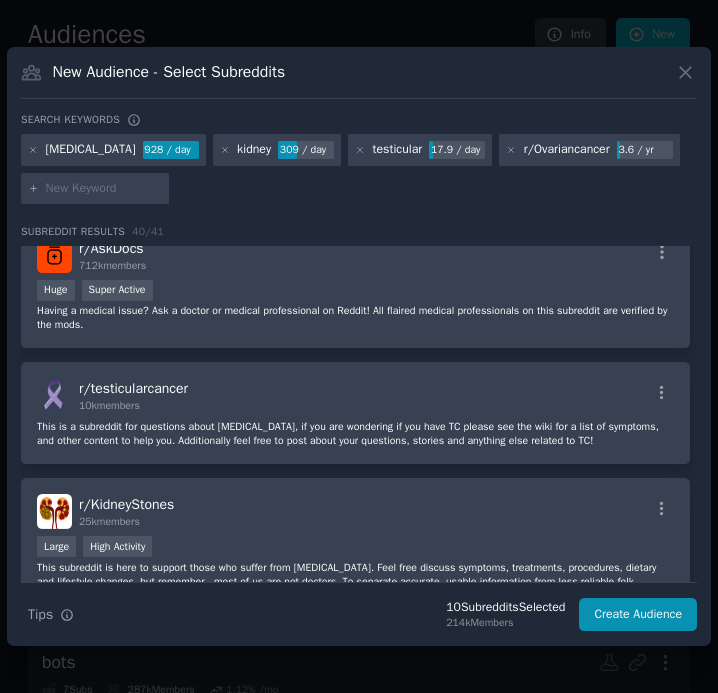 scroll, scrollTop: 219, scrollLeft: 0, axis: vertical 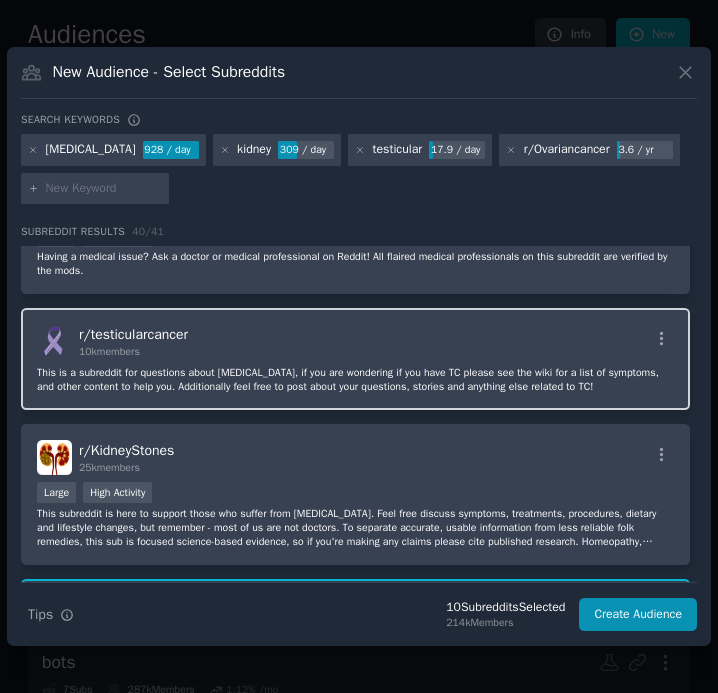 click on "r/ testicularcancer 10k  members" at bounding box center [355, 341] 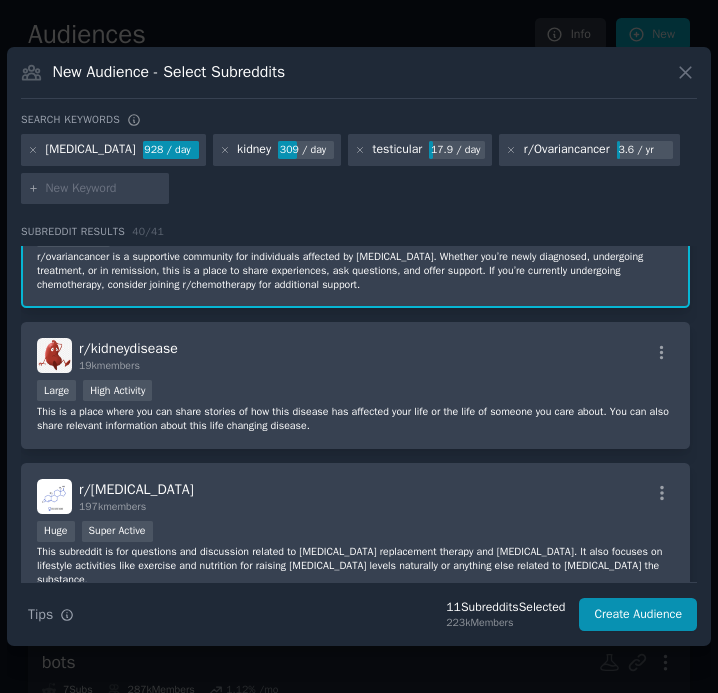 scroll, scrollTop: 633, scrollLeft: 0, axis: vertical 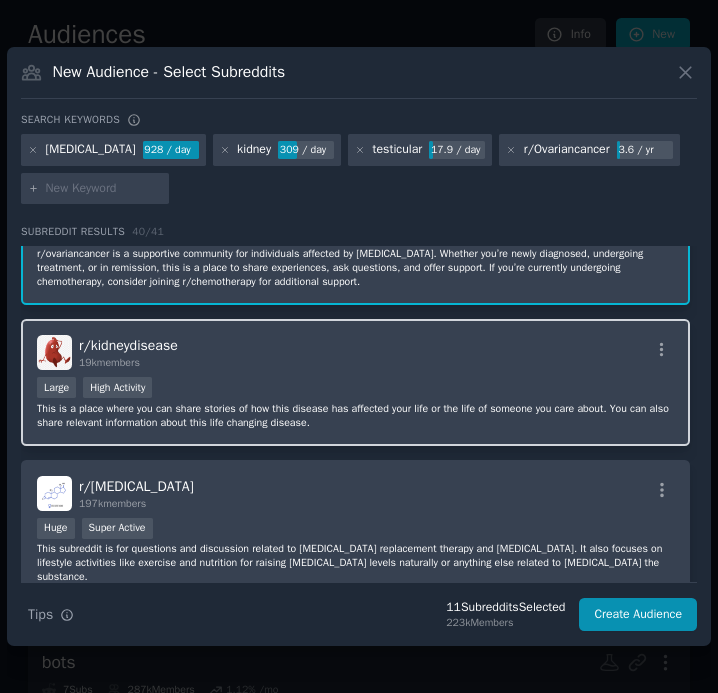 click on "Large High Activity" at bounding box center (355, 389) 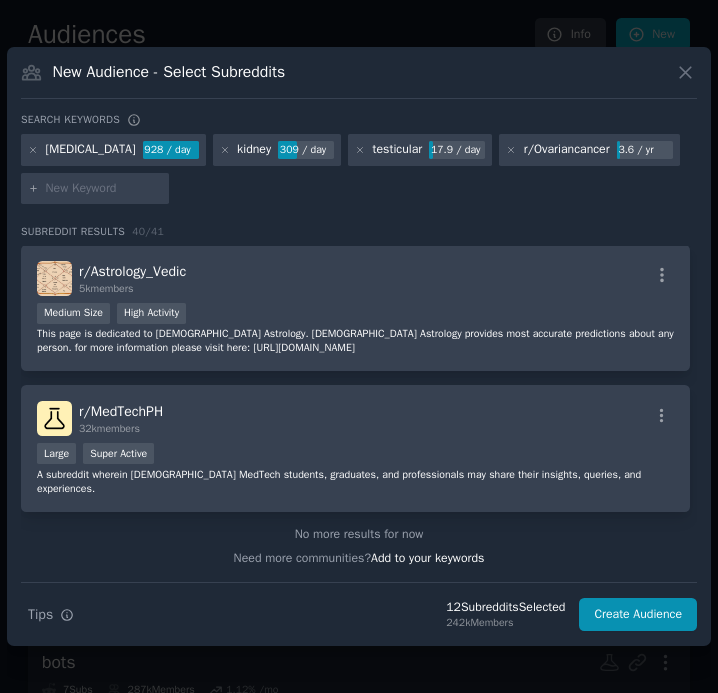scroll, scrollTop: 5049, scrollLeft: 0, axis: vertical 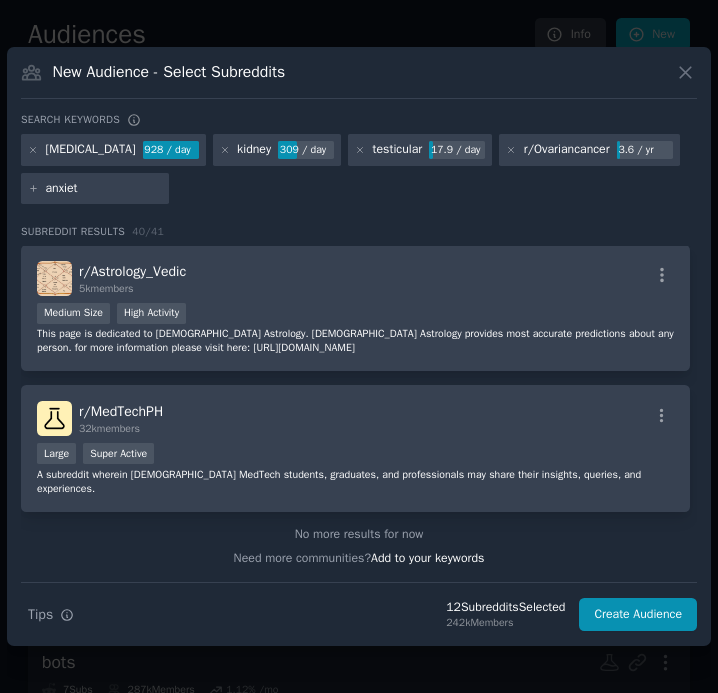 type on "anxiety" 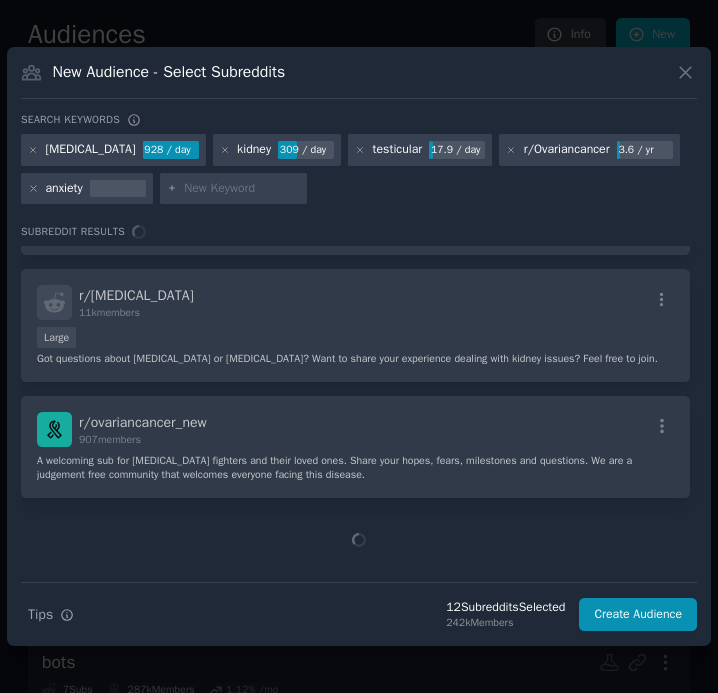 scroll, scrollTop: 0, scrollLeft: 0, axis: both 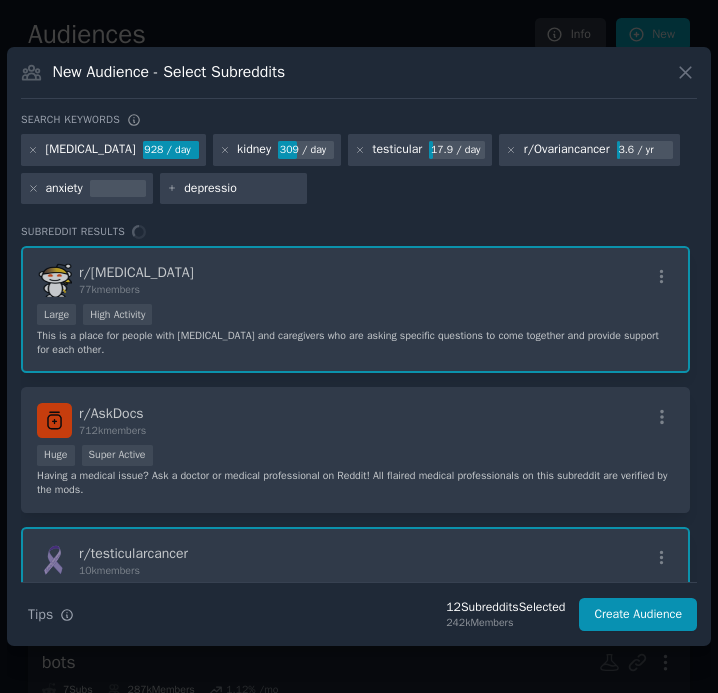 type on "[MEDICAL_DATA]" 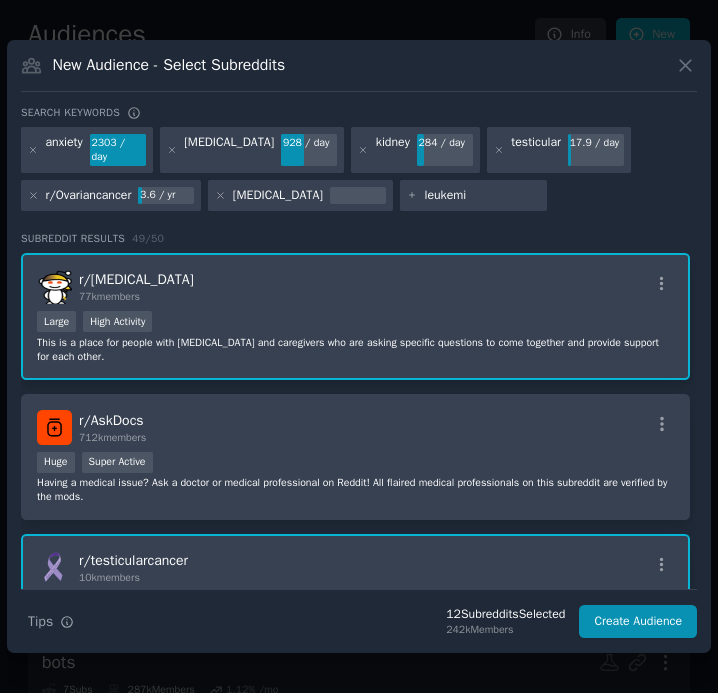 type on "[MEDICAL_DATA]" 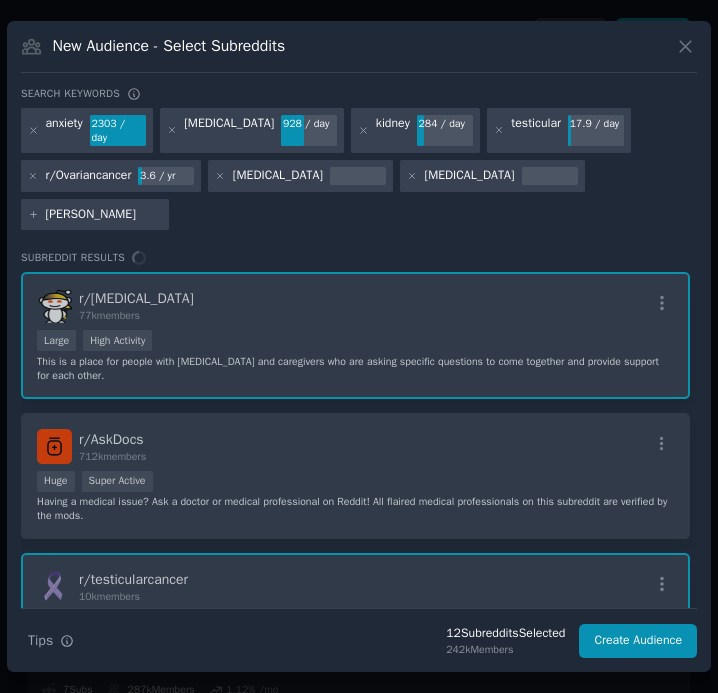 type on "parkinsons" 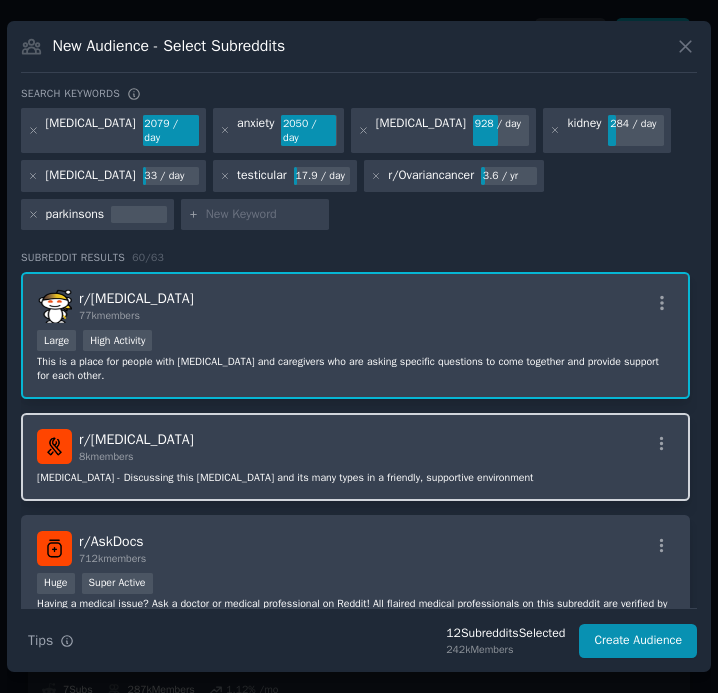 click on "r/ [MEDICAL_DATA] 8k  members" at bounding box center (355, 446) 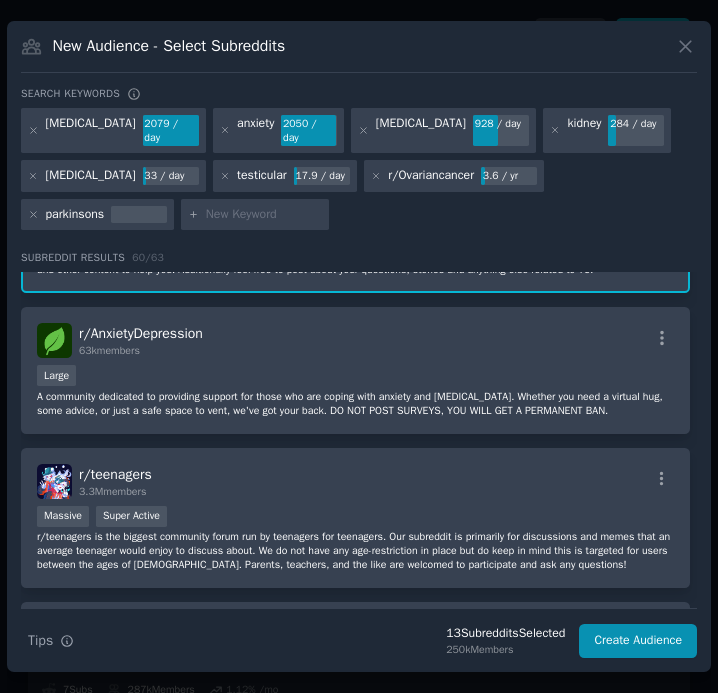 scroll, scrollTop: 476, scrollLeft: 0, axis: vertical 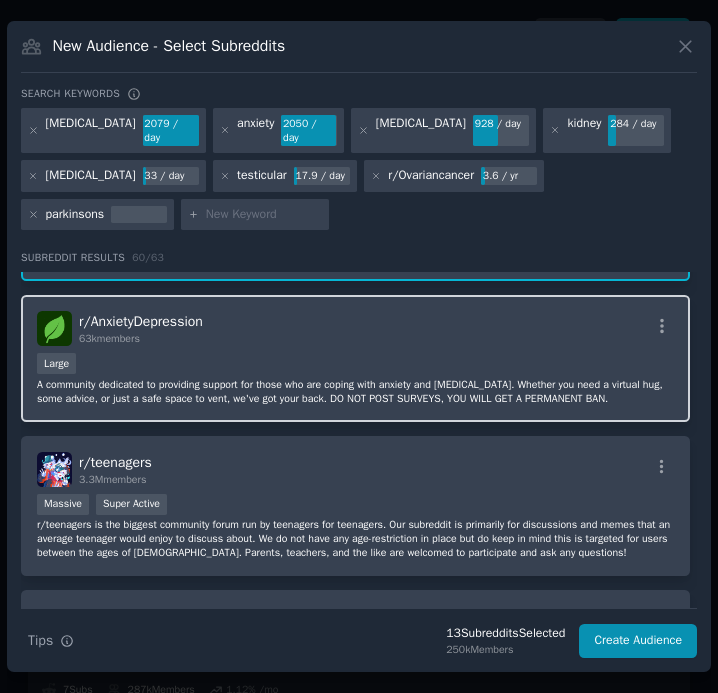 click on "Large" at bounding box center (355, 365) 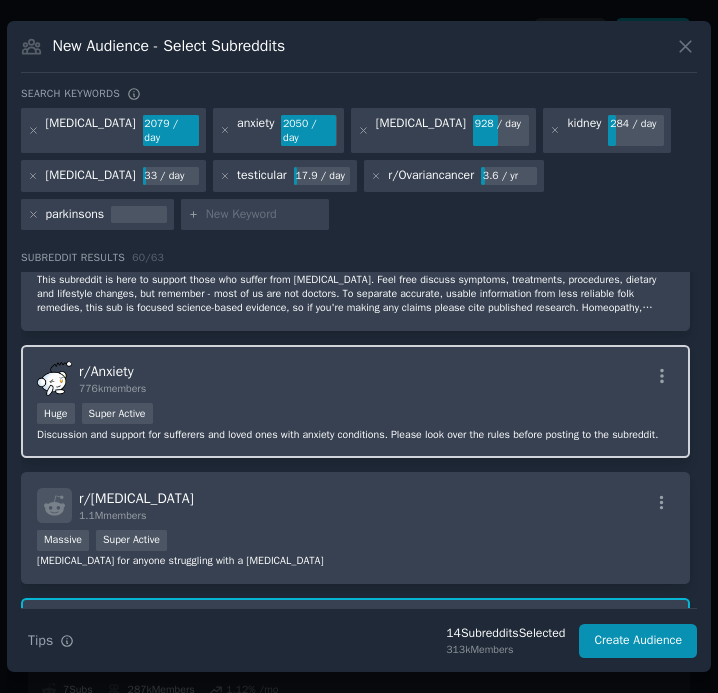 scroll, scrollTop: 1004, scrollLeft: 0, axis: vertical 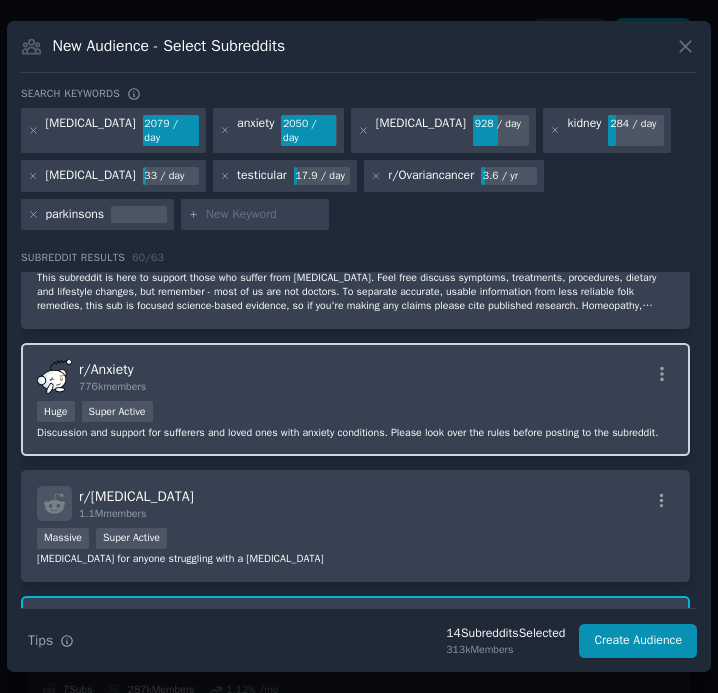 click on "r/ Anxiety 776k  members Huge Super Active Discussion and support for sufferers and loved ones with anxiety conditions. Please look over the rules before posting to the subreddit." at bounding box center [355, 399] 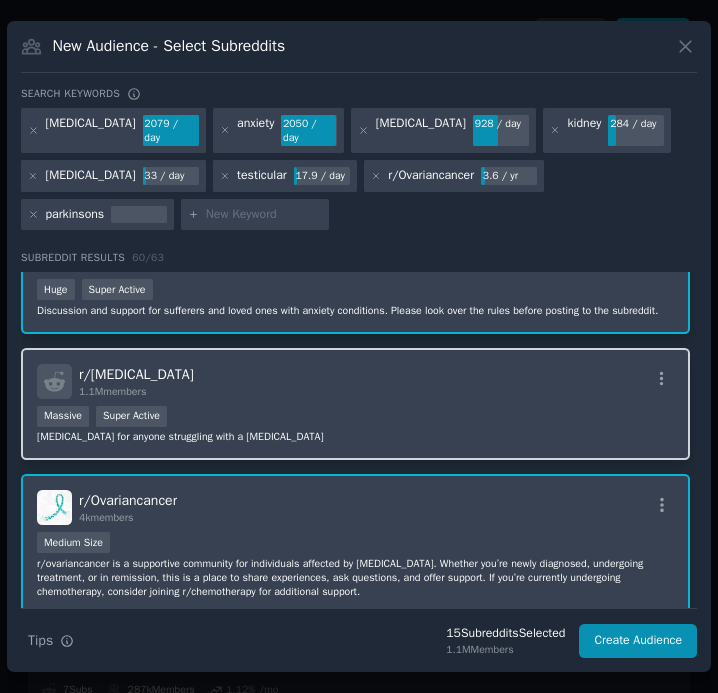 click on "r/ [MEDICAL_DATA] 1.1M  members" at bounding box center (355, 381) 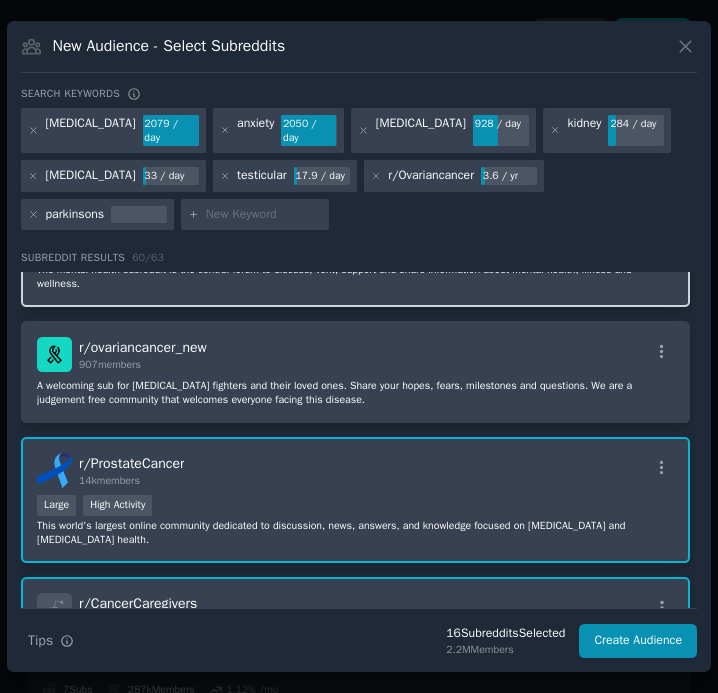 scroll, scrollTop: 3234, scrollLeft: 0, axis: vertical 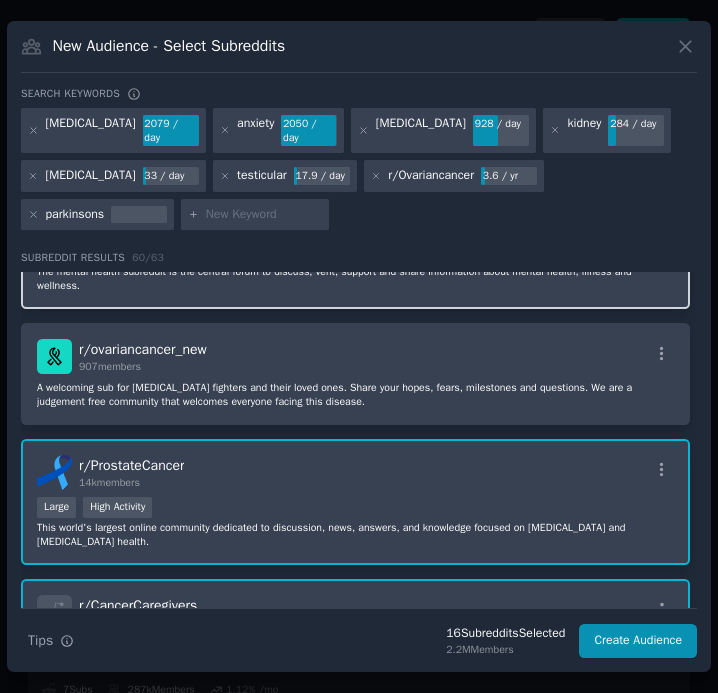 click on "Huge Super Active" at bounding box center (355, 252) 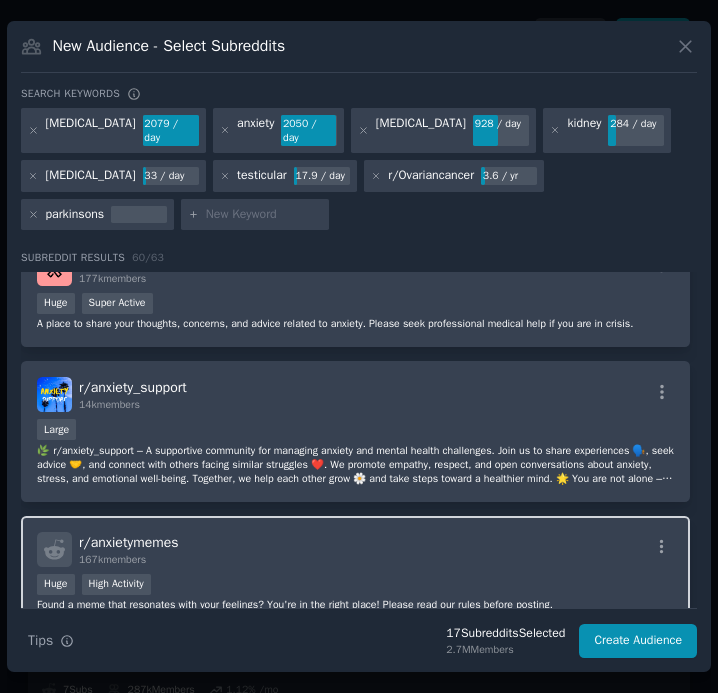 scroll, scrollTop: 4012, scrollLeft: 0, axis: vertical 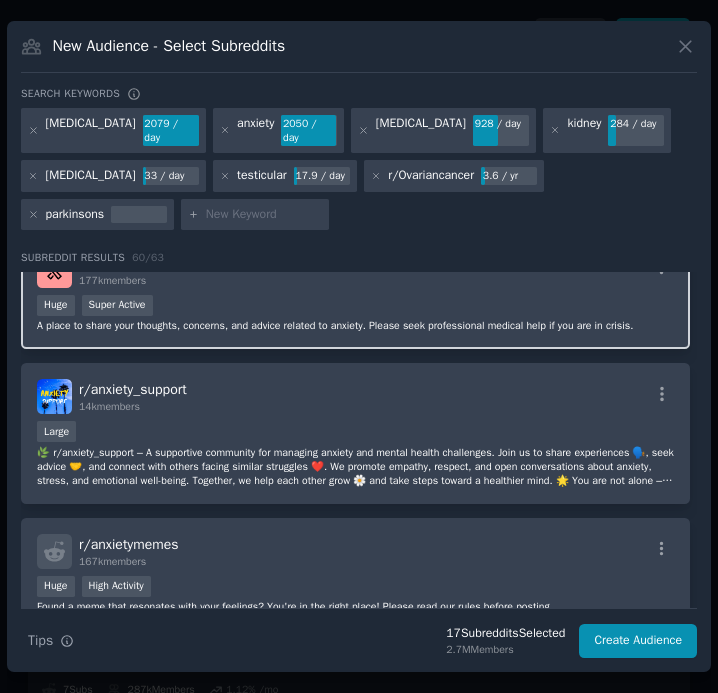 click on "A place to share your thoughts, concerns, and advice related to anxiety.
Please seek professional medical help if you are in crisis." at bounding box center (355, 326) 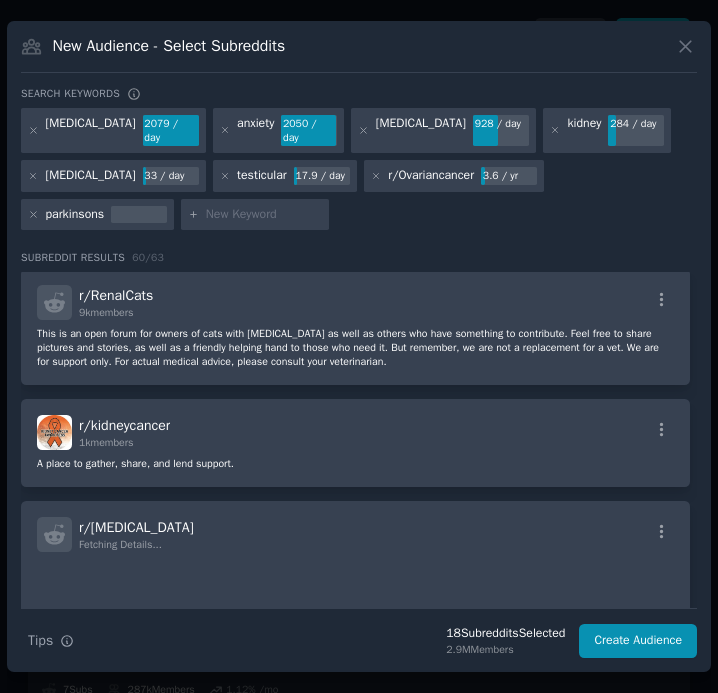 scroll, scrollTop: 5114, scrollLeft: 0, axis: vertical 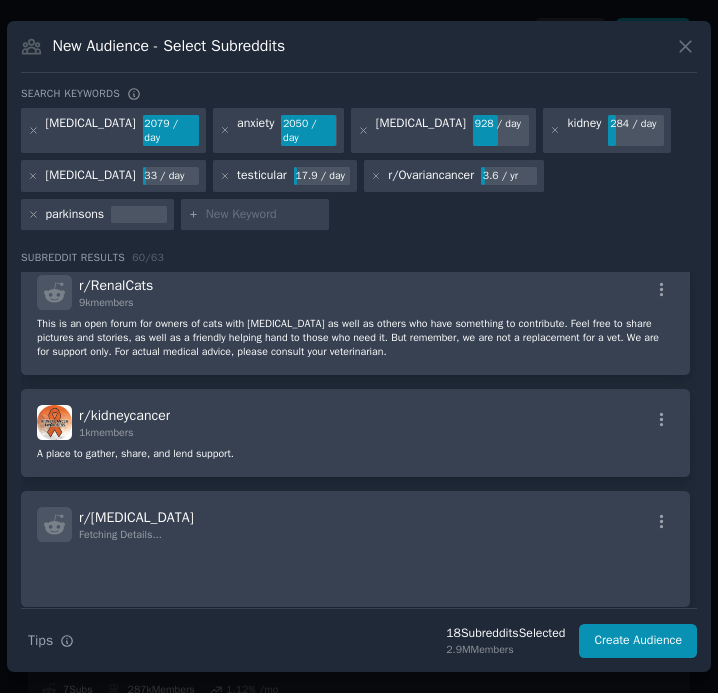 click at bounding box center [264, 215] 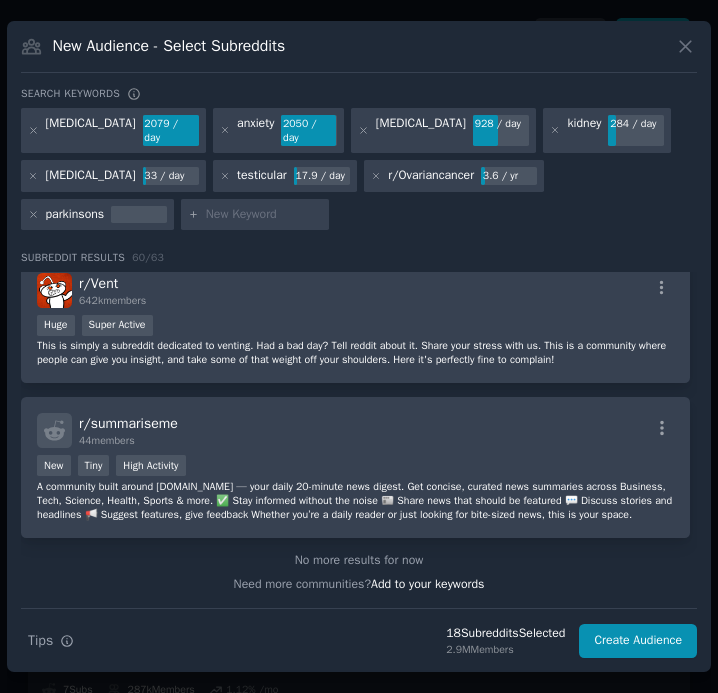 scroll, scrollTop: 7817, scrollLeft: 0, axis: vertical 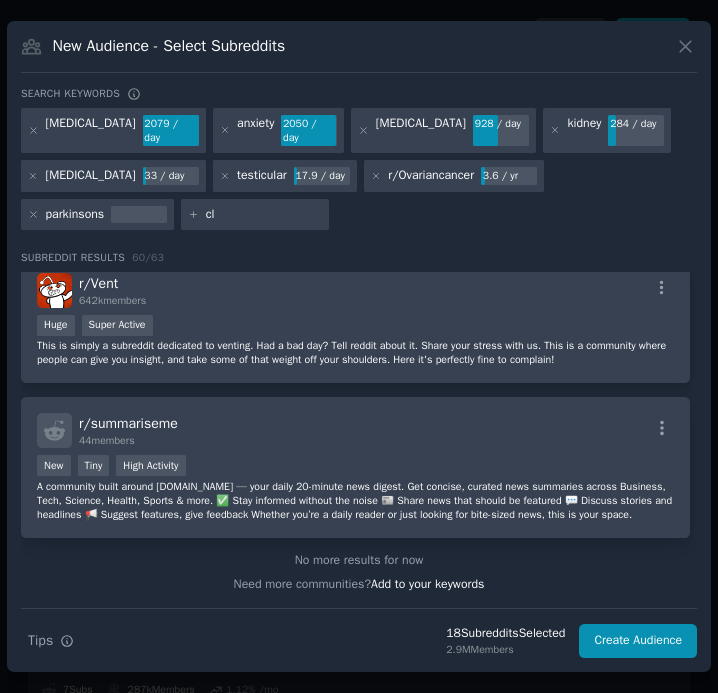 type on "cll" 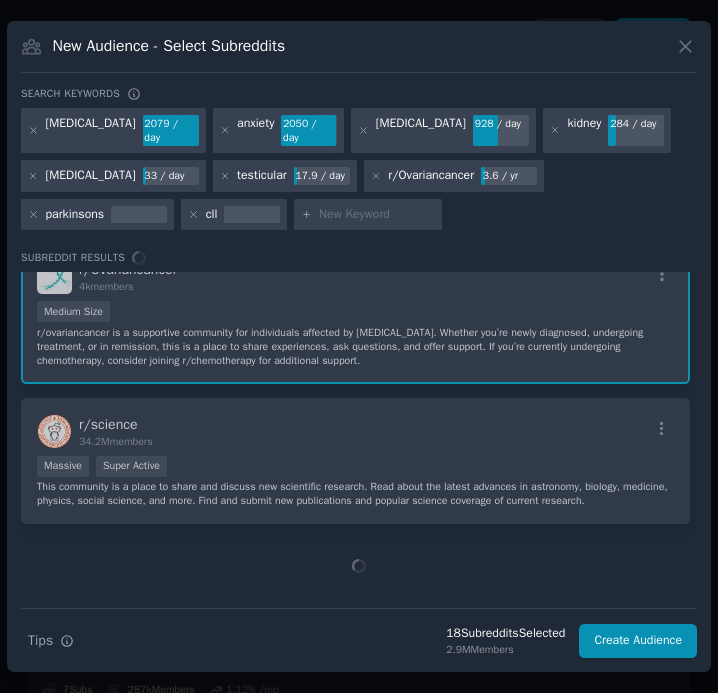 scroll, scrollTop: 0, scrollLeft: 0, axis: both 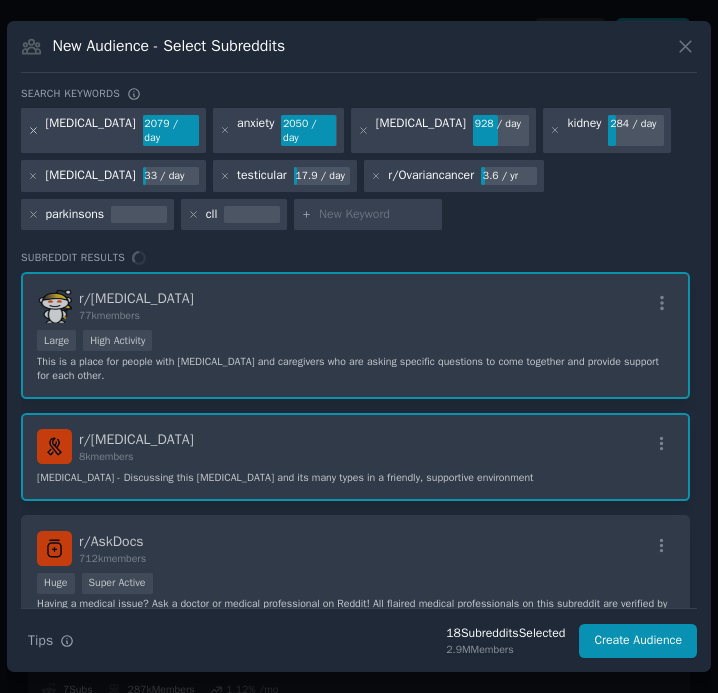 click 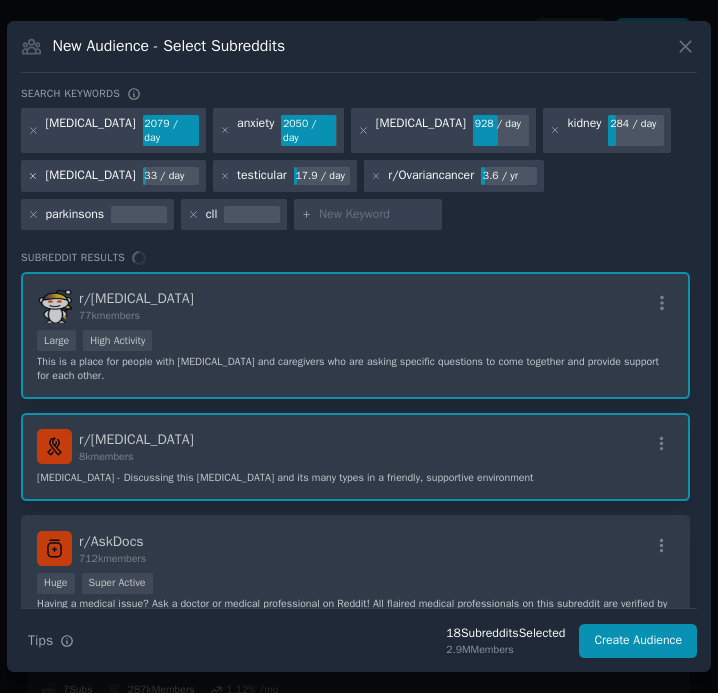 click 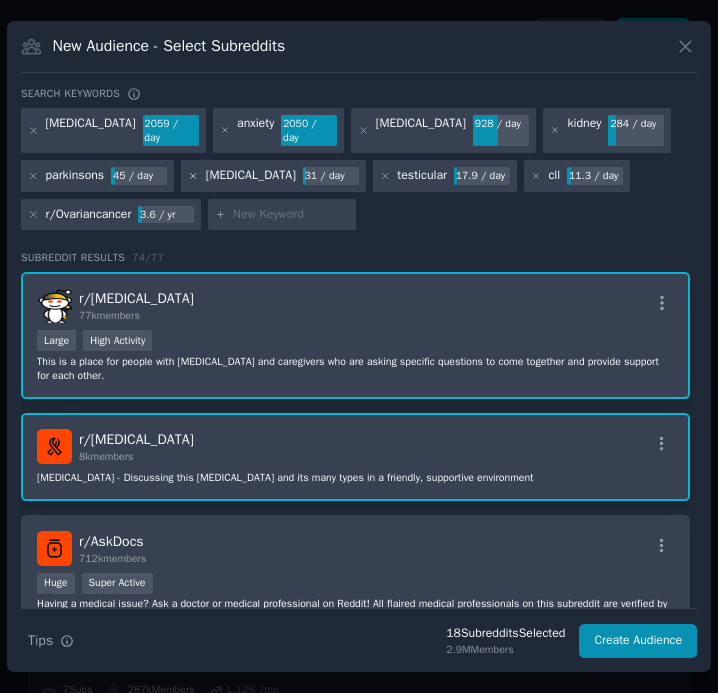 click 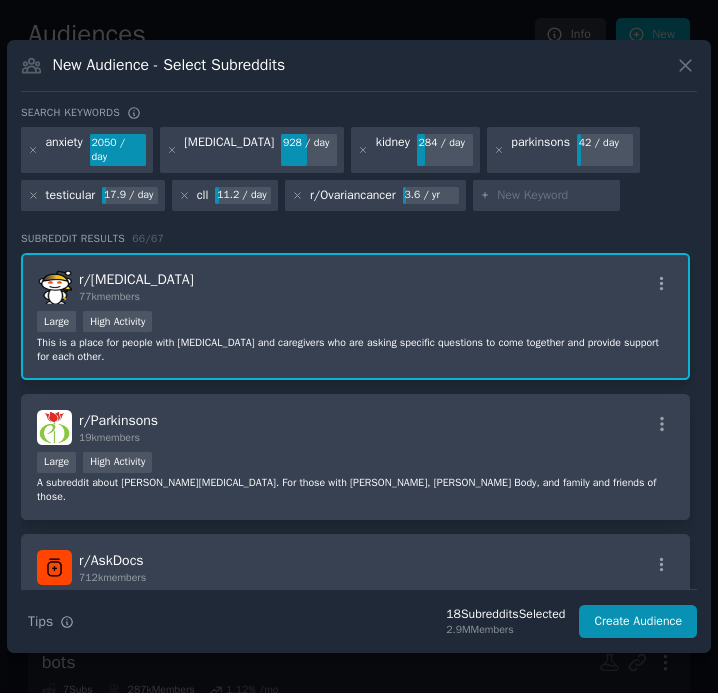 click at bounding box center [555, 196] 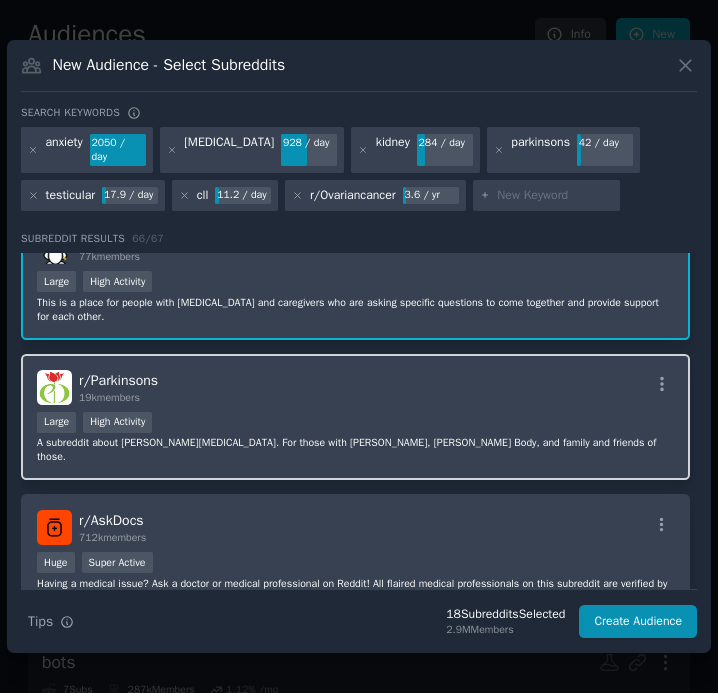 scroll, scrollTop: 43, scrollLeft: 0, axis: vertical 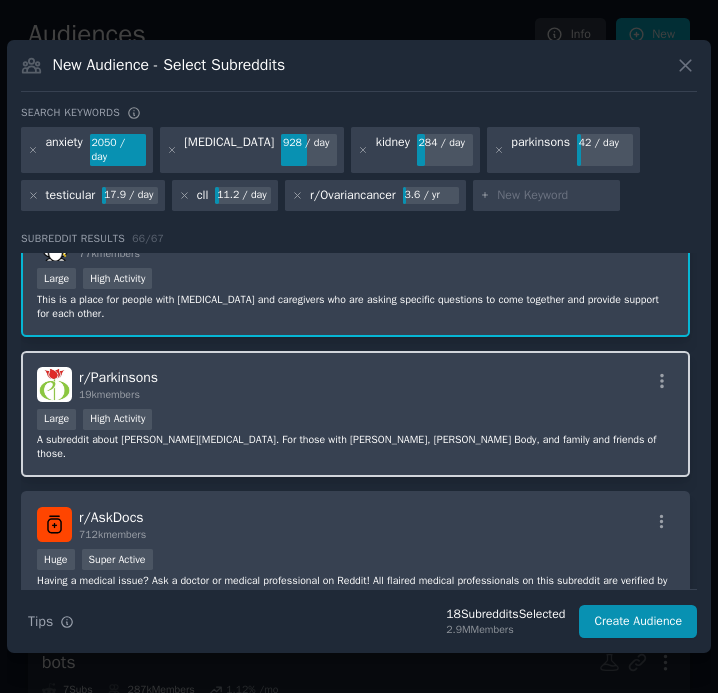 click on "A subreddit about [PERSON_NAME][MEDICAL_DATA]. For those with [PERSON_NAME], [PERSON_NAME] Body,  and family and friends of those." at bounding box center [355, 447] 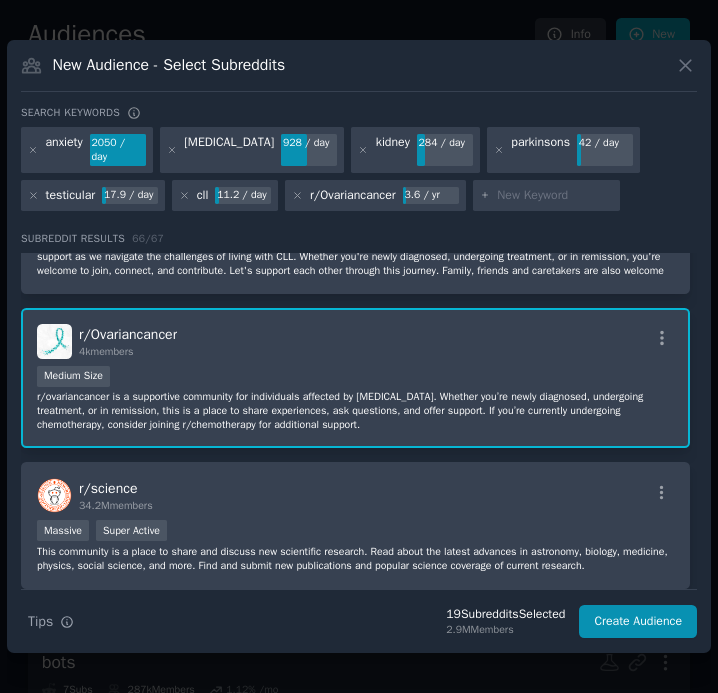 scroll, scrollTop: 820, scrollLeft: 0, axis: vertical 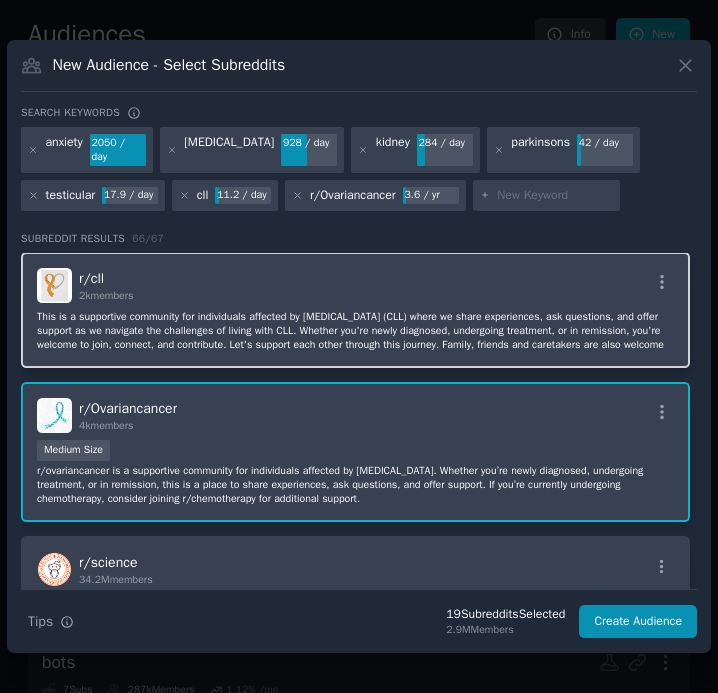 click on "This is a supportive community for individuals affected by [MEDICAL_DATA] (CLL) where we share experiences, ask questions, and offer support as we navigate the challenges of living with CLL. Whether you're newly diagnosed, undergoing treatment, or in remission, you're welcome to join, connect, and contribute. Let's support each other through this journey. Family, friends and caretakers are also welcome" 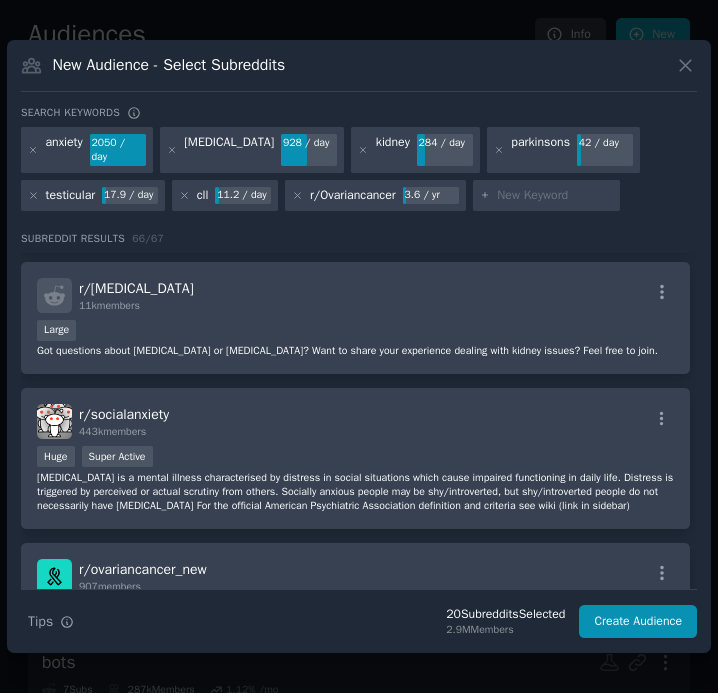 scroll, scrollTop: 2219, scrollLeft: 0, axis: vertical 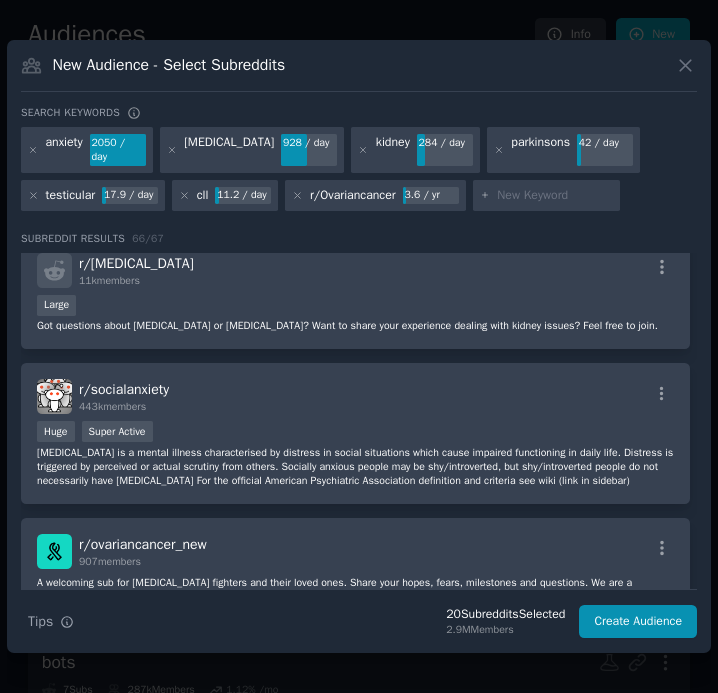 click at bounding box center (555, 196) 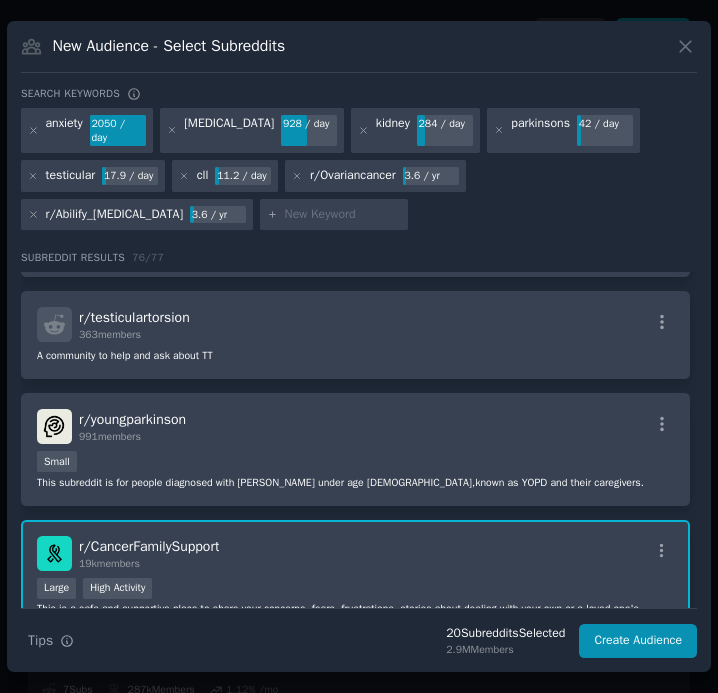 scroll, scrollTop: 1680, scrollLeft: 0, axis: vertical 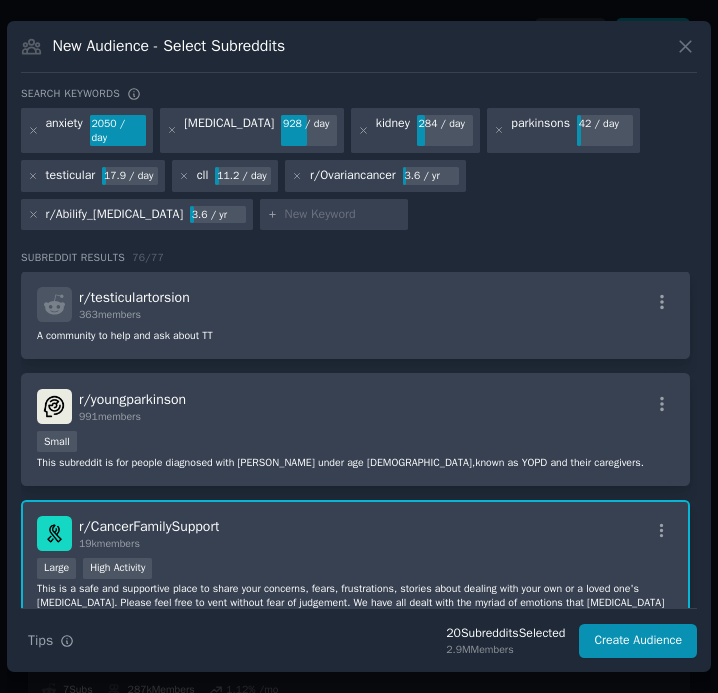 click at bounding box center [343, 215] 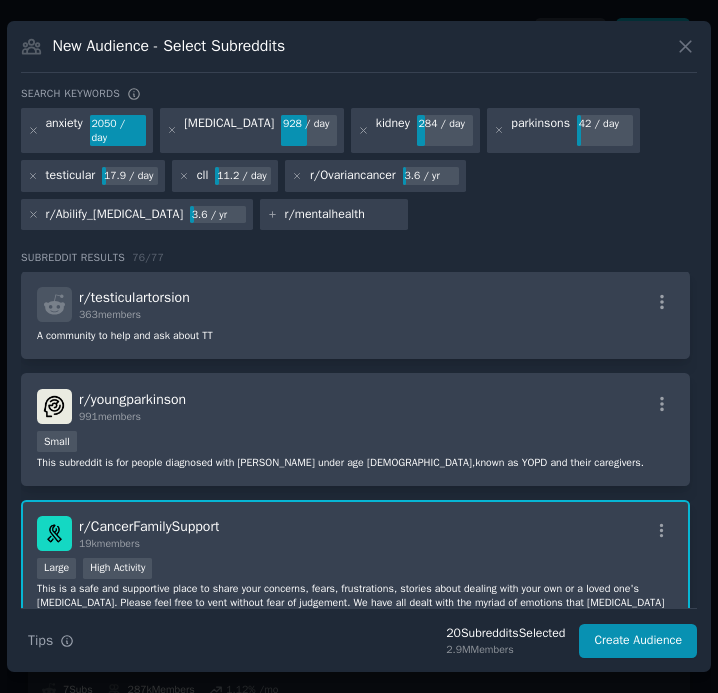 type 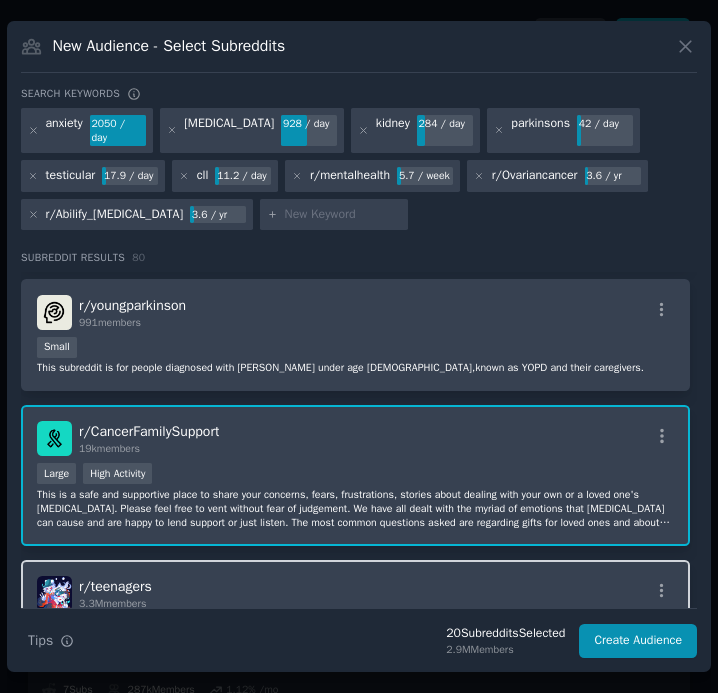 scroll, scrollTop: 2234, scrollLeft: 0, axis: vertical 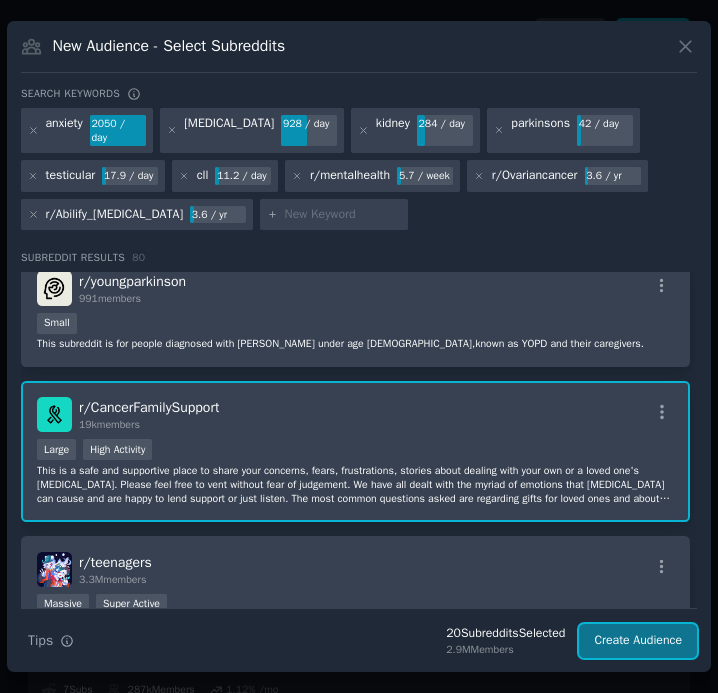 click on "Create Audience" at bounding box center (638, 641) 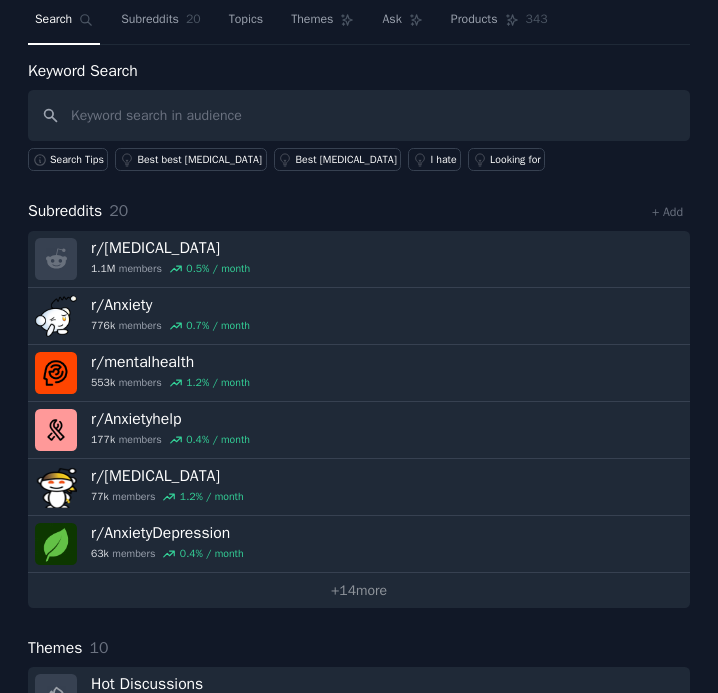 scroll, scrollTop: 67, scrollLeft: 0, axis: vertical 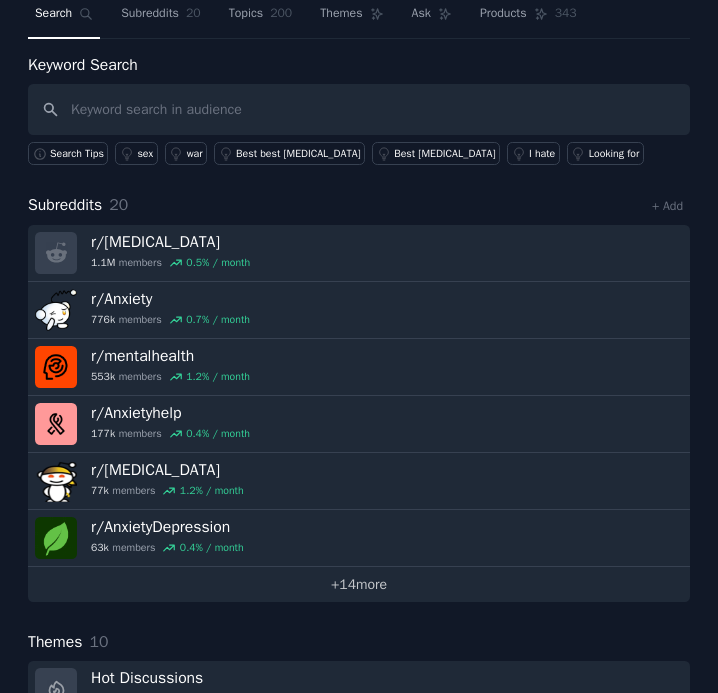 click on "+  14  more" at bounding box center (359, 584) 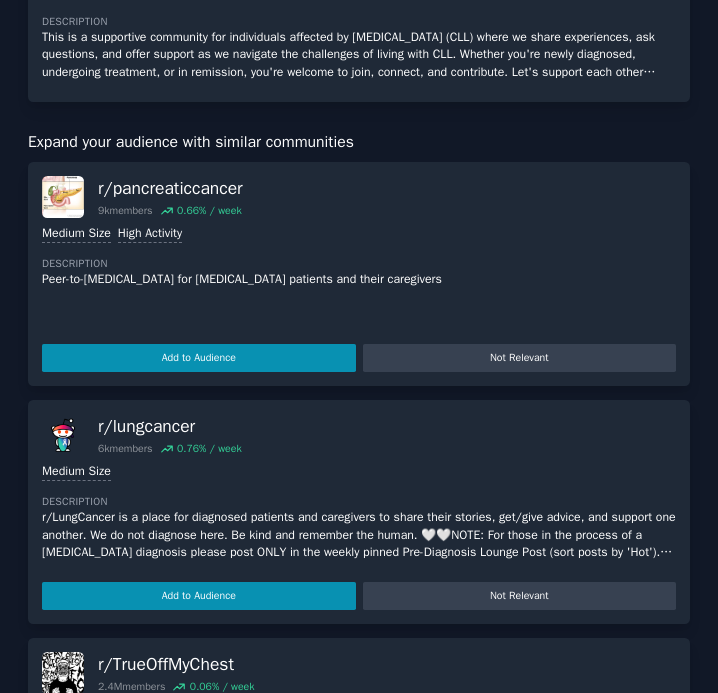 scroll, scrollTop: 3621, scrollLeft: 0, axis: vertical 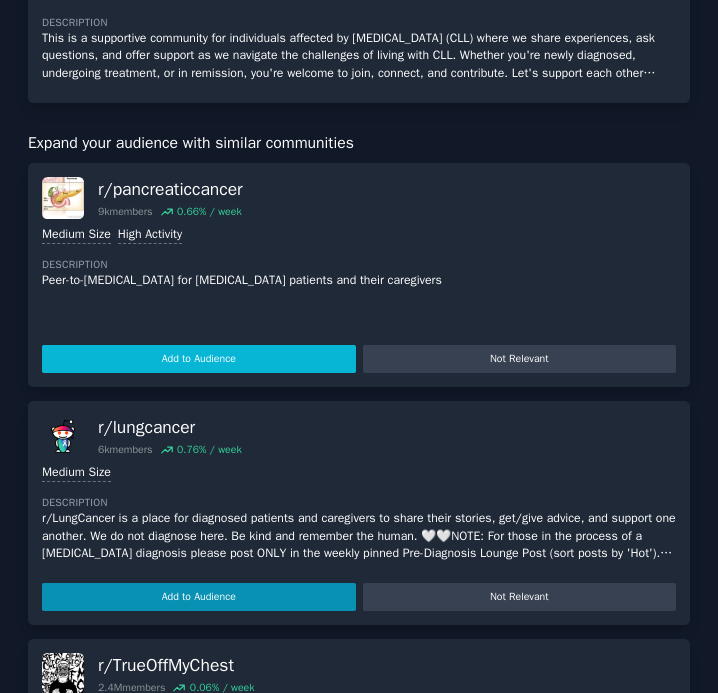 click on "Add to Audience" at bounding box center [199, 359] 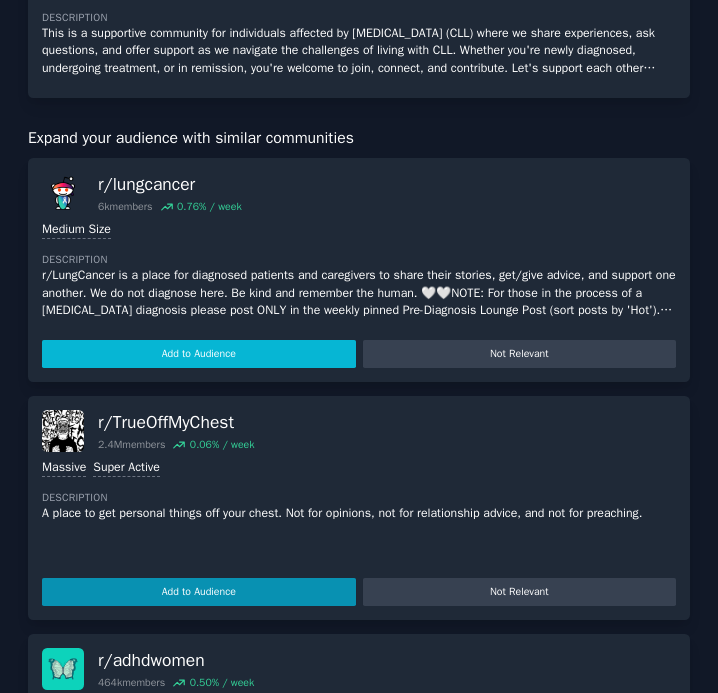 scroll, scrollTop: 3788, scrollLeft: 0, axis: vertical 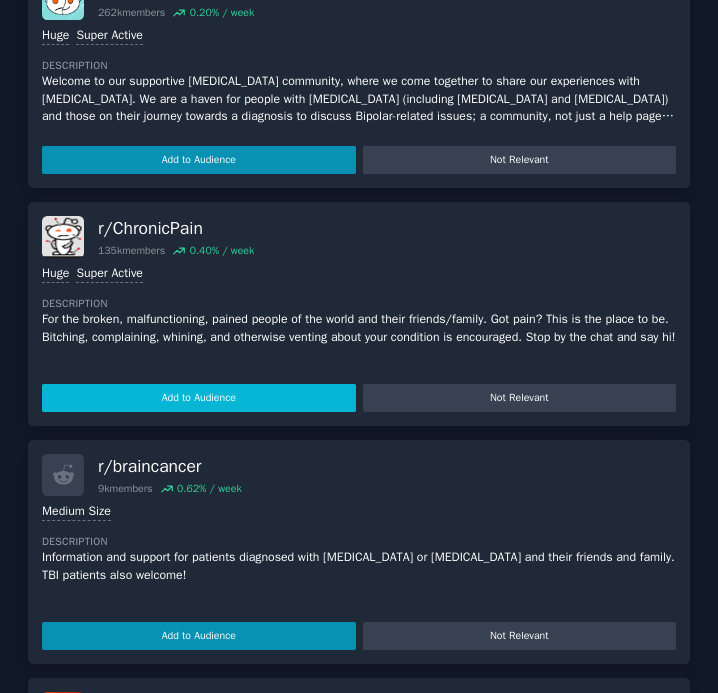 click on "Add to Audience" at bounding box center (199, 398) 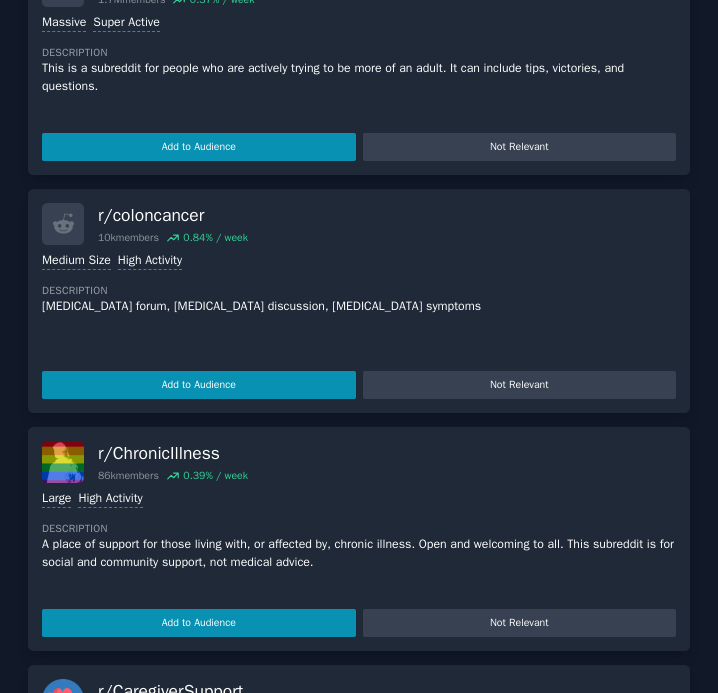 scroll, scrollTop: 5579, scrollLeft: 0, axis: vertical 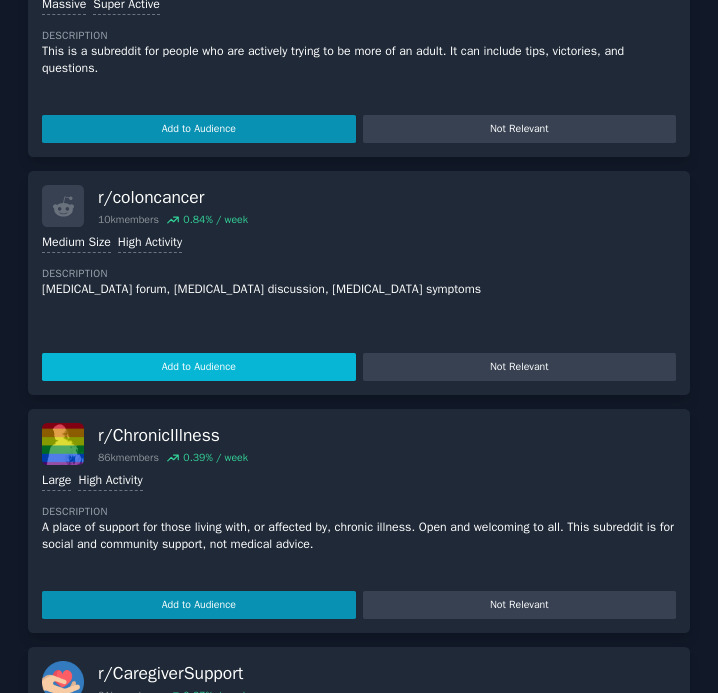click on "Add to Audience" at bounding box center (199, 367) 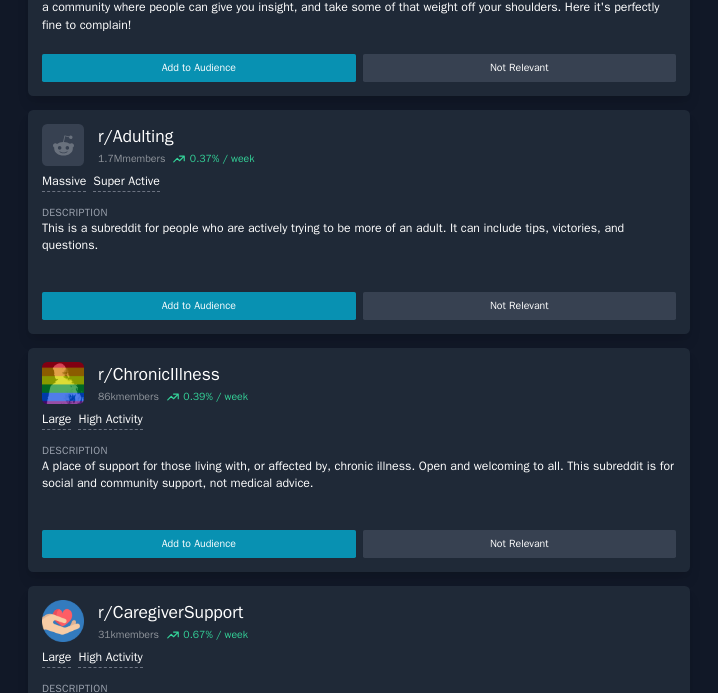 scroll, scrollTop: 5749, scrollLeft: 0, axis: vertical 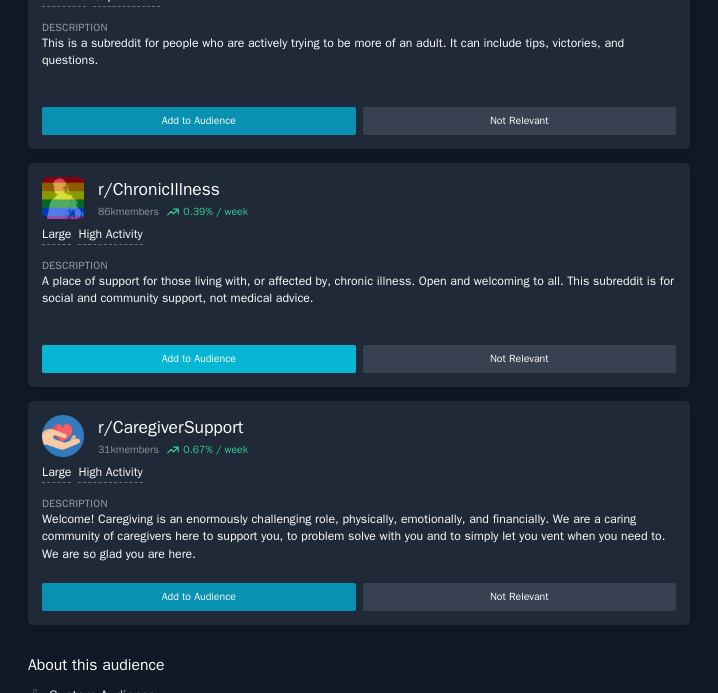 click on "Add to Audience" at bounding box center [199, 359] 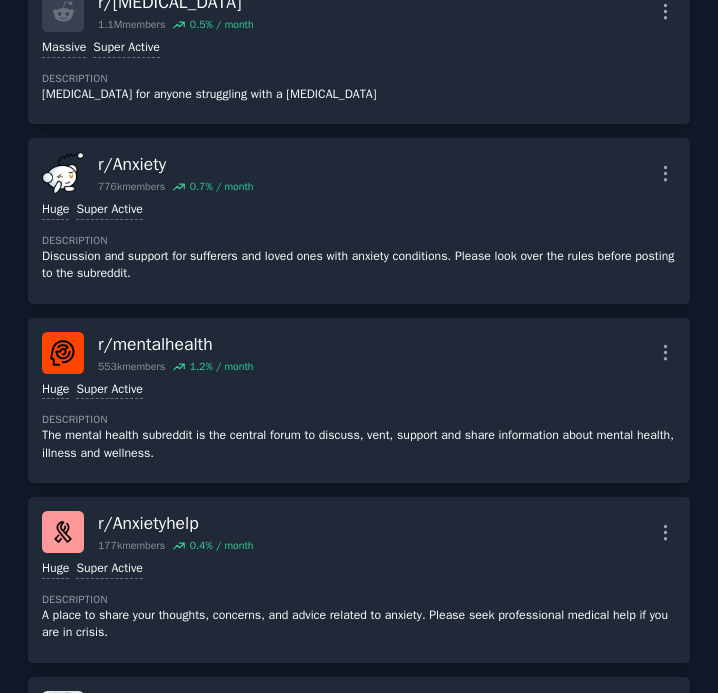 scroll, scrollTop: 0, scrollLeft: 0, axis: both 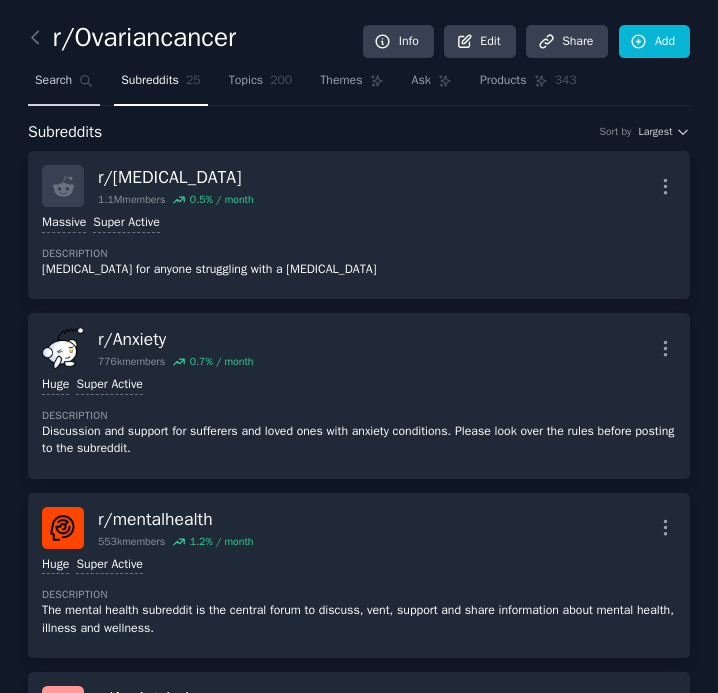 click on "Search" at bounding box center [53, 81] 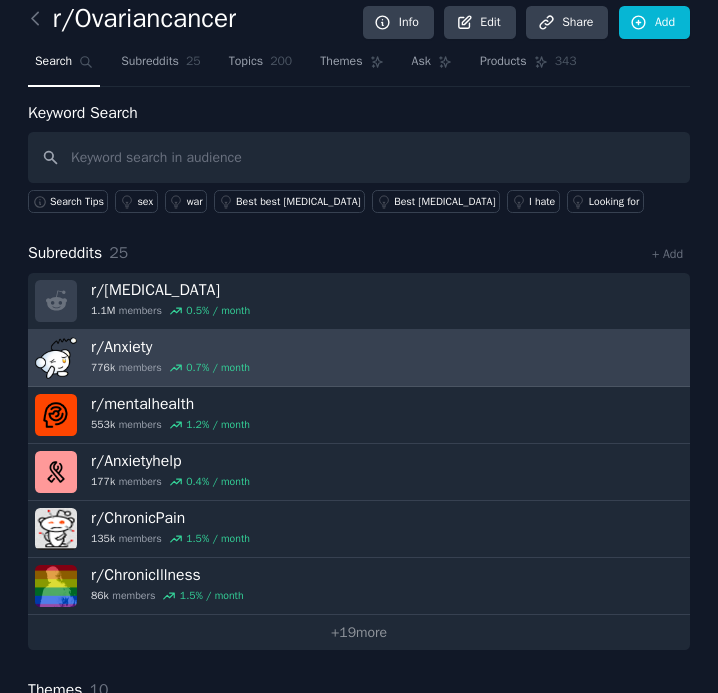 scroll, scrollTop: 21, scrollLeft: 0, axis: vertical 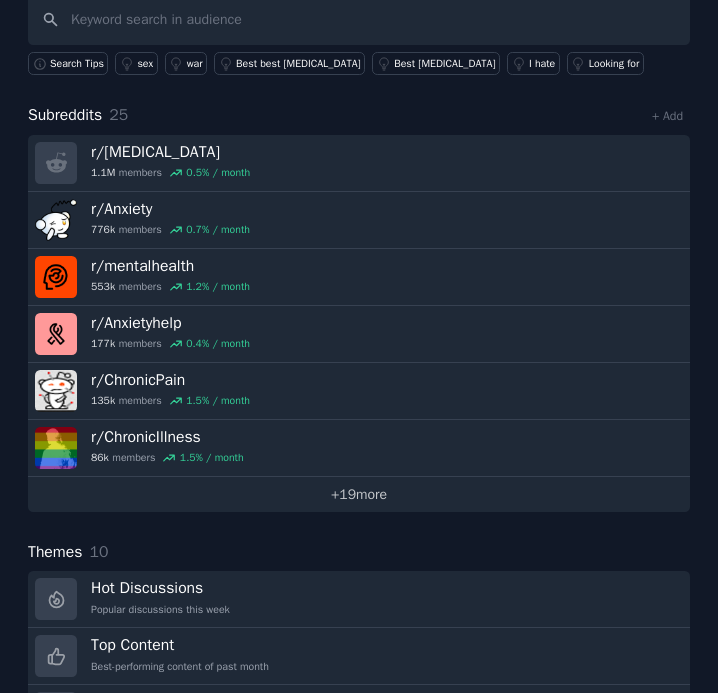 click on "+  19  more" at bounding box center [359, 494] 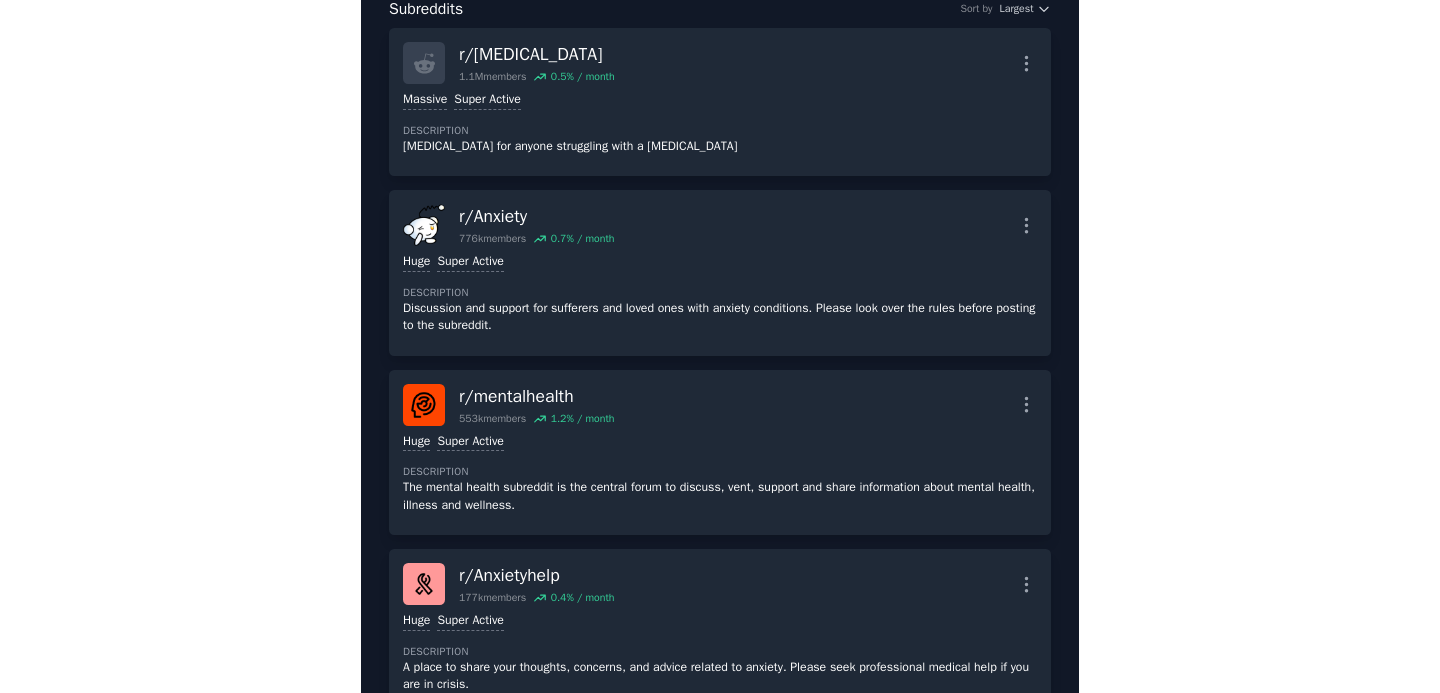 scroll, scrollTop: 0, scrollLeft: 0, axis: both 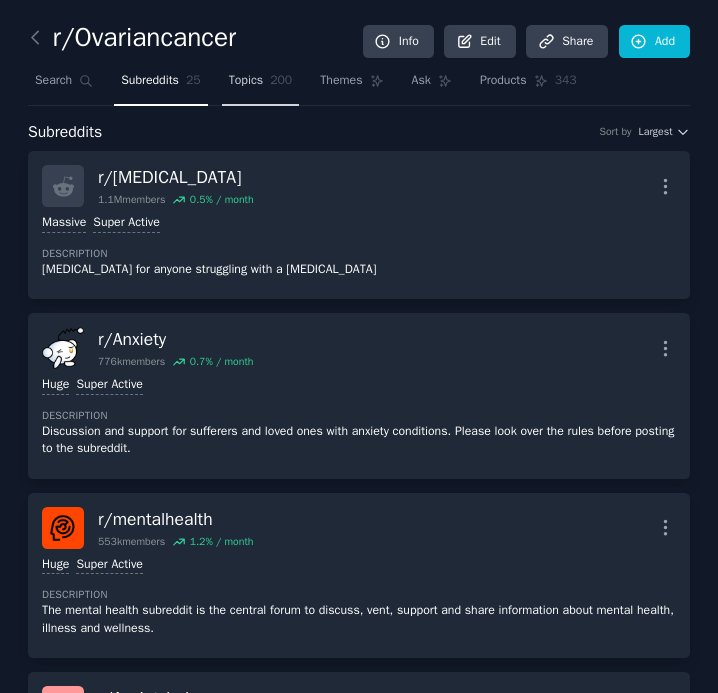 click on "Topics 200" at bounding box center [261, 85] 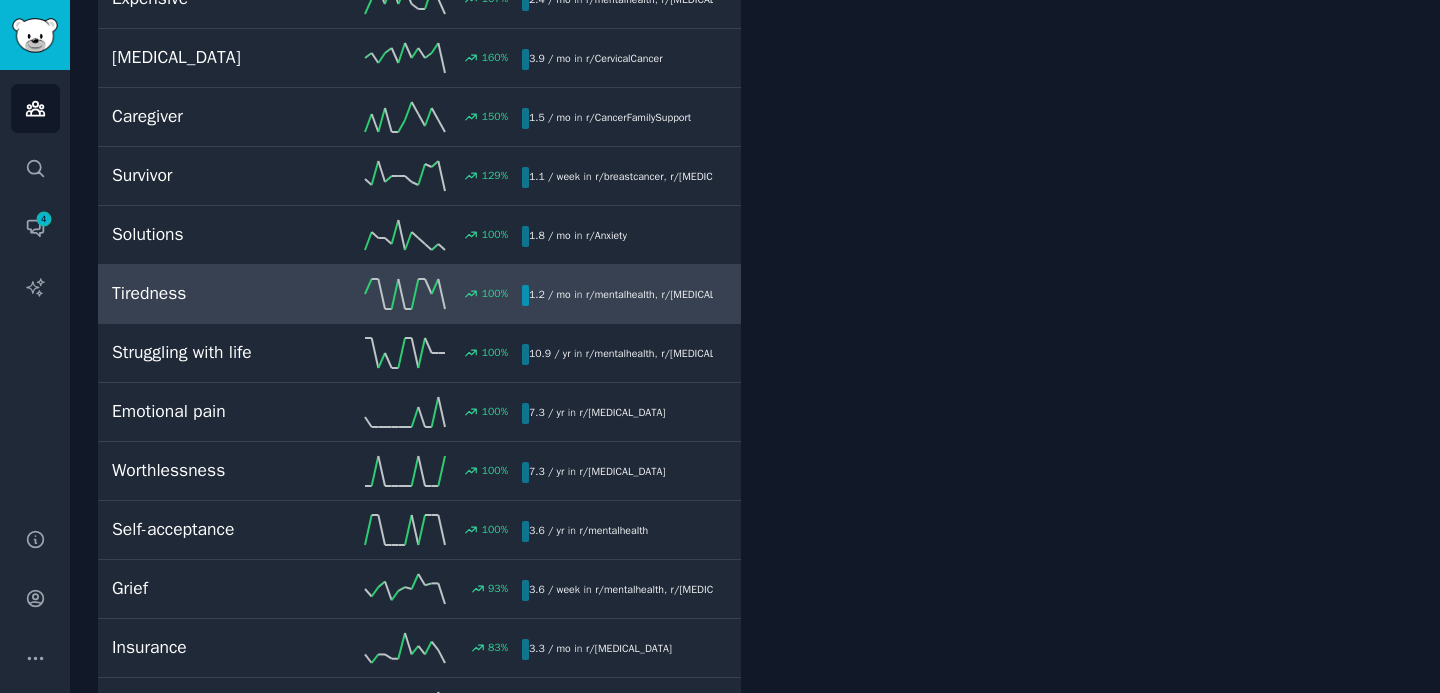 scroll, scrollTop: 612, scrollLeft: 0, axis: vertical 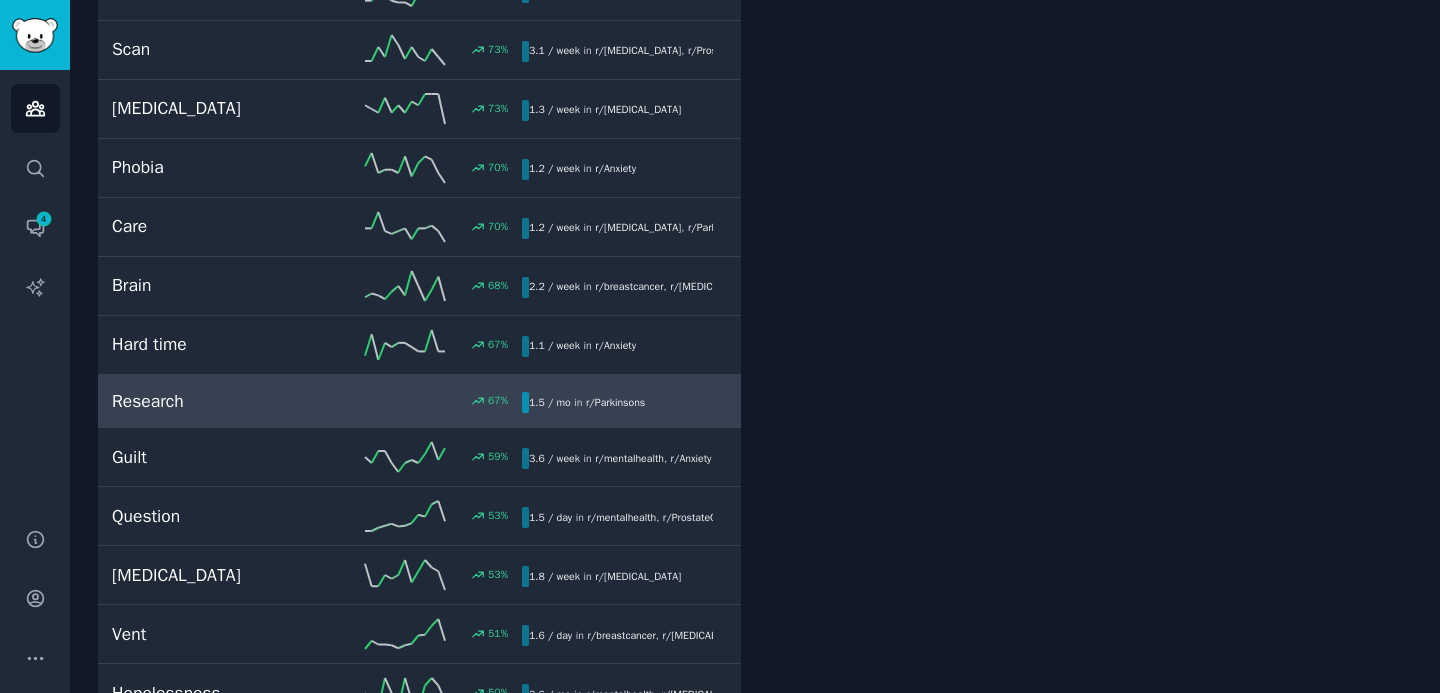 click on "Research 67 % 1.5 / mo  in    r/ Parkinsons" at bounding box center (419, 402) 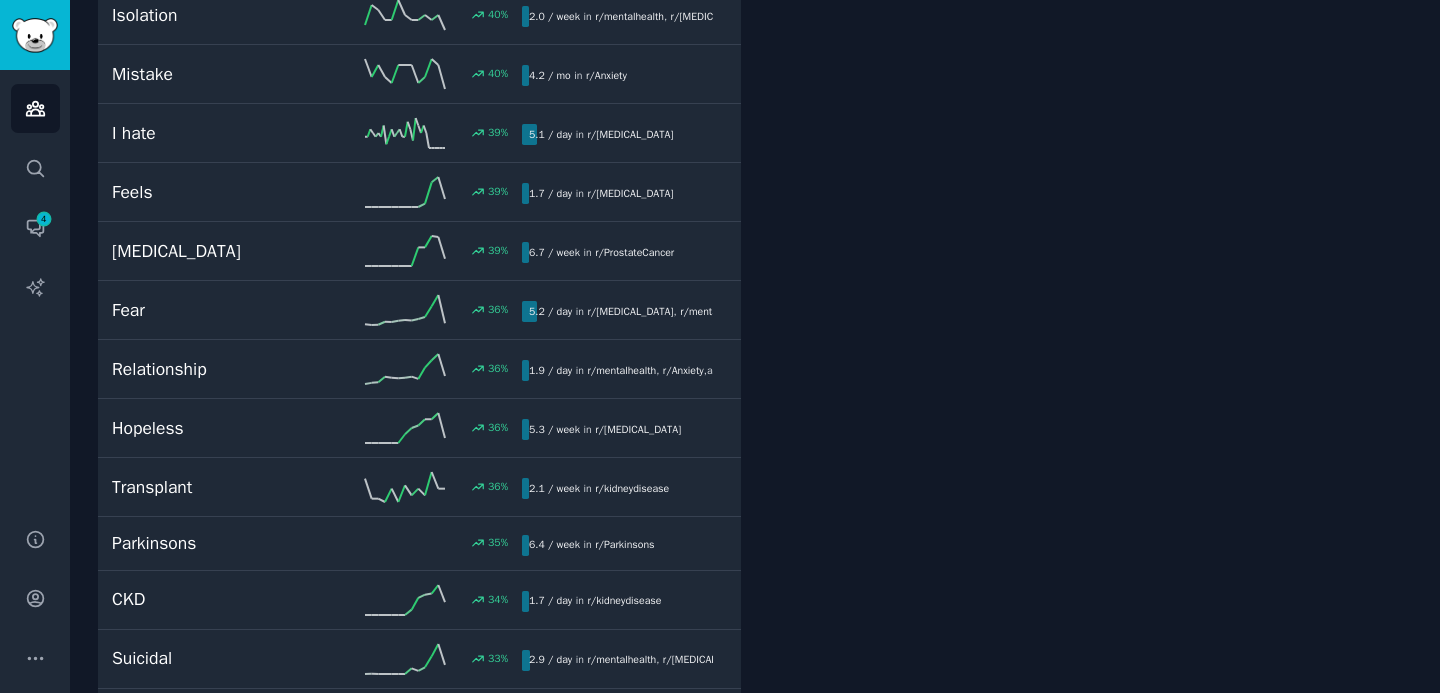 scroll, scrollTop: 2752, scrollLeft: 0, axis: vertical 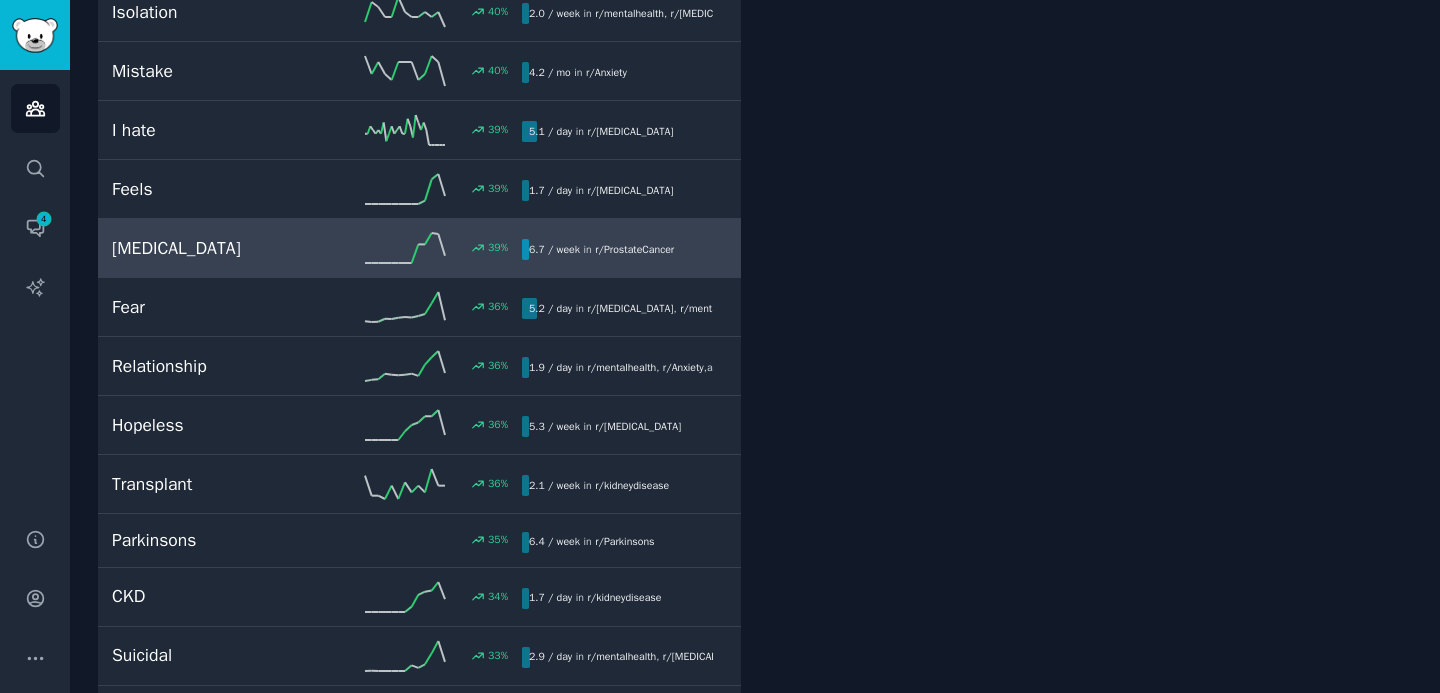 click on "[MEDICAL_DATA] 39 % 6.7 / week  in    r/ ProstateCancer" at bounding box center [419, 248] 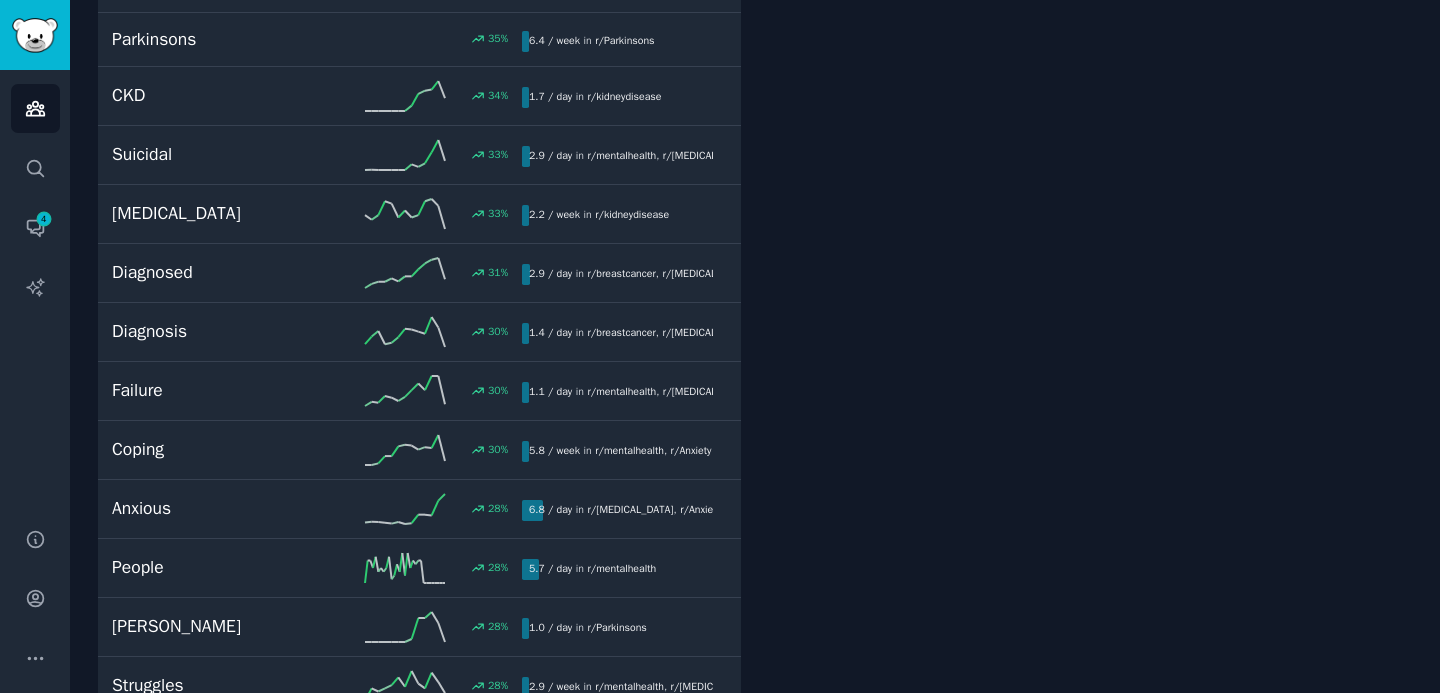 scroll, scrollTop: 3255, scrollLeft: 0, axis: vertical 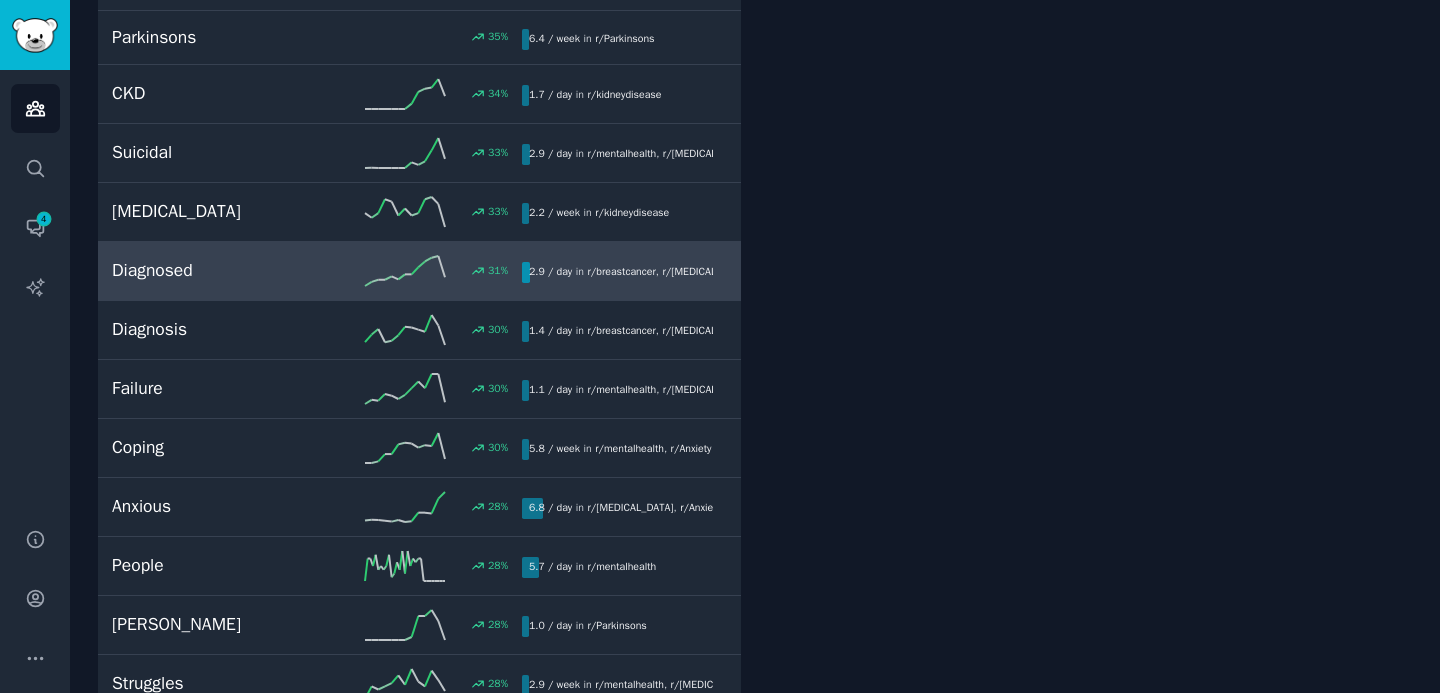click on "31 %" at bounding box center (419, 271) 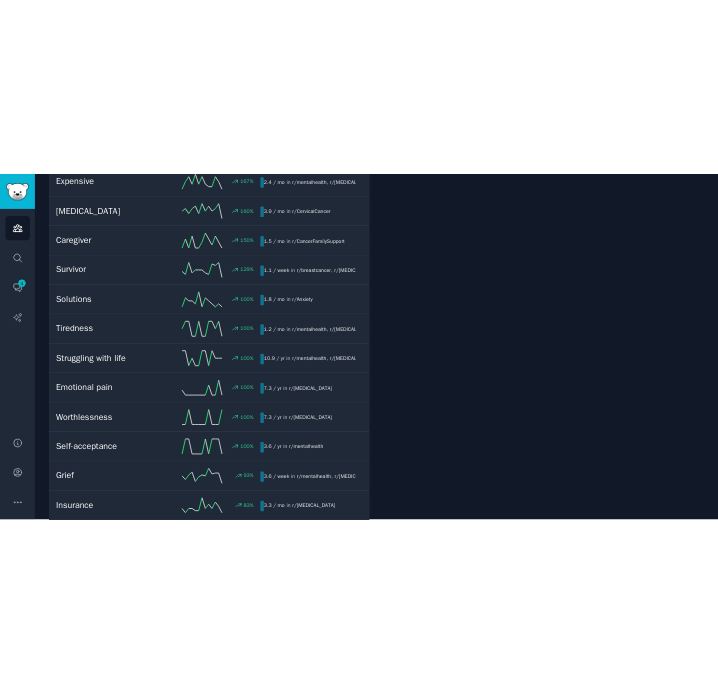 scroll, scrollTop: 112, scrollLeft: 0, axis: vertical 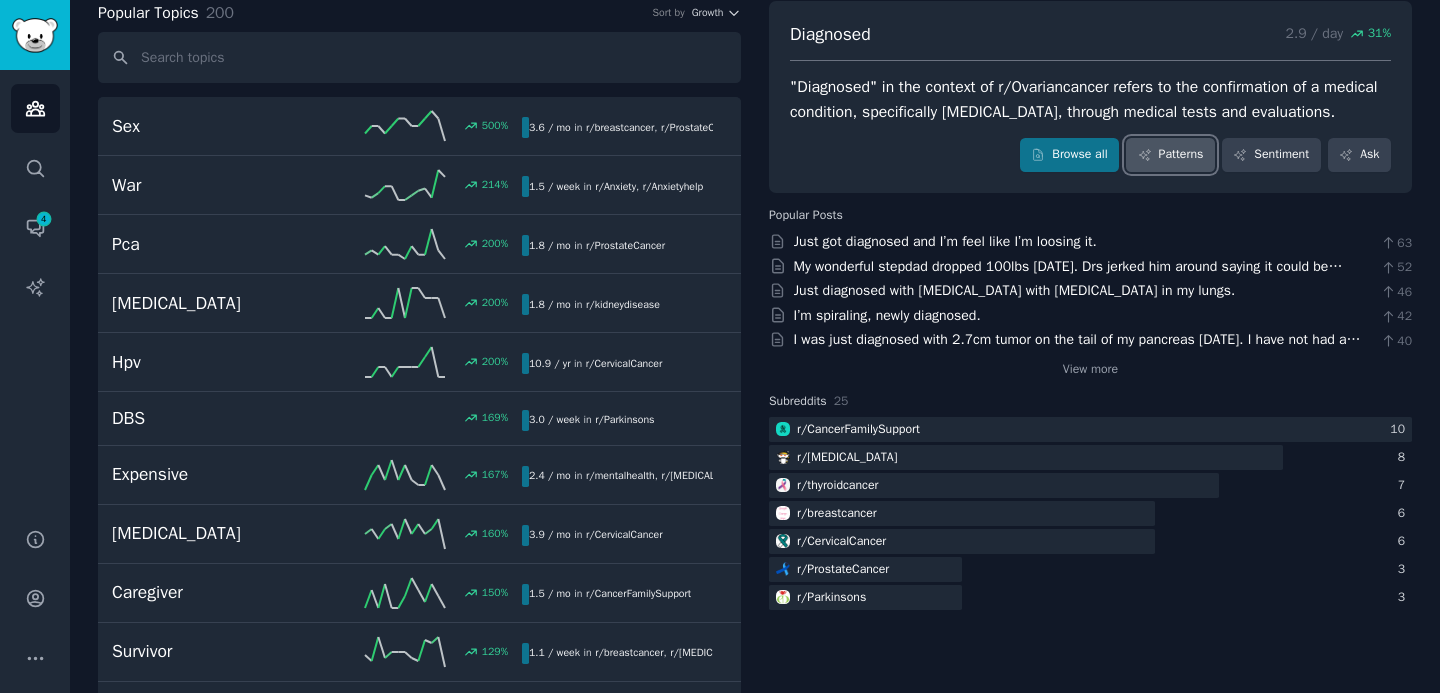 click on "Patterns" at bounding box center (1170, 155) 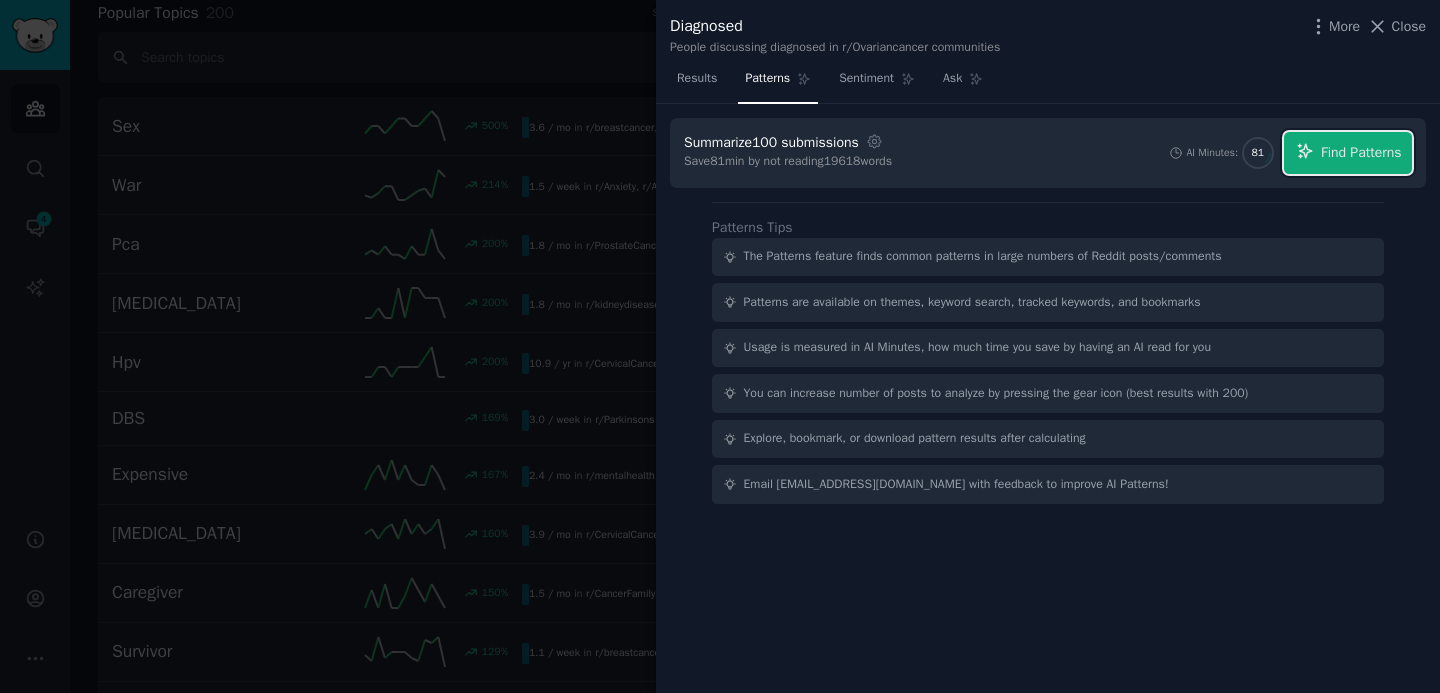 click 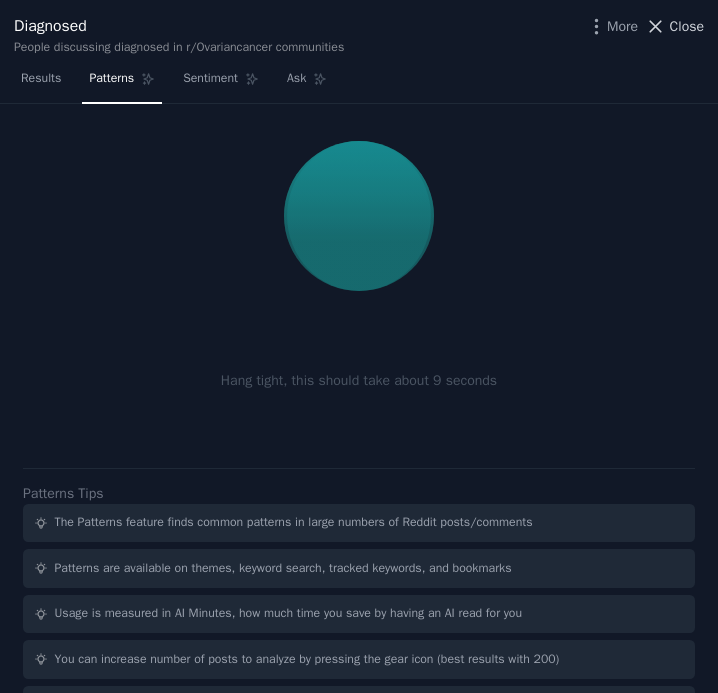 scroll, scrollTop: 119, scrollLeft: 0, axis: vertical 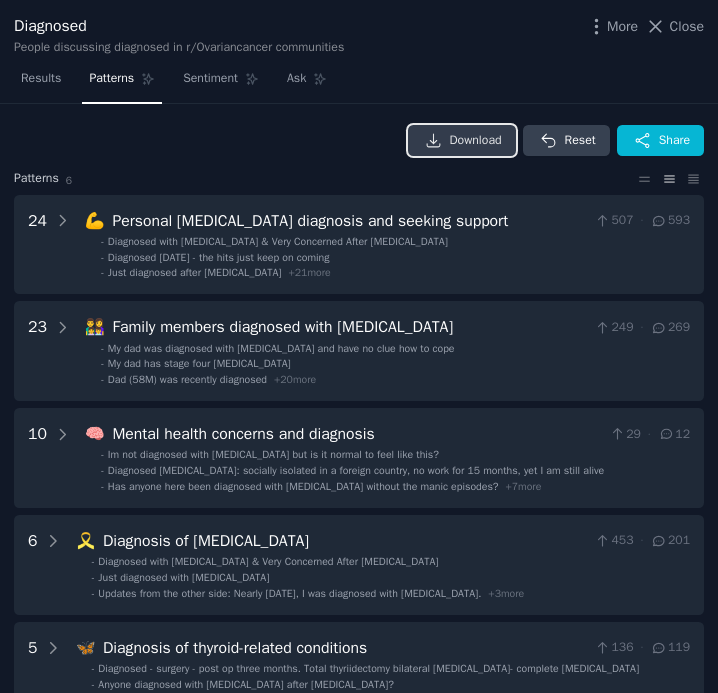 click on "Download" at bounding box center [476, 141] 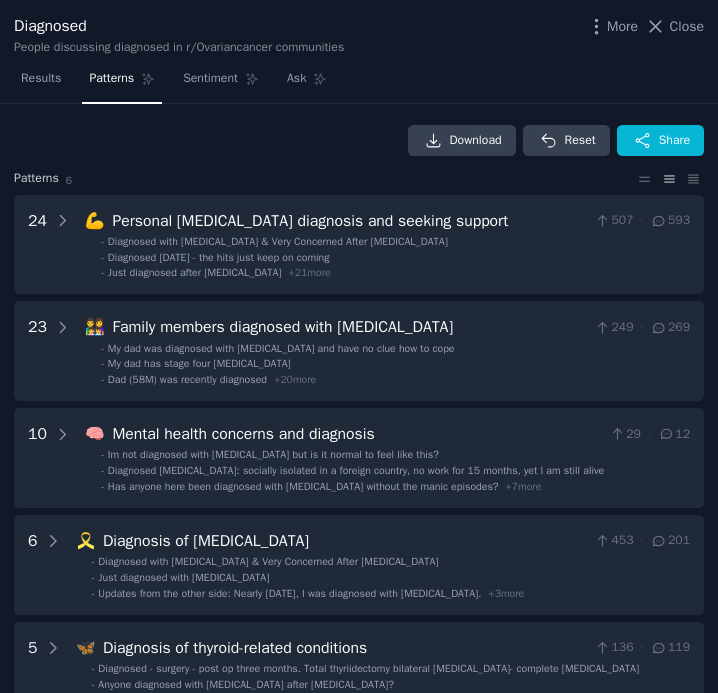 click on "Close" at bounding box center [687, 26] 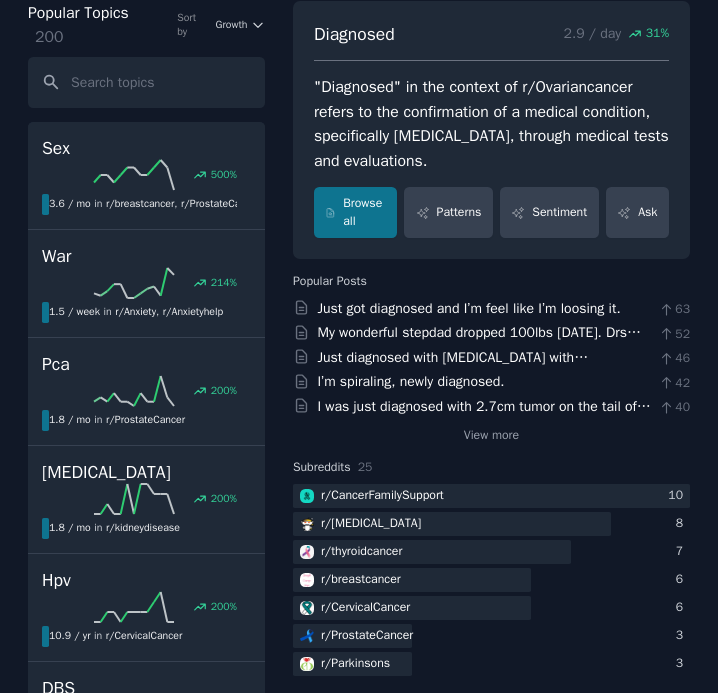 click on "Popular Topics 200 Sort by Growth Sex 500 % 3.6 / mo  in    r/ breastcancer ,  r/ ProstateCancer War 214 % 1.5 / week  in    r/ Anxiety ,  r/ Anxietyhelp Pca 200 % 1.8 / mo  in    r/ ProstateCancer [MEDICAL_DATA] 200 % 1.8 / mo  in    r/ kidneydisease 200% increase in mentions recently Hpv 200 % 10.9 / yr  in    r/ CervicalCancer DBS 169 % 3.0 / week  in    r/ Parkinsons Expensive 167 % 2.4 / mo  in    r/ mentalhealth ,  r/ [MEDICAL_DATA] ,   and  1  other [MEDICAL_DATA] 160 % 3.9 / mo  in    r/ CervicalCancer Caregiver 150 % 1.5 / mo  in    r/ CancerFamilySupport 150% increase in mentions recently Survivor 129 % 1.1 / week  in    r/ breastcancer ,  r/ [MEDICAL_DATA] ,   and  1  other Solutions 100 % 1.8 / mo  in    r/ Anxiety Tiredness 100 % 1.2 / mo  in    r/ mentalhealth ,  r/ [MEDICAL_DATA] Struggling with life 100 % 10.9 / yr  in    r/ mentalhealth ,  r/ [MEDICAL_DATA] 100% increase in mentions recently Emotional pain 100 % 7.3 / yr  in    r/ [MEDICAL_DATA] Worthlessness 100 % 7.3 / yr  in    r/ [MEDICAL_DATA] Self-acceptance 100 %" at bounding box center [359, 10789] 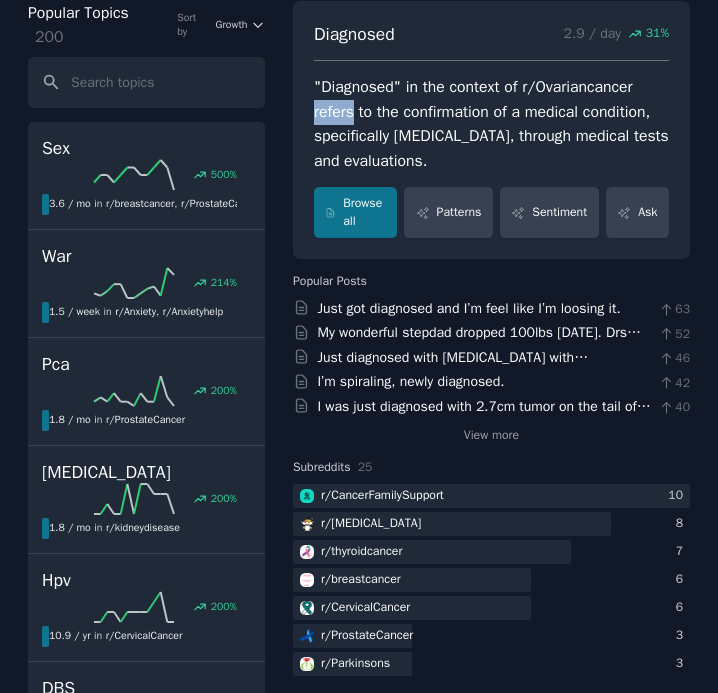 click on "Popular Topics 200 Sort by Growth Sex 500 % 3.6 / mo  in    r/ breastcancer ,  r/ ProstateCancer War 214 % 1.5 / week  in    r/ Anxiety ,  r/ Anxietyhelp Pca 200 % 1.8 / mo  in    r/ ProstateCancer [MEDICAL_DATA] 200 % 1.8 / mo  in    r/ kidneydisease 200% increase in mentions recently Hpv 200 % 10.9 / yr  in    r/ CervicalCancer DBS 169 % 3.0 / week  in    r/ Parkinsons Expensive 167 % 2.4 / mo  in    r/ mentalhealth ,  r/ [MEDICAL_DATA] ,   and  1  other [MEDICAL_DATA] 160 % 3.9 / mo  in    r/ CervicalCancer Caregiver 150 % 1.5 / mo  in    r/ CancerFamilySupport 150% increase in mentions recently Survivor 129 % 1.1 / week  in    r/ breastcancer ,  r/ [MEDICAL_DATA] ,   and  1  other Solutions 100 % 1.8 / mo  in    r/ Anxiety Tiredness 100 % 1.2 / mo  in    r/ mentalhealth ,  r/ [MEDICAL_DATA] Struggling with life 100 % 10.9 / yr  in    r/ mentalhealth ,  r/ [MEDICAL_DATA] 100% increase in mentions recently Emotional pain 100 % 7.3 / yr  in    r/ [MEDICAL_DATA] Worthlessness 100 % 7.3 / yr  in    r/ [MEDICAL_DATA] Self-acceptance 100 %" at bounding box center (359, 10789) 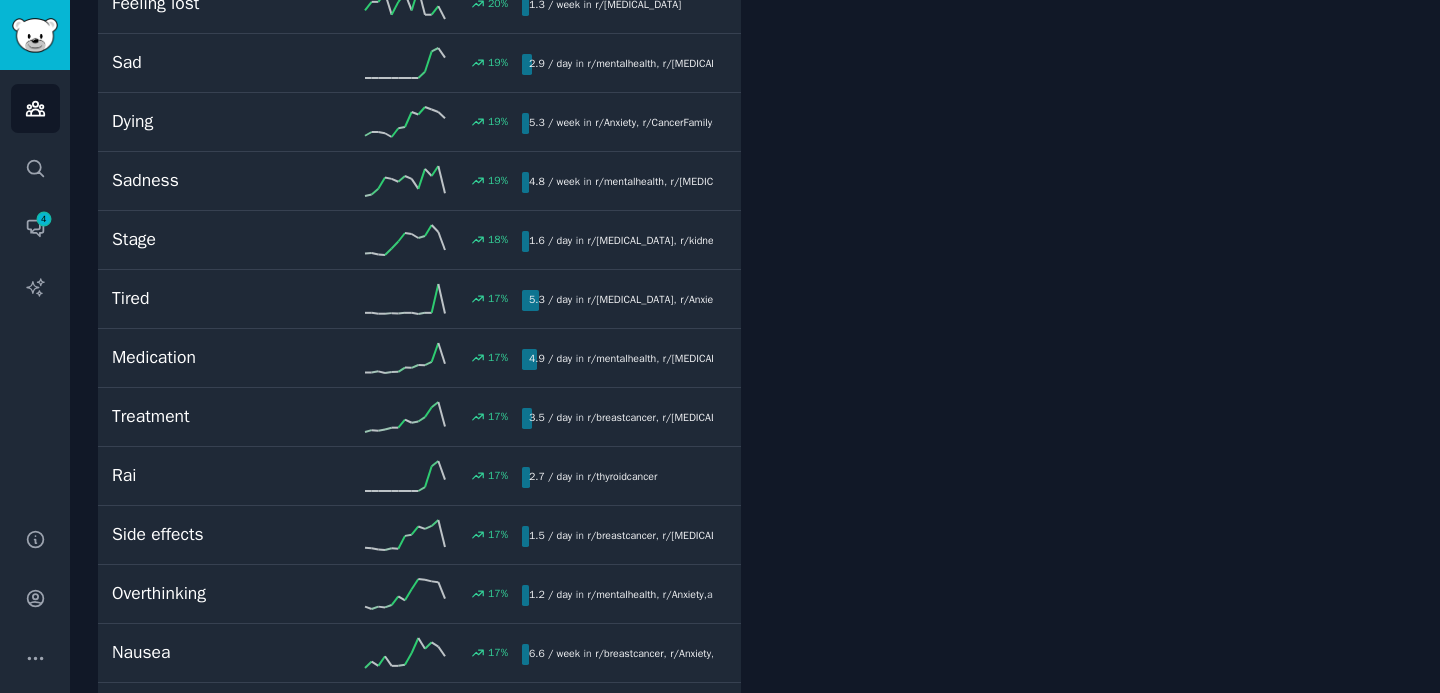 scroll, scrollTop: 4825, scrollLeft: 0, axis: vertical 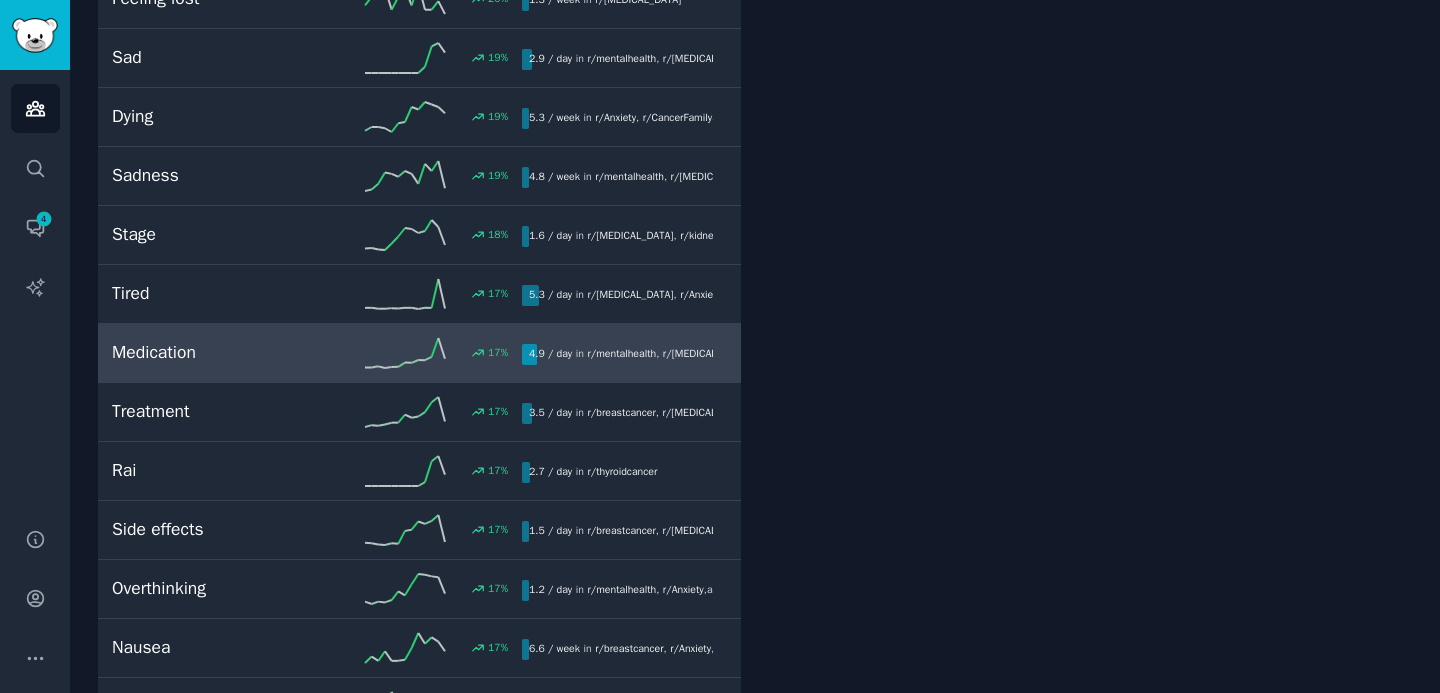 click on "Medication" at bounding box center (214, 352) 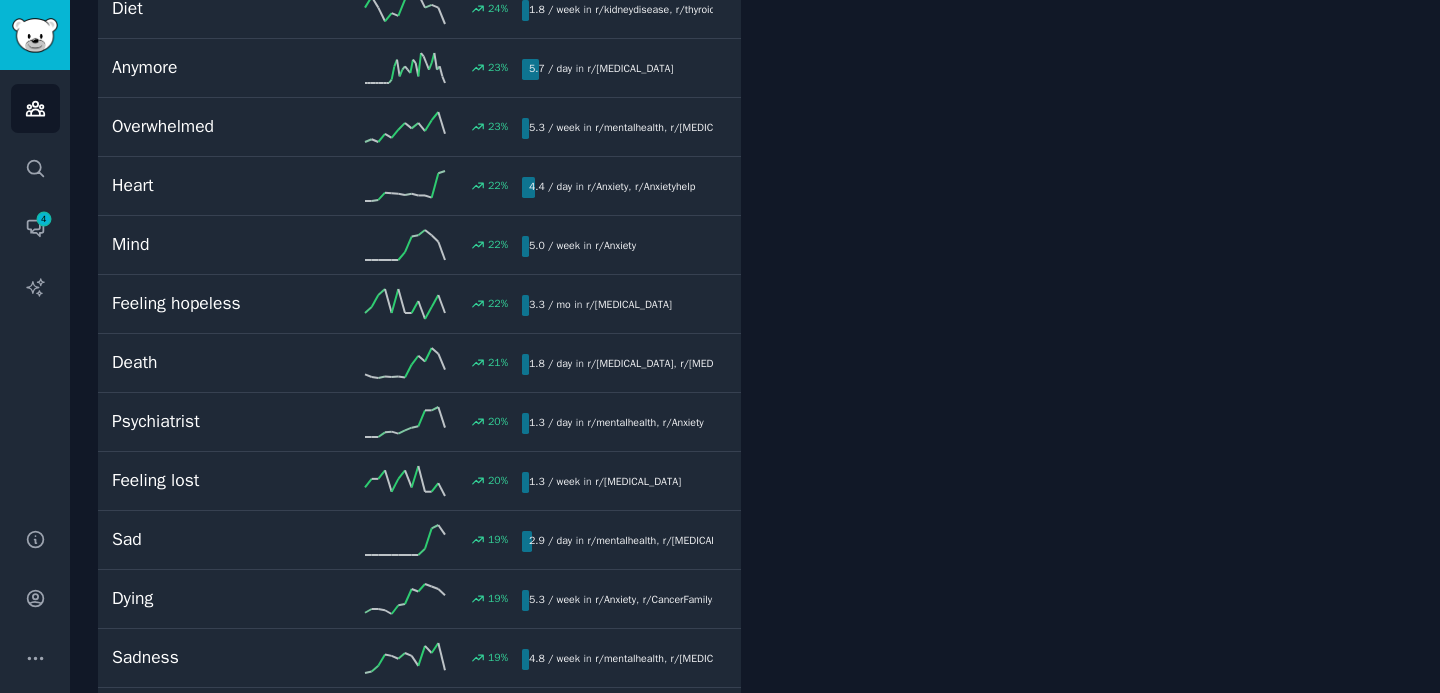 scroll, scrollTop: 112, scrollLeft: 0, axis: vertical 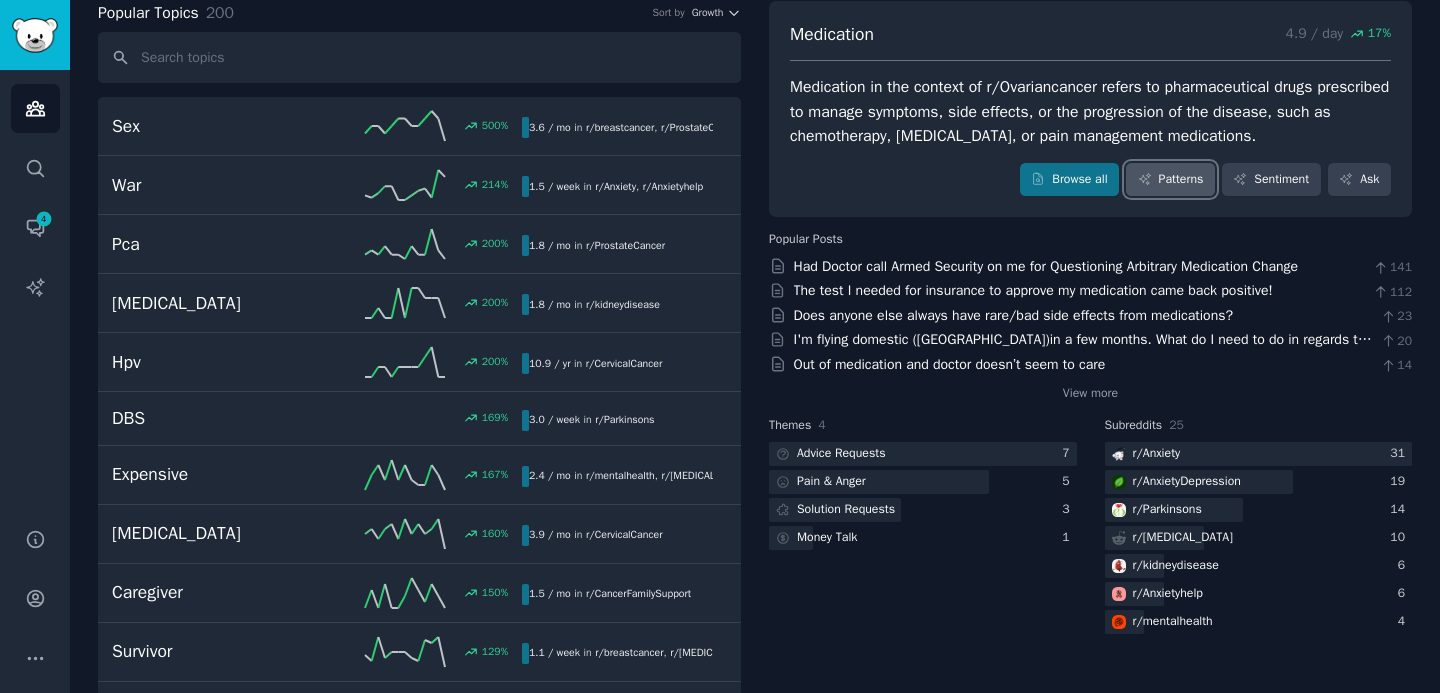 click on "Patterns" at bounding box center [1170, 180] 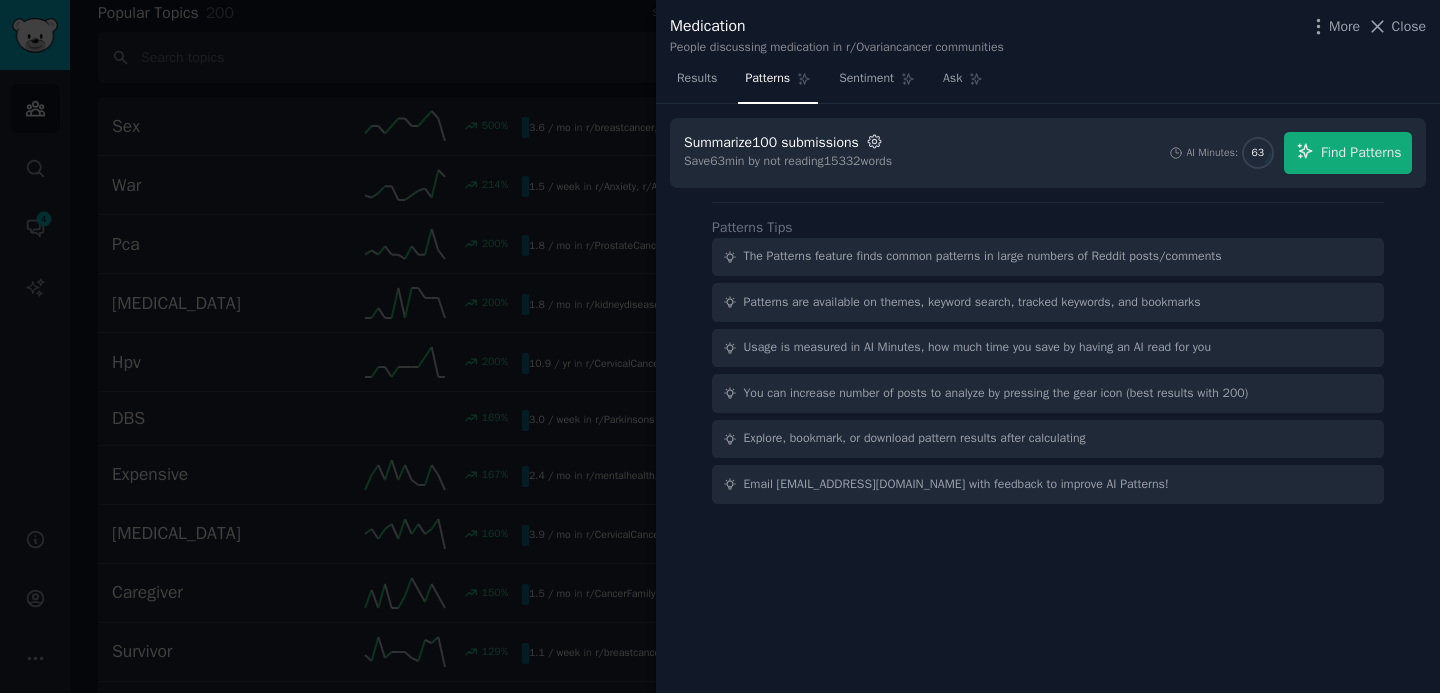 click 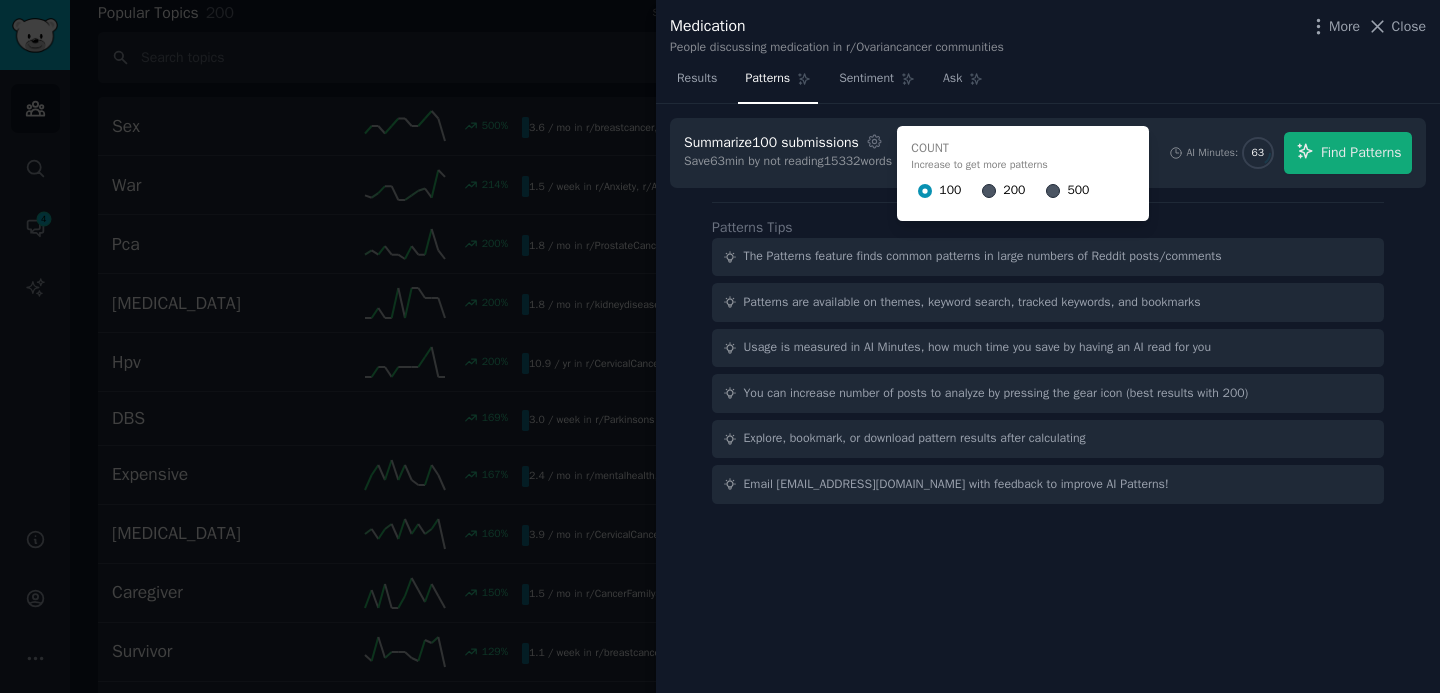 click on "200" at bounding box center (1003, 191) 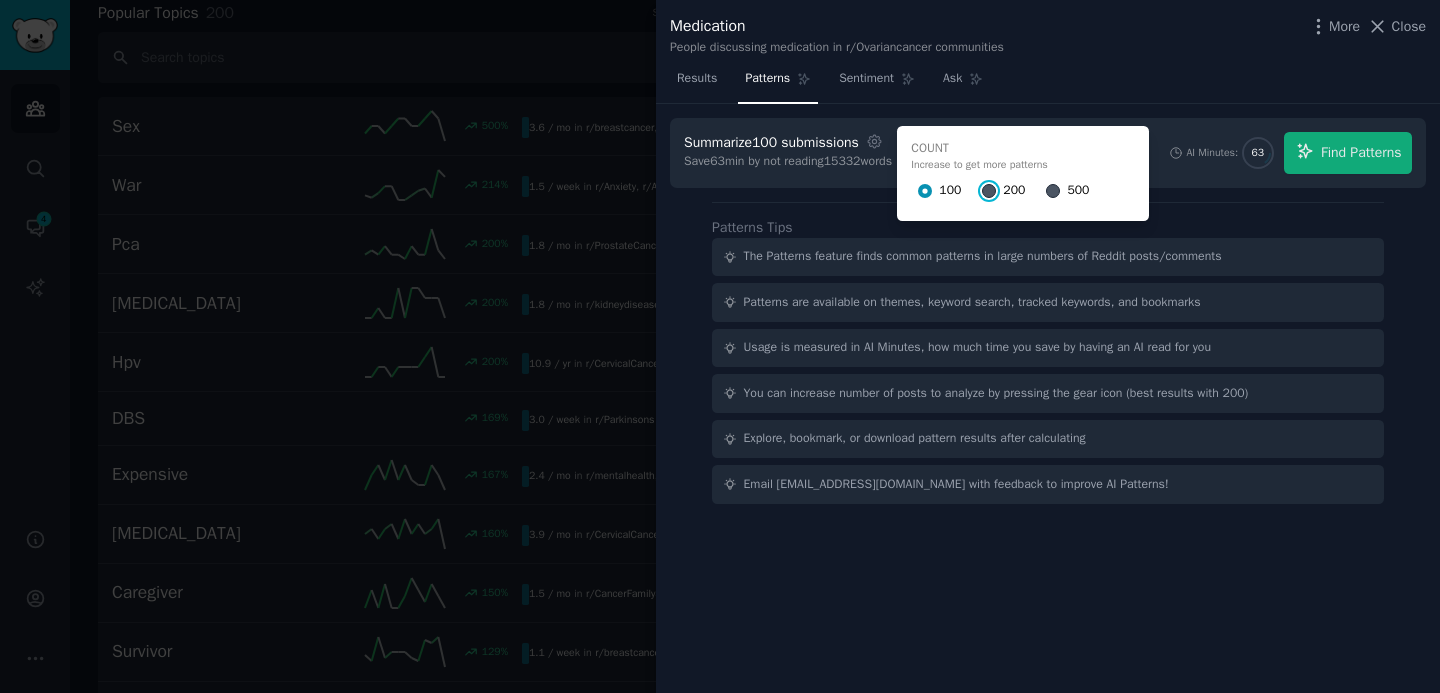 click on "200" at bounding box center (989, 191) 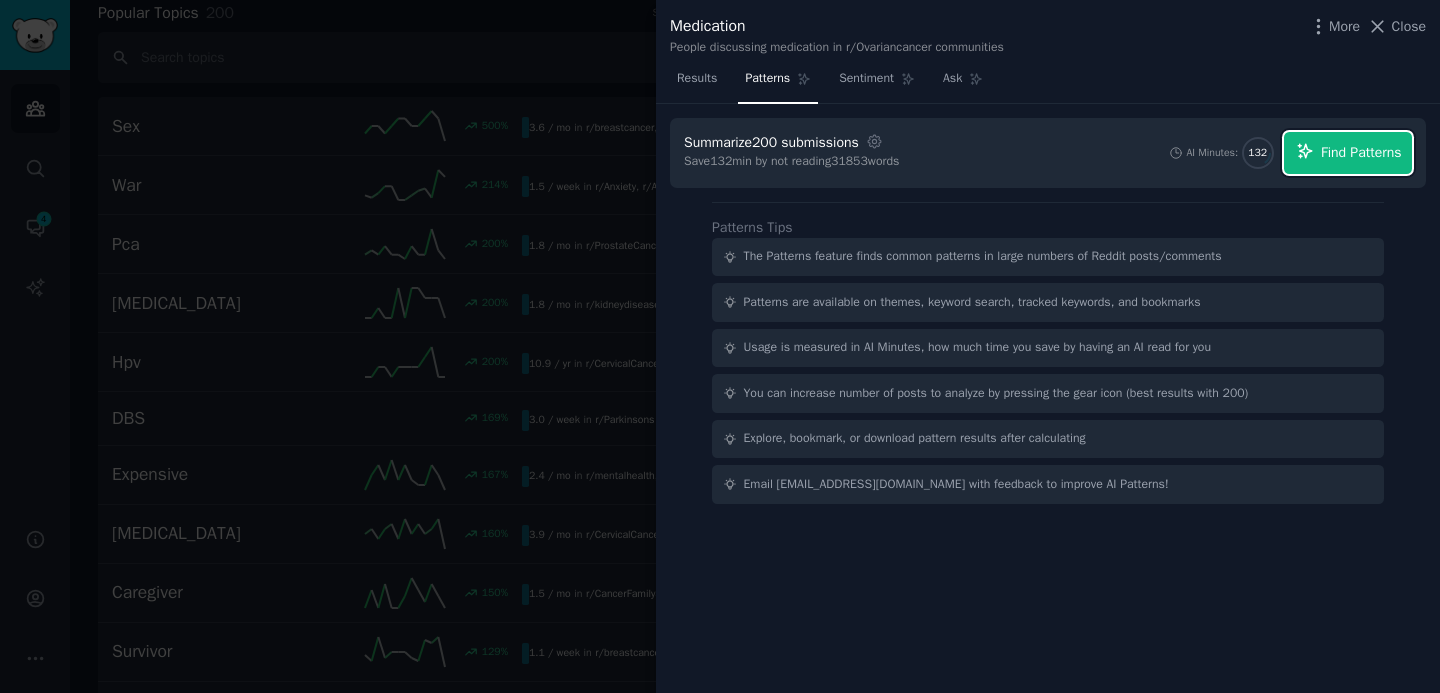 click 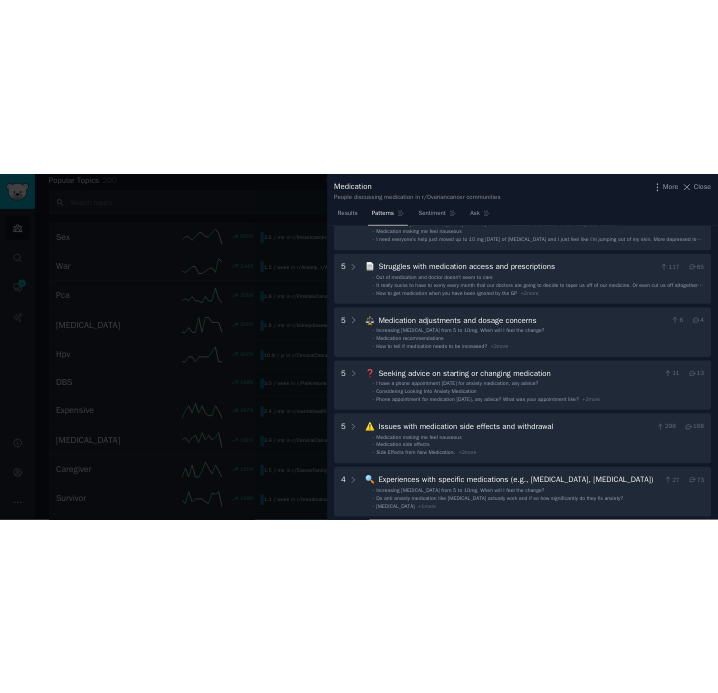 scroll, scrollTop: 0, scrollLeft: 0, axis: both 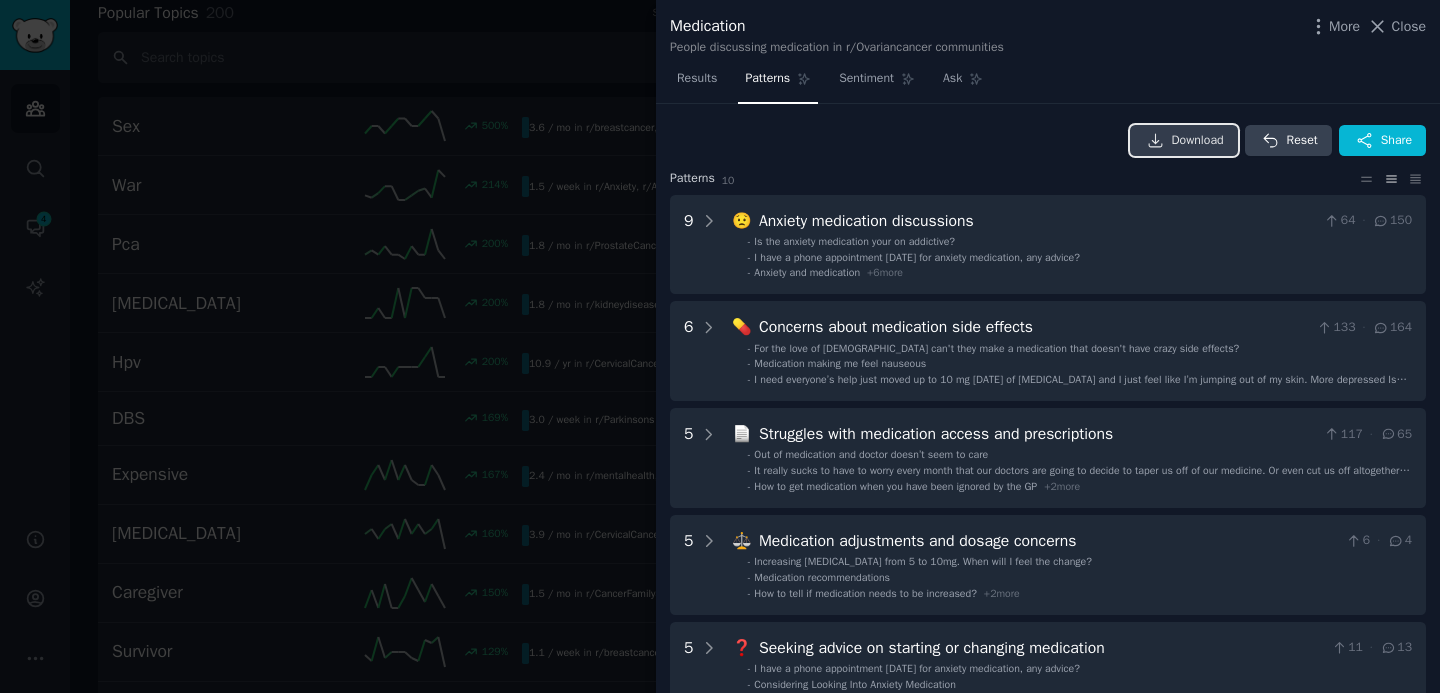 click on "Download" at bounding box center (1198, 141) 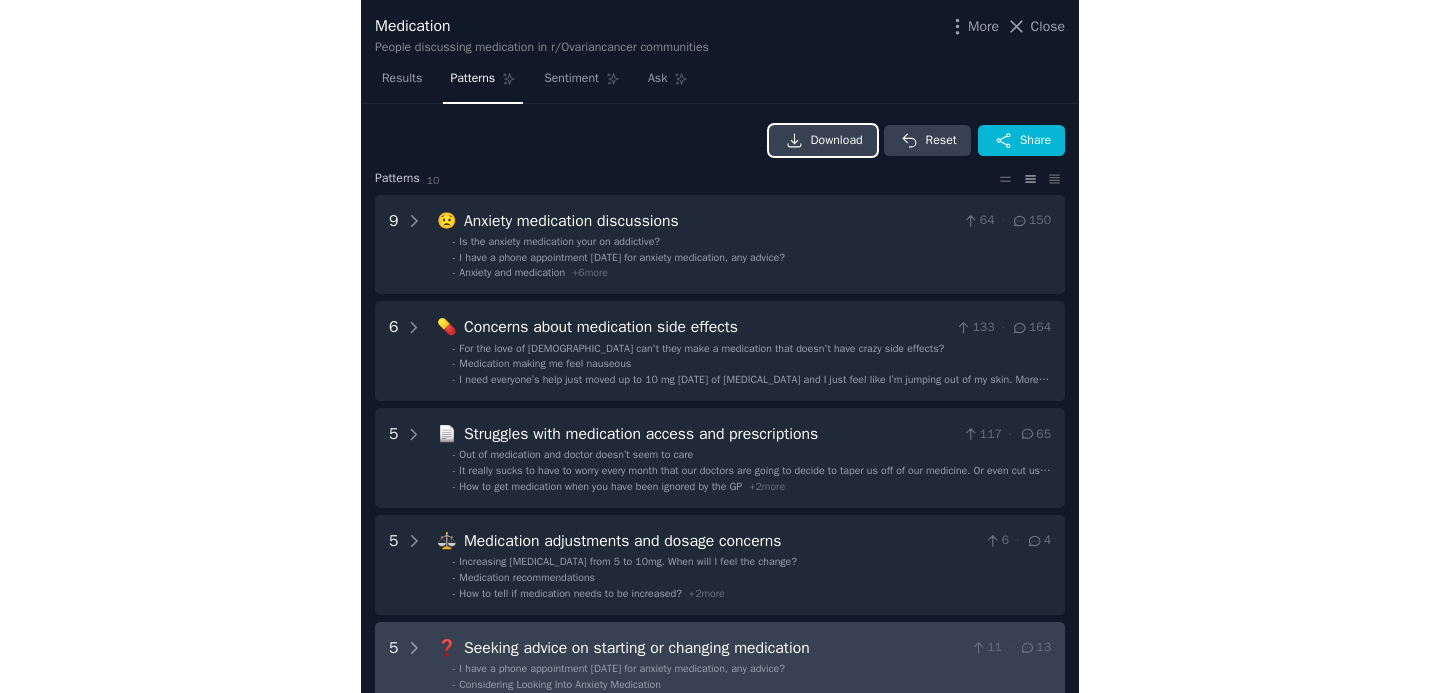 scroll, scrollTop: 119, scrollLeft: 0, axis: vertical 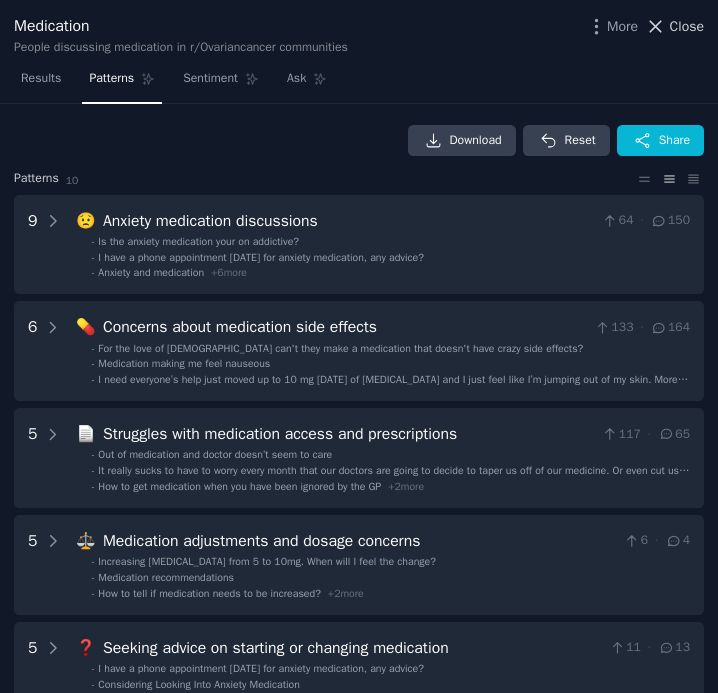 click on "Close" at bounding box center (687, 26) 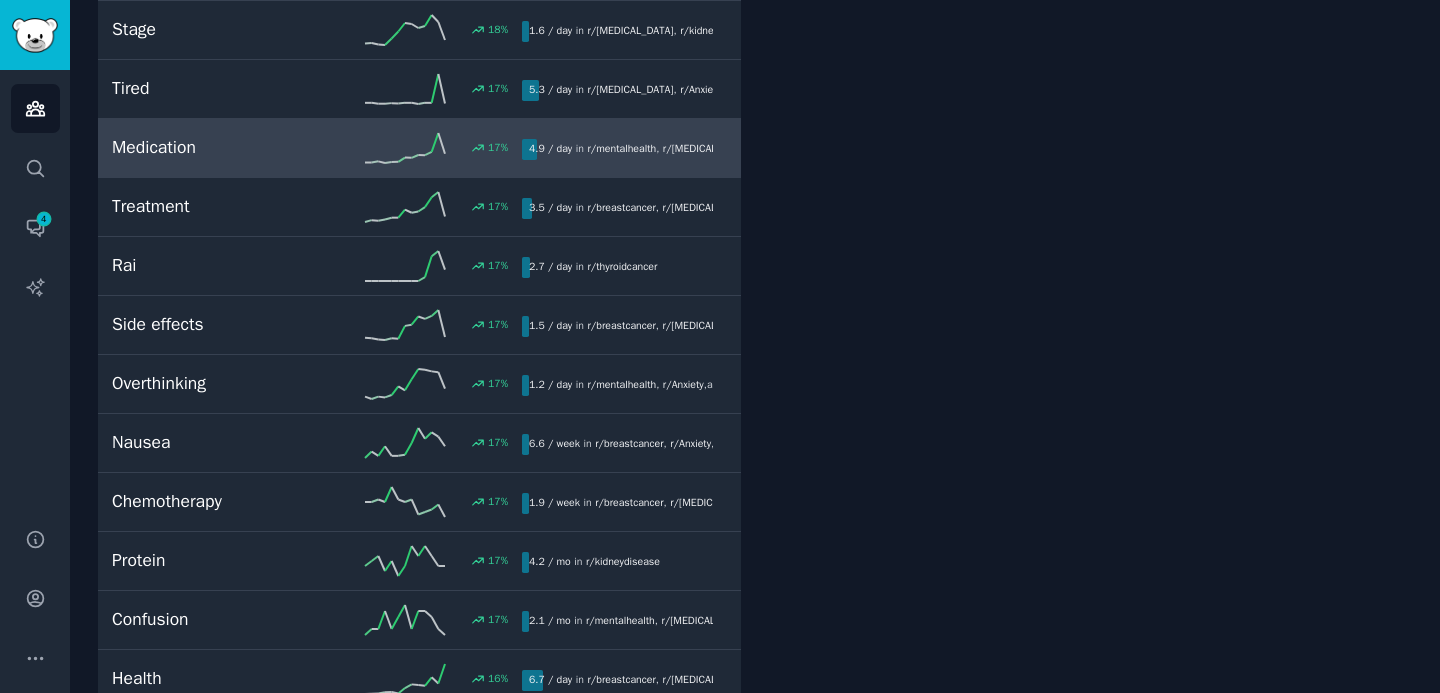 scroll, scrollTop: 5055, scrollLeft: 0, axis: vertical 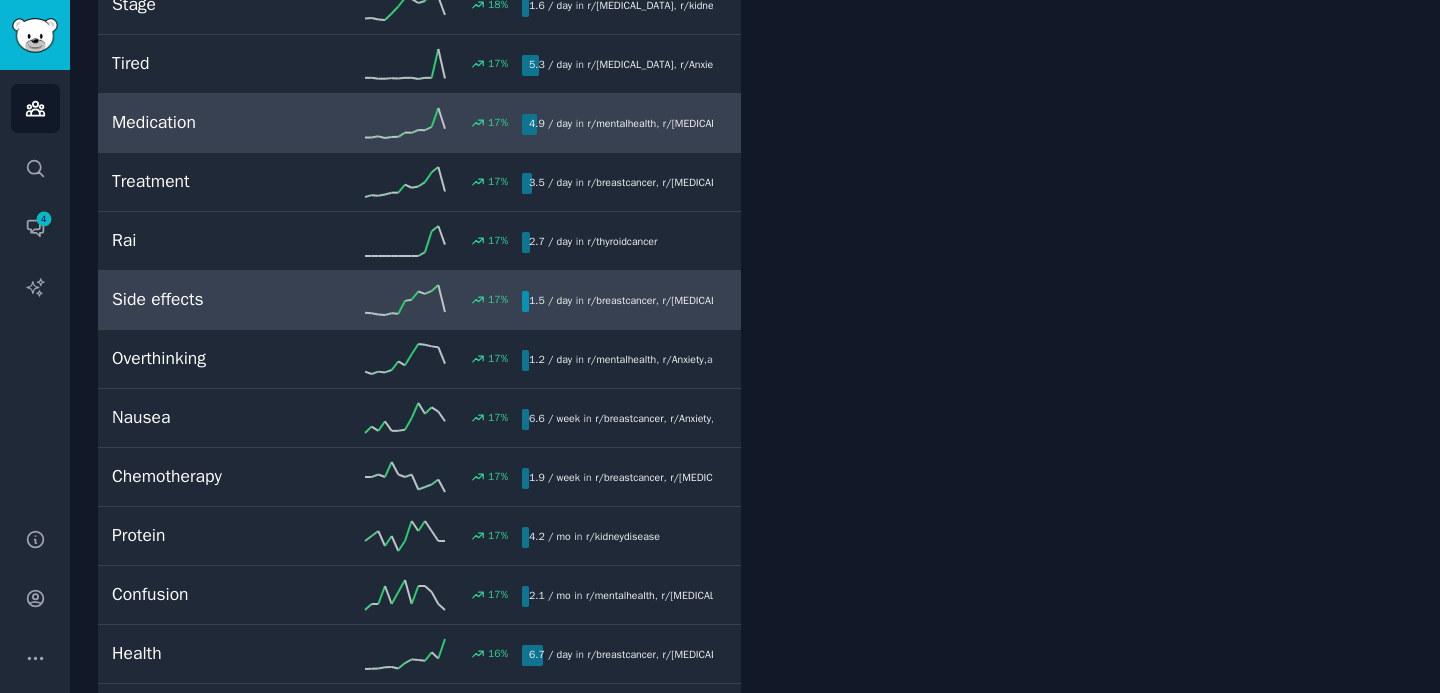 click on "Side effects" at bounding box center (214, 299) 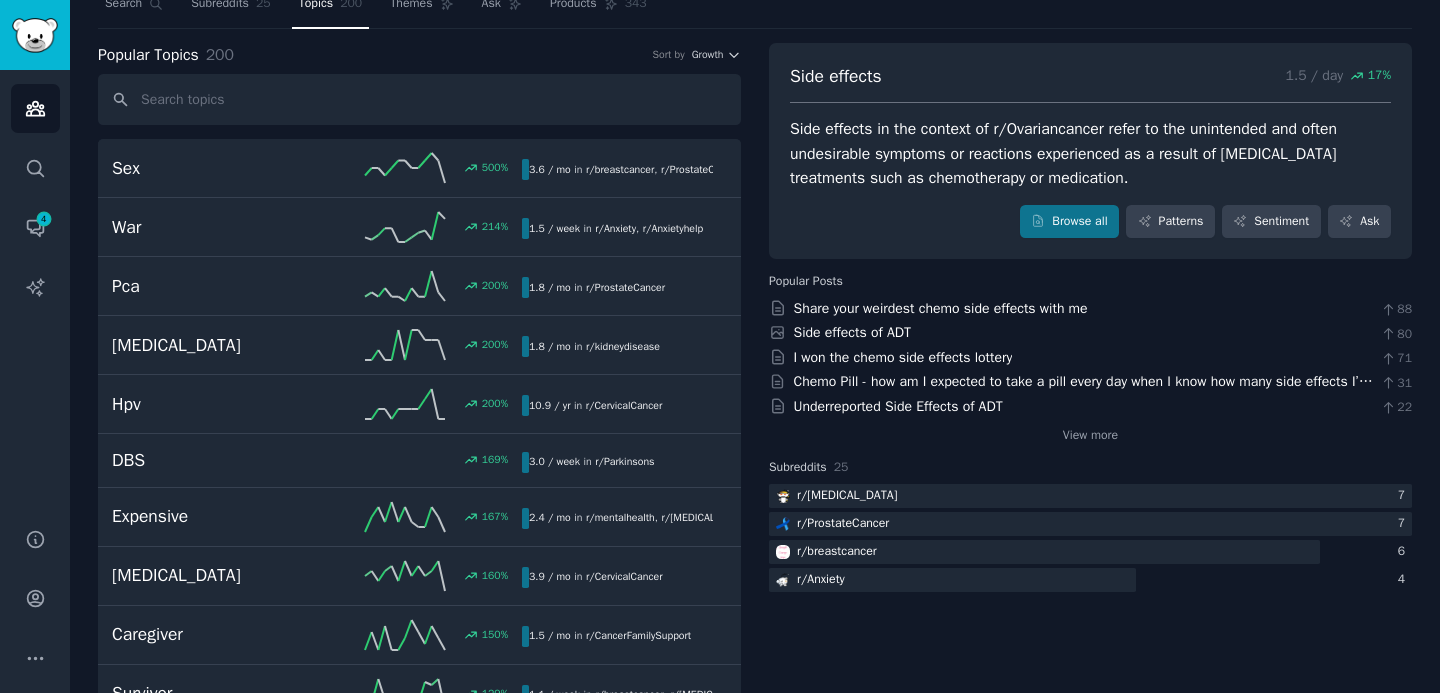 scroll, scrollTop: 64, scrollLeft: 0, axis: vertical 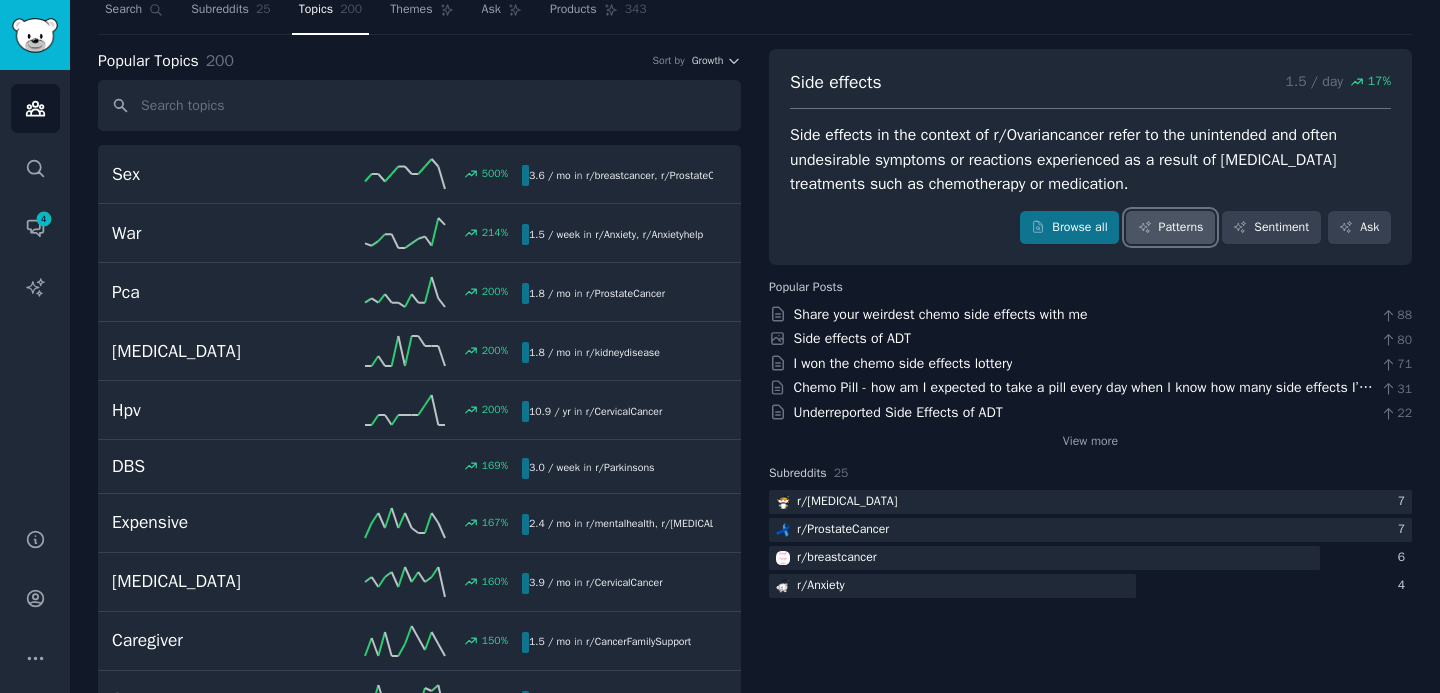 click on "Patterns" at bounding box center [1170, 228] 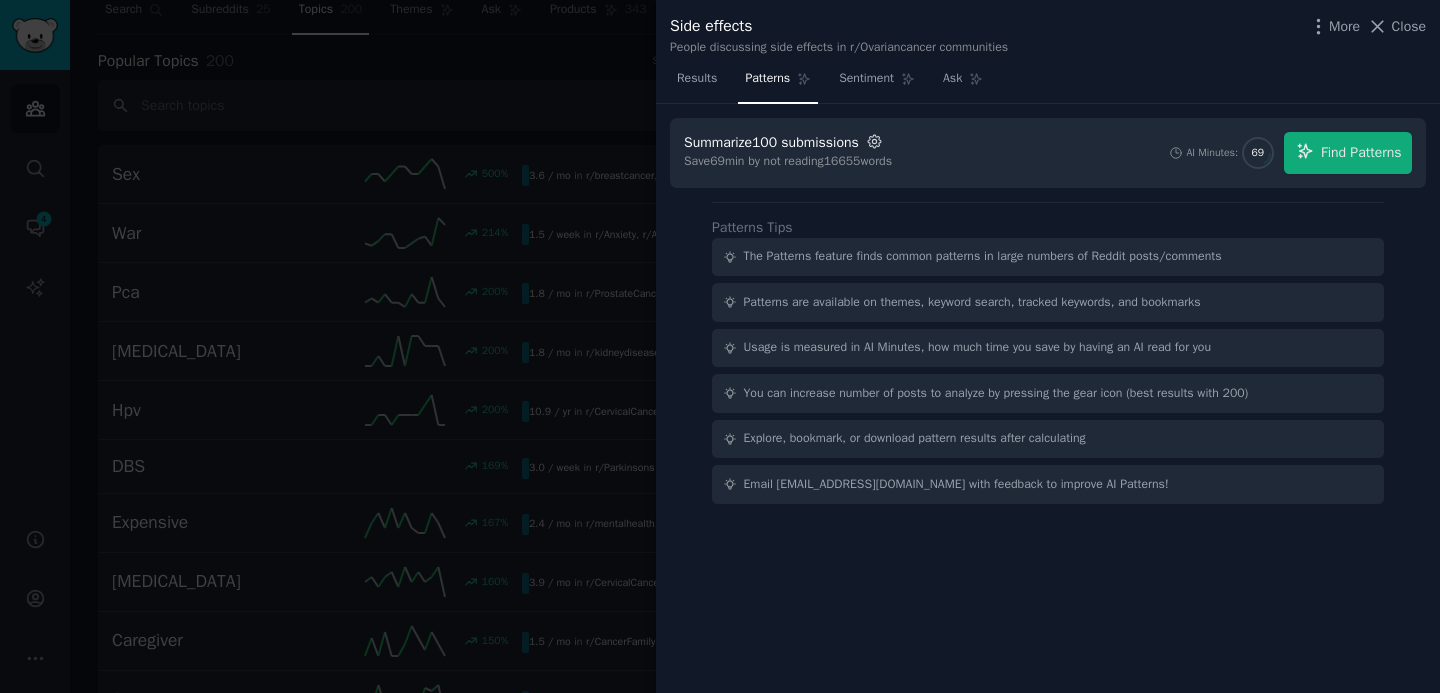 click 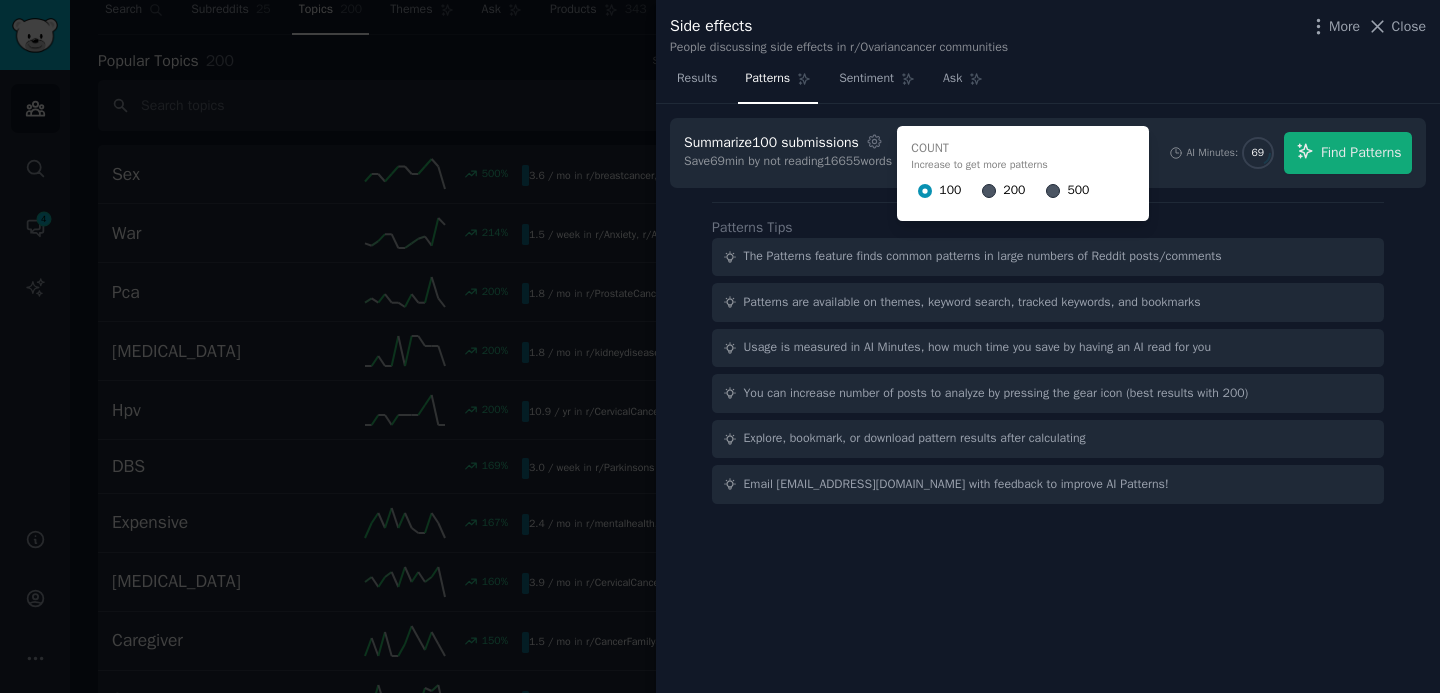 click on "200" at bounding box center [1003, 191] 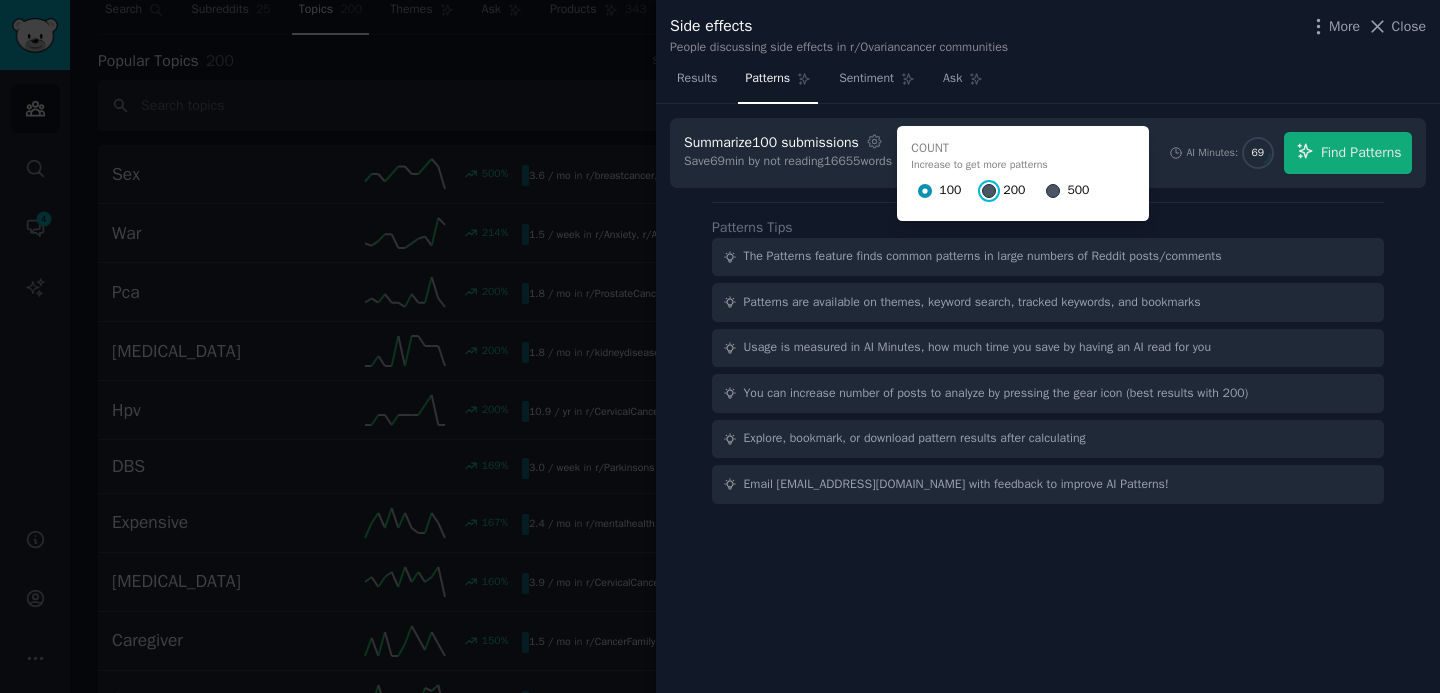 click on "200" at bounding box center [989, 191] 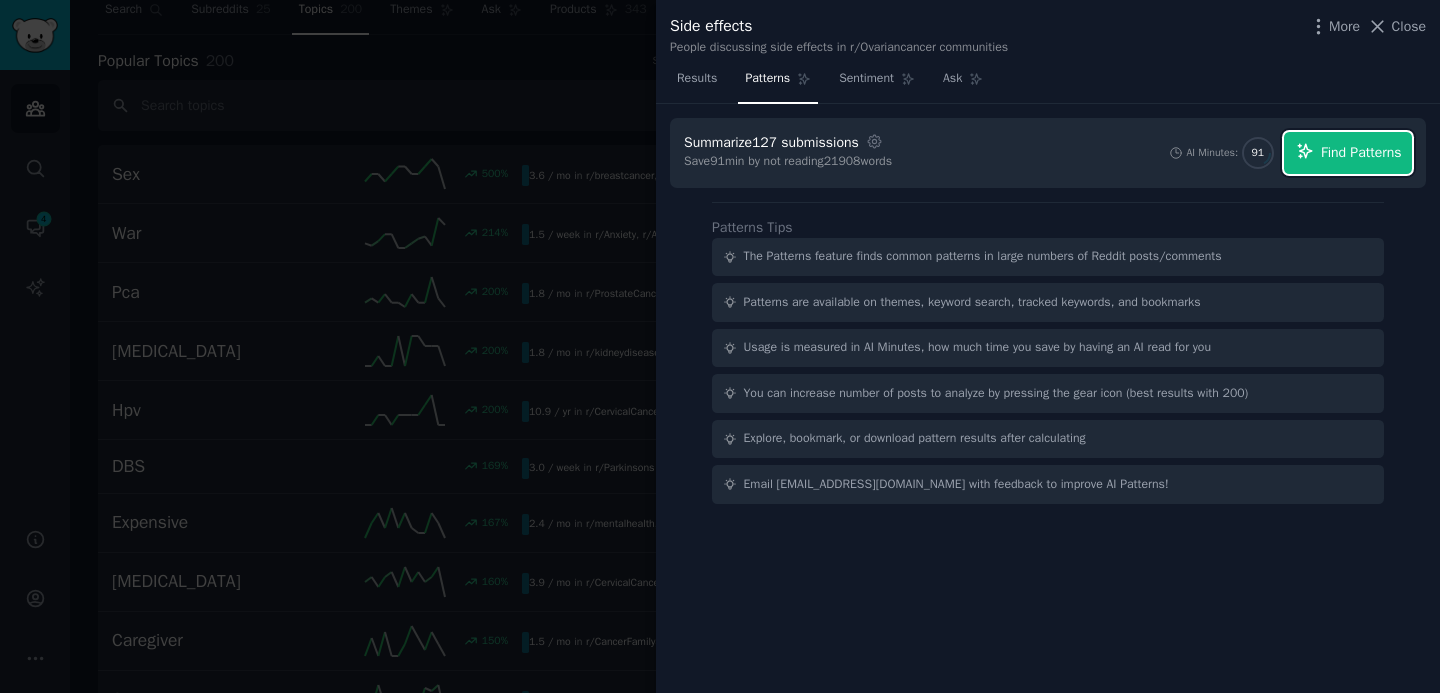 click on "Find Patterns" at bounding box center [1348, 153] 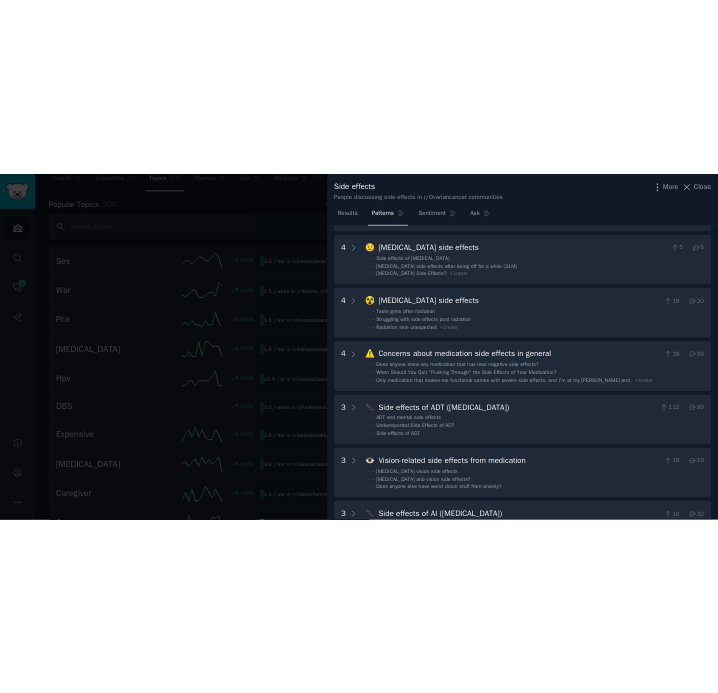 scroll, scrollTop: 0, scrollLeft: 0, axis: both 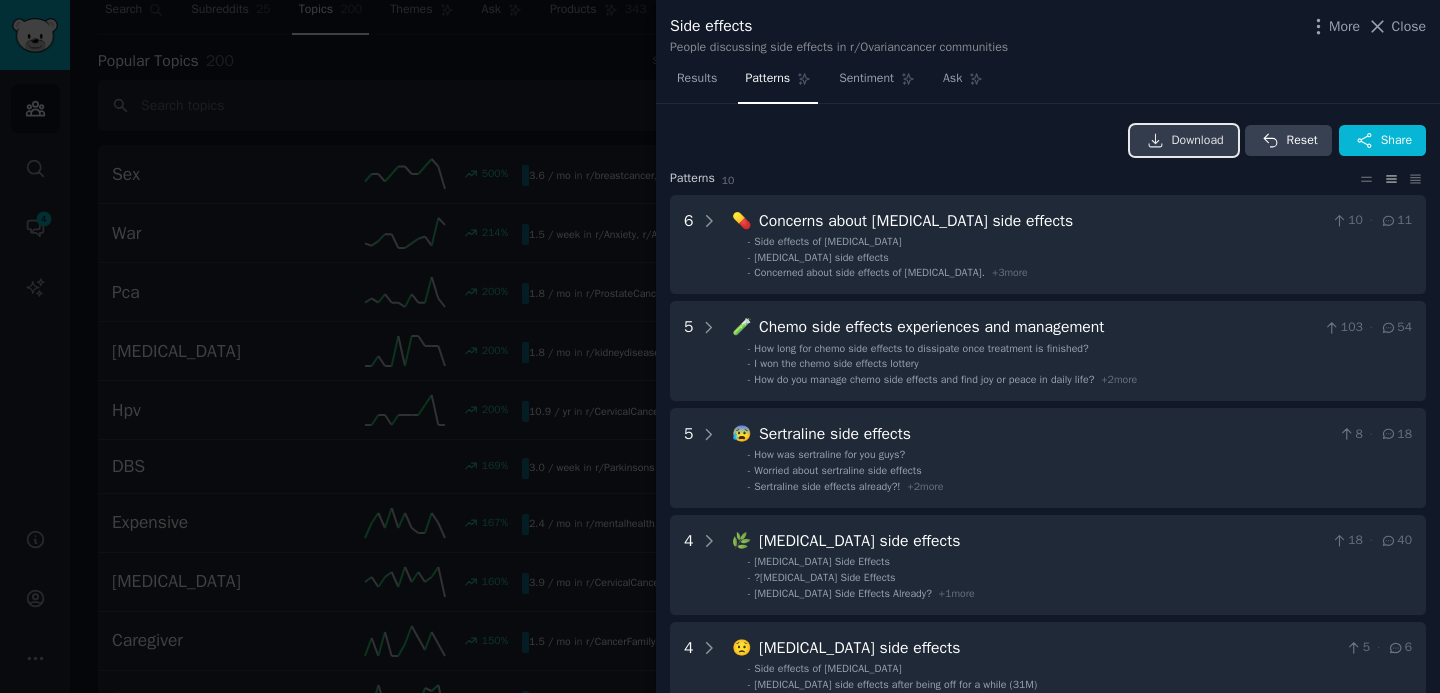click on "Download" at bounding box center (1198, 141) 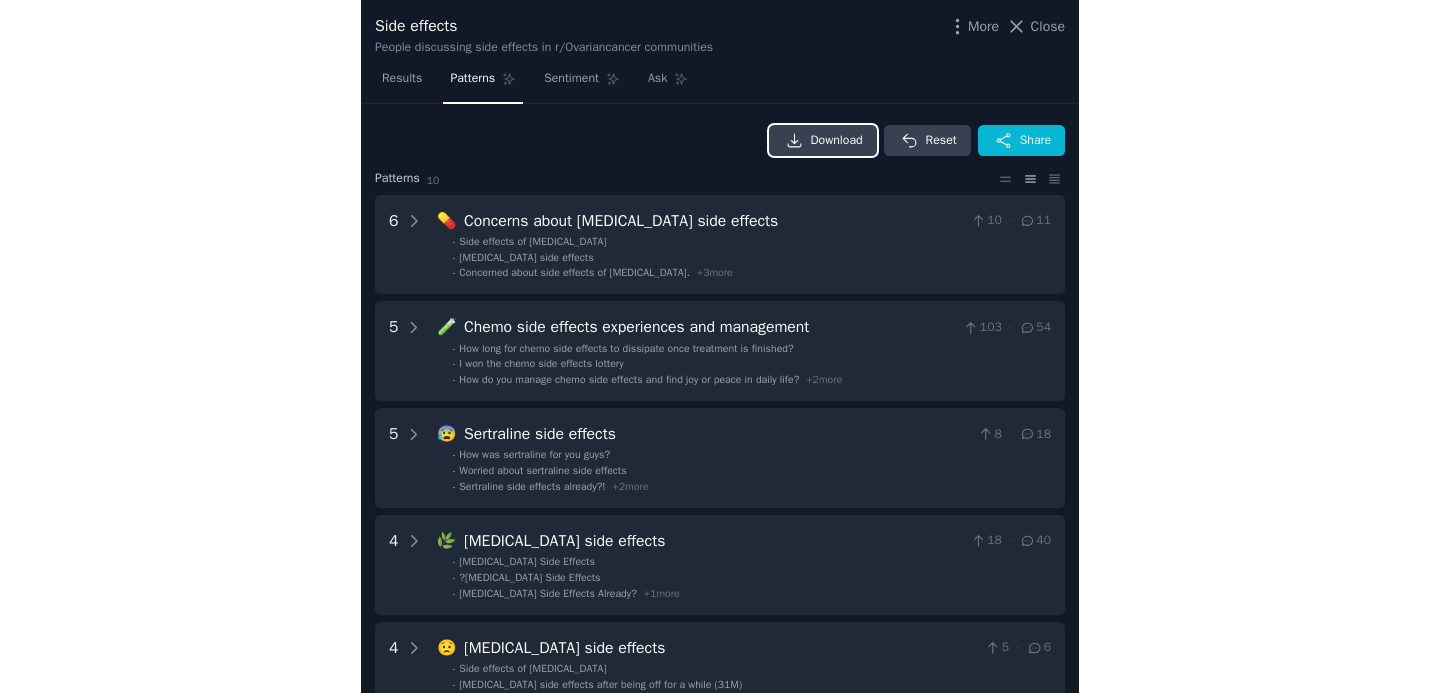 scroll, scrollTop: 71, scrollLeft: 0, axis: vertical 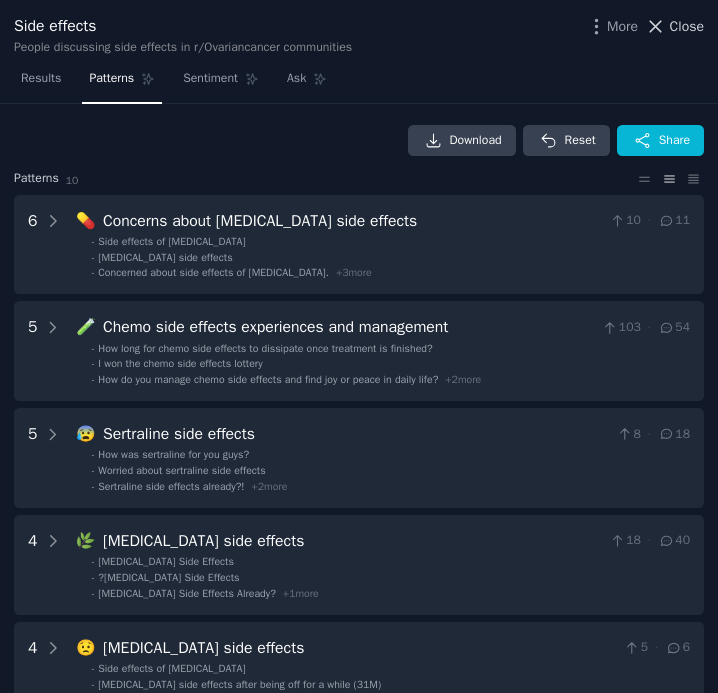 click on "Close" at bounding box center (687, 26) 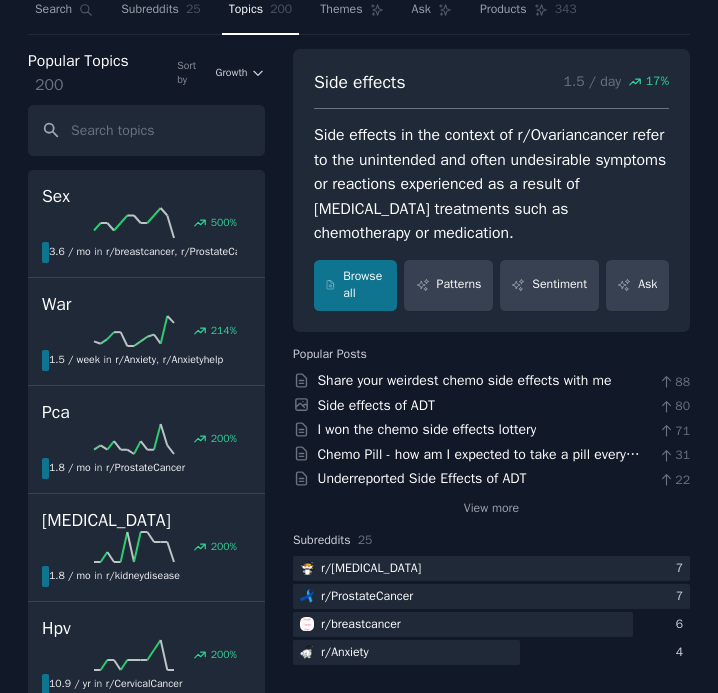 click on "Search Subreddits 25 Topics 200 Themes Ask Products 343" at bounding box center [359, 14] 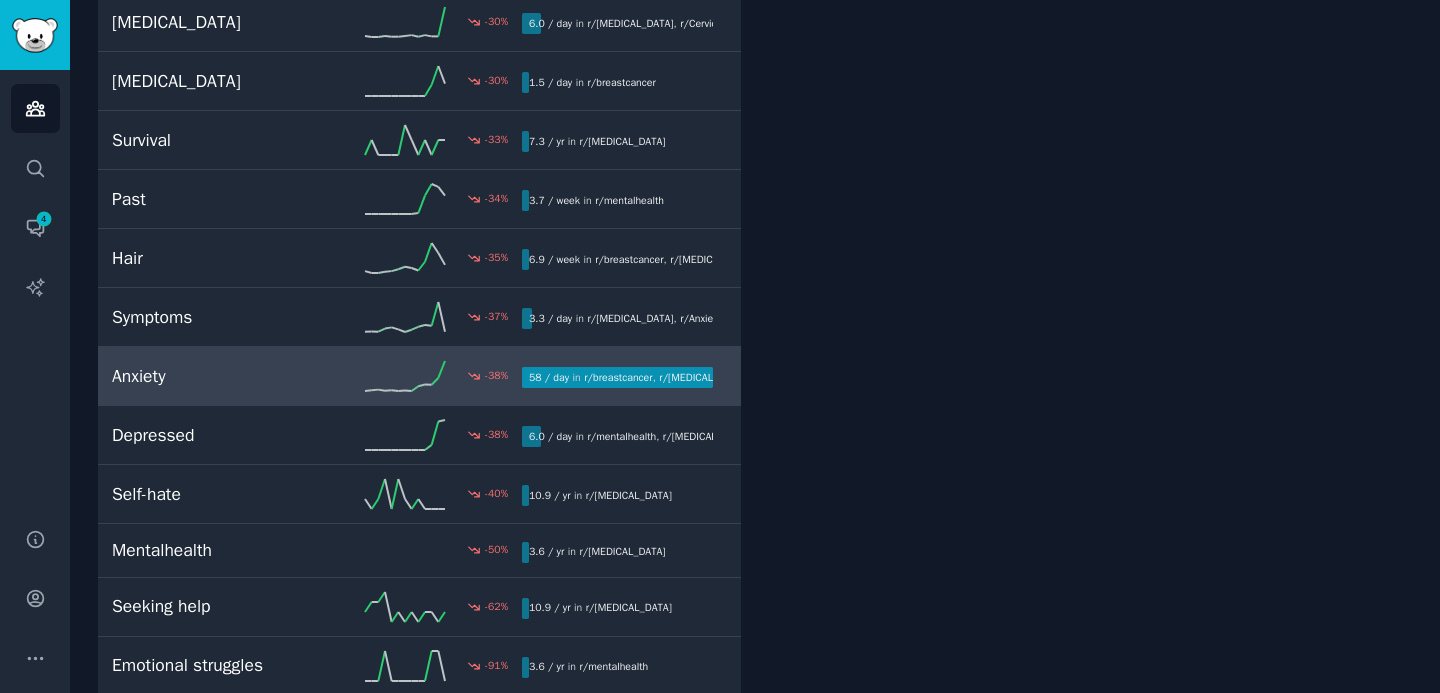 scroll, scrollTop: 11153, scrollLeft: 0, axis: vertical 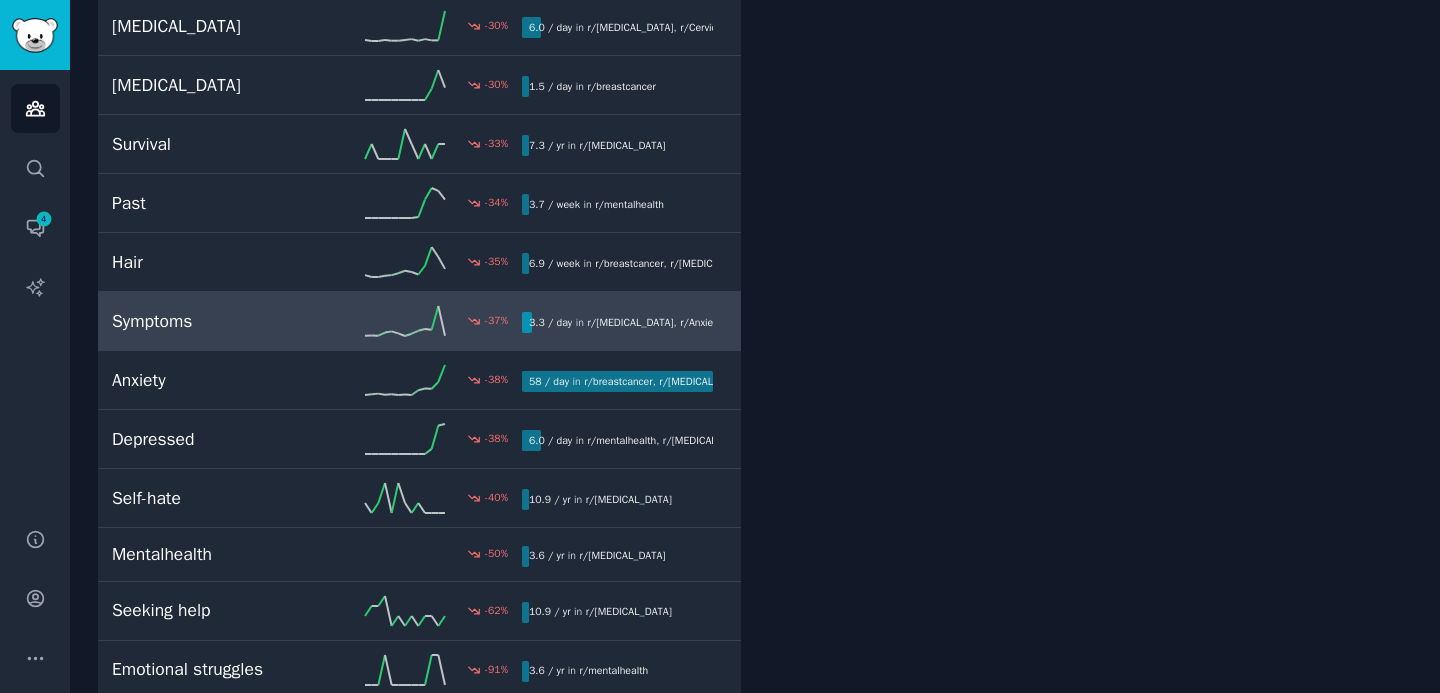 click on "Symptoms -37 % 3.3 / day  in    r/ [MEDICAL_DATA] ,  r/ Anxiety ,   and  4  other s" at bounding box center (419, 321) 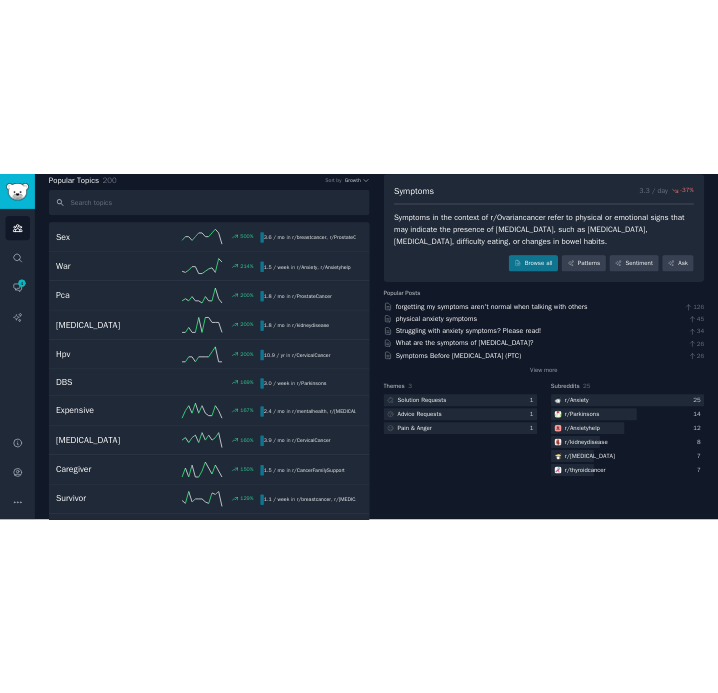 scroll, scrollTop: 135, scrollLeft: 0, axis: vertical 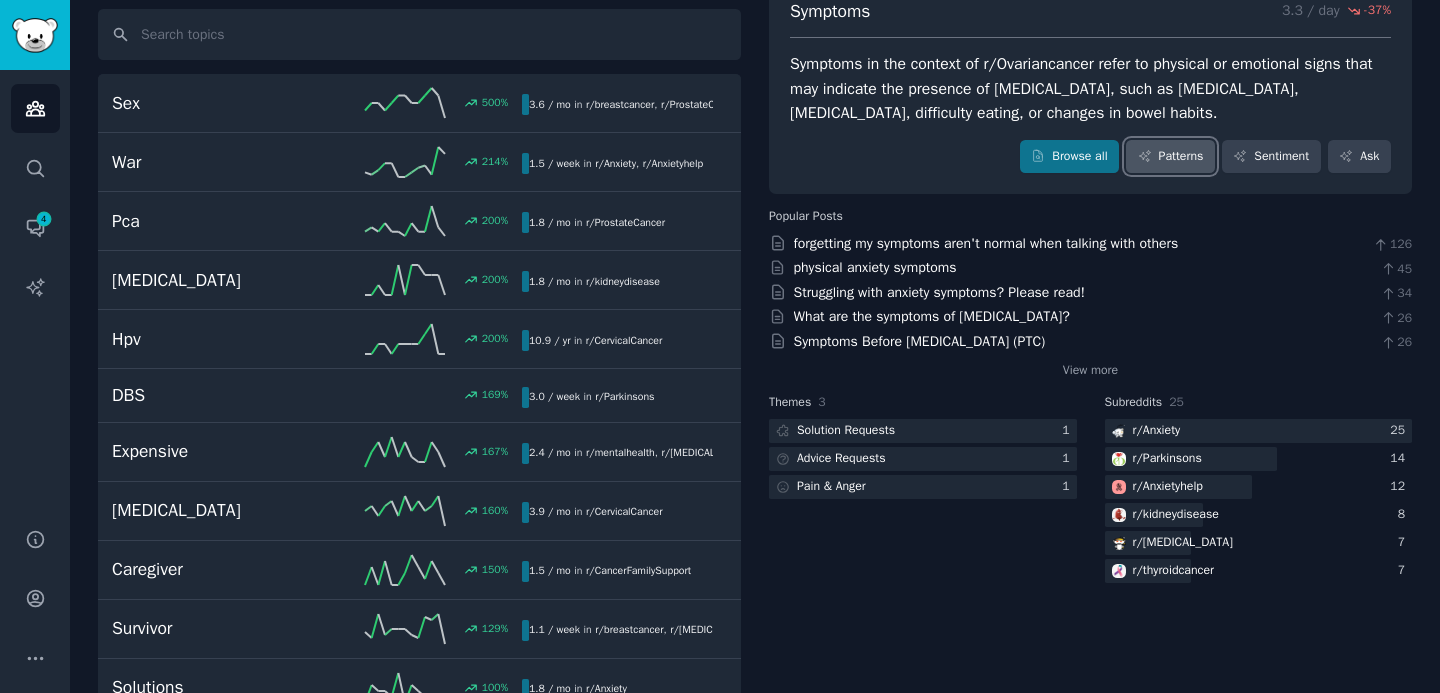 click on "Patterns" at bounding box center (1170, 157) 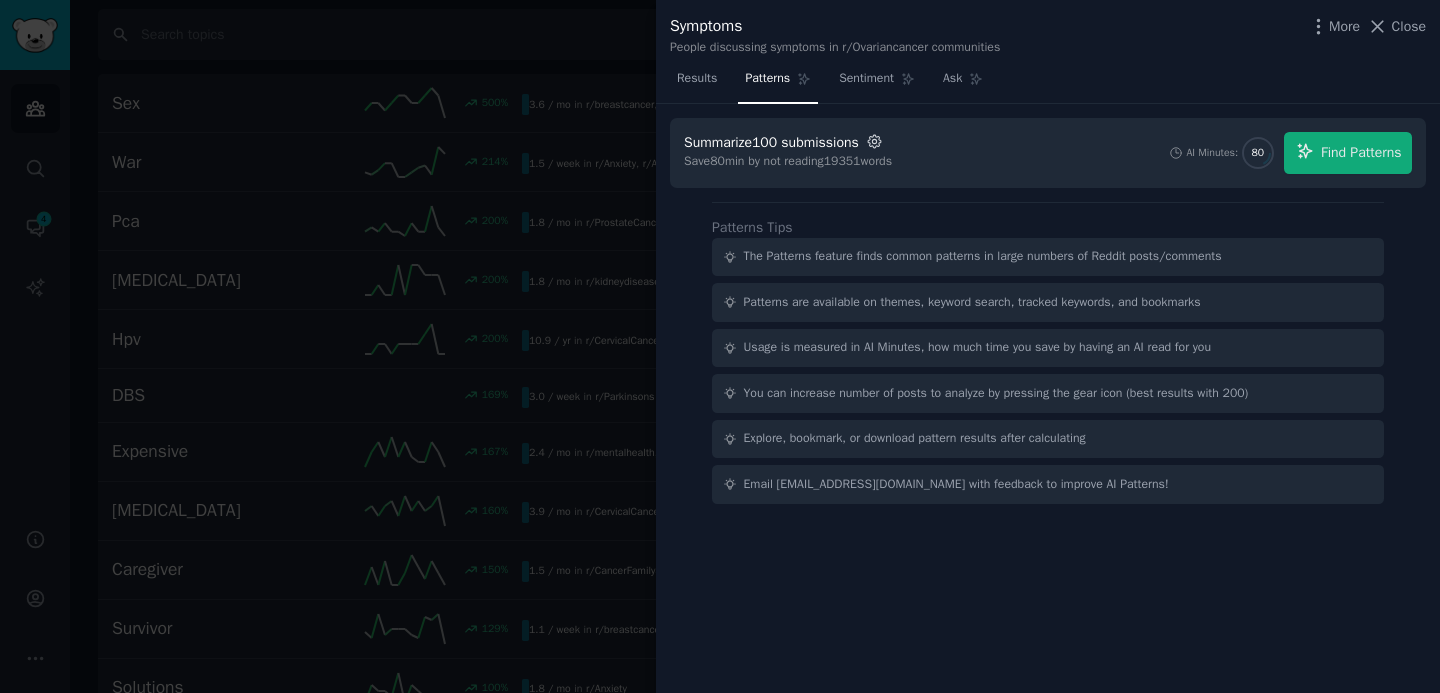 click 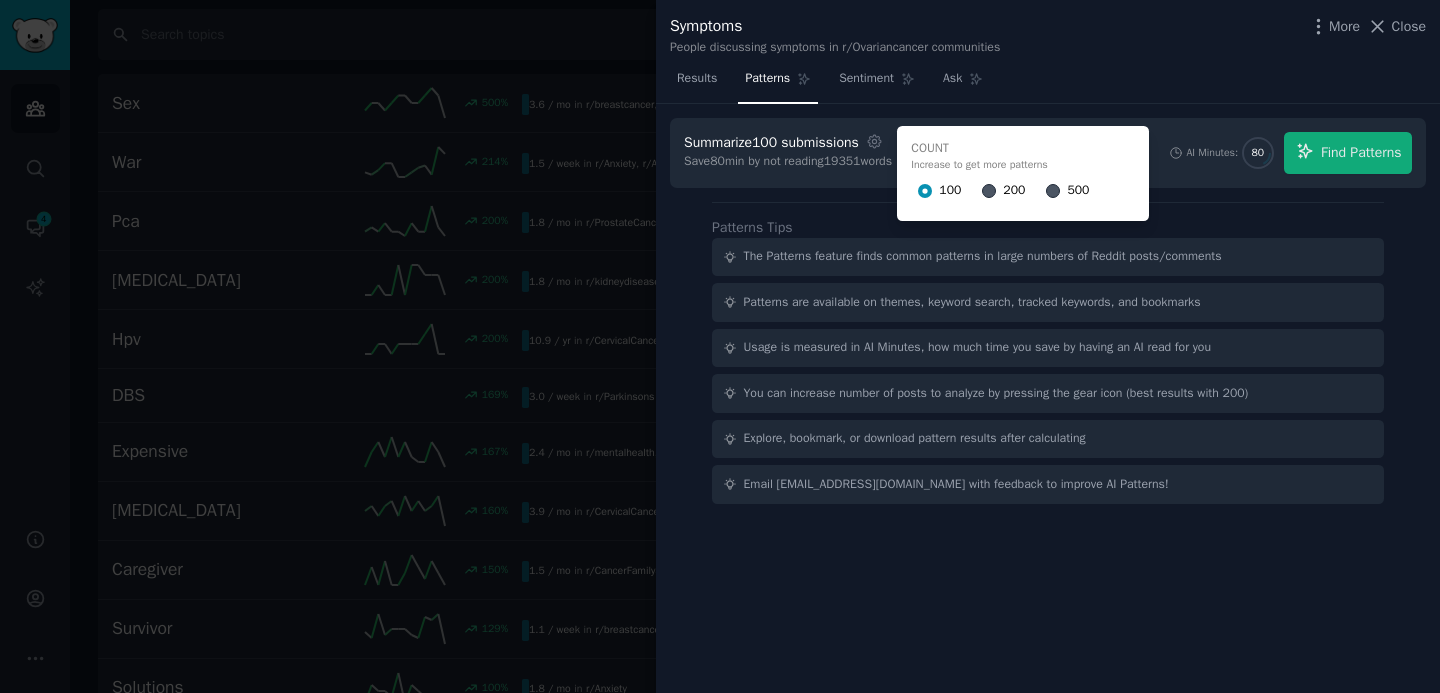 click on "200" at bounding box center (1014, 191) 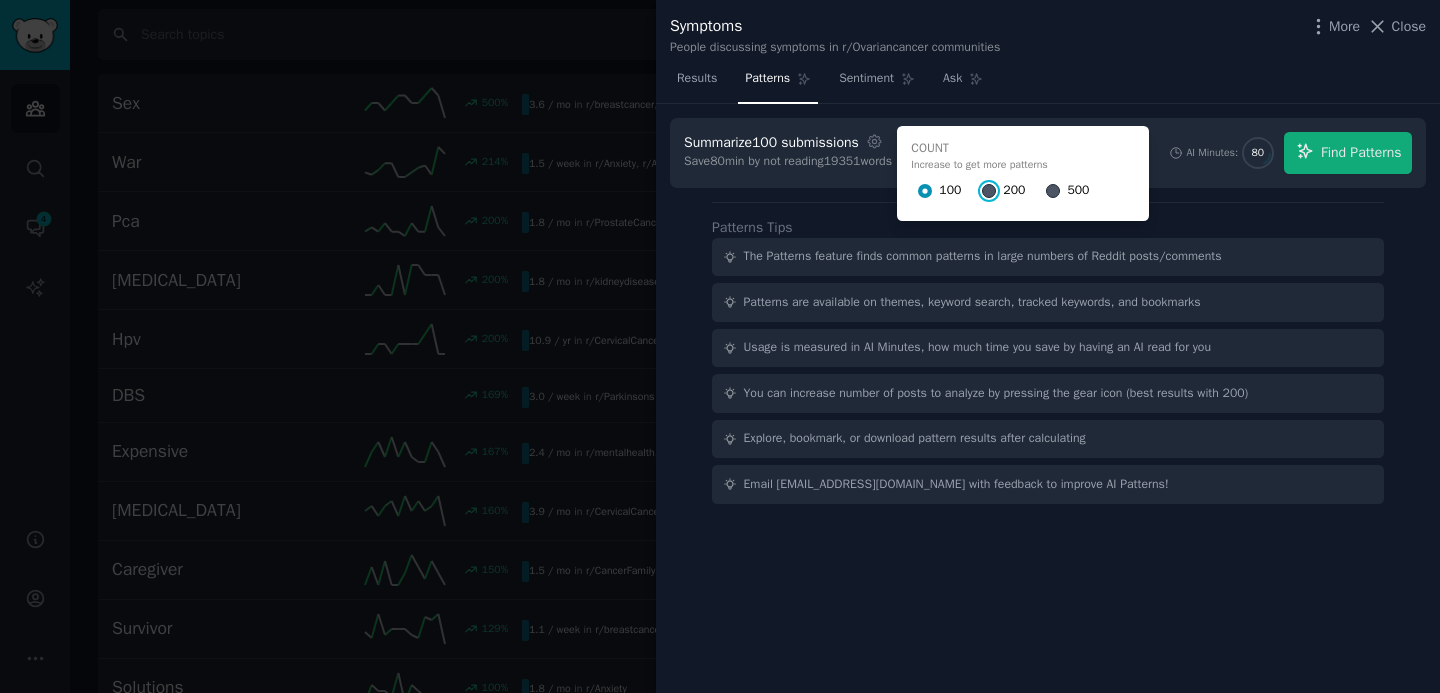 click on "200" at bounding box center [989, 191] 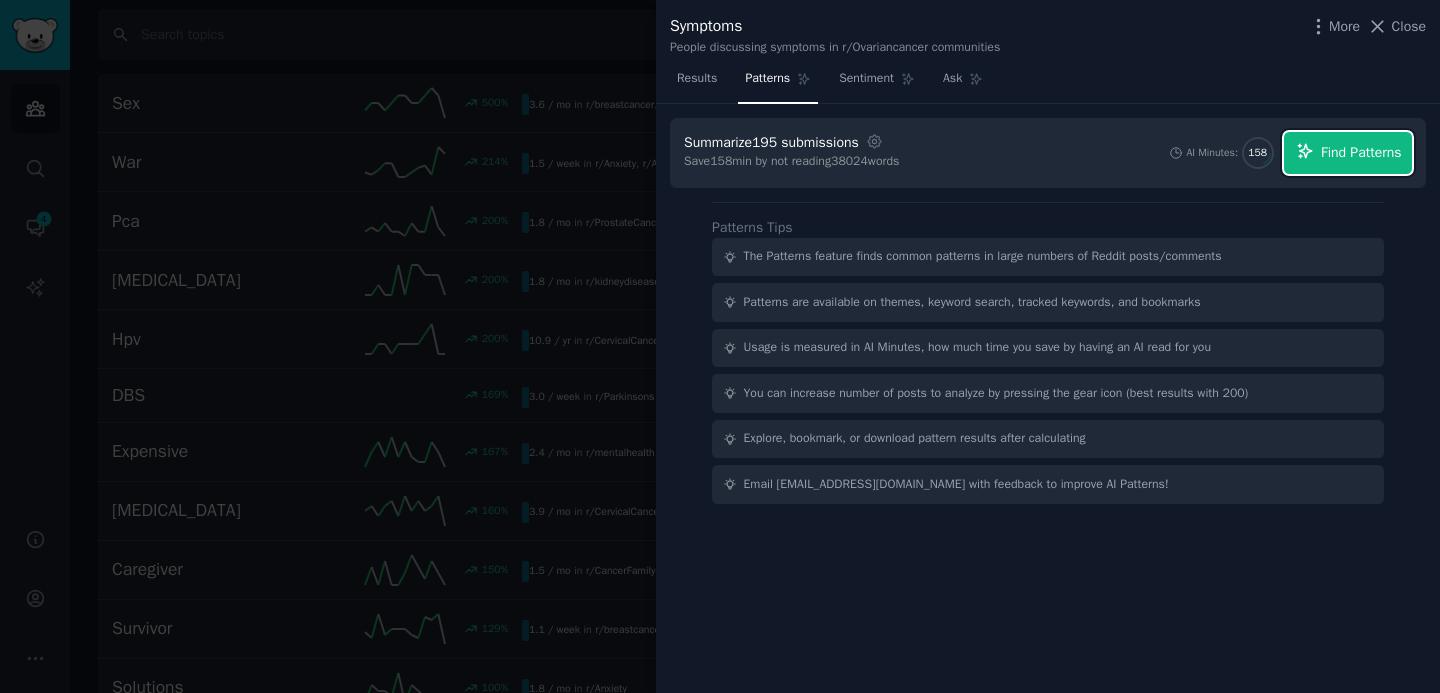 click on "Find Patterns" at bounding box center (1361, 152) 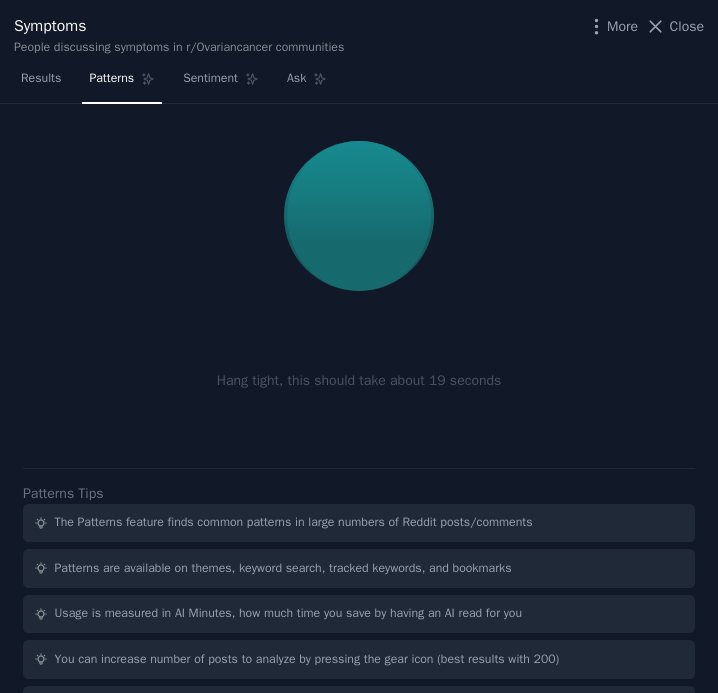 scroll, scrollTop: 142, scrollLeft: 0, axis: vertical 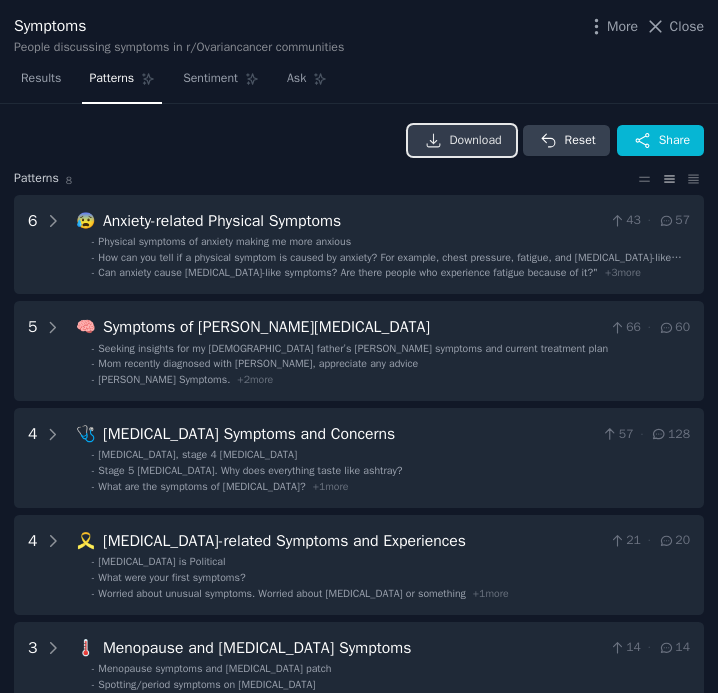 click on "Download" at bounding box center [476, 141] 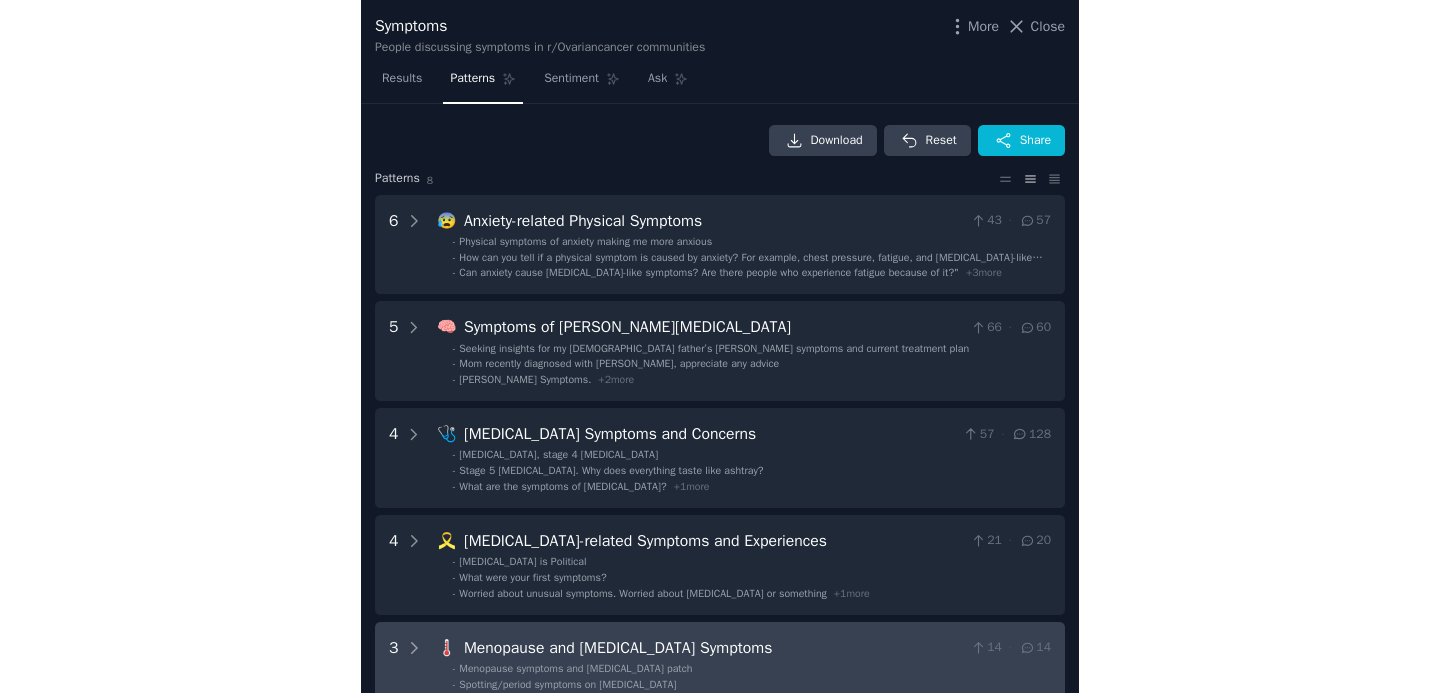 scroll, scrollTop: 23, scrollLeft: 0, axis: vertical 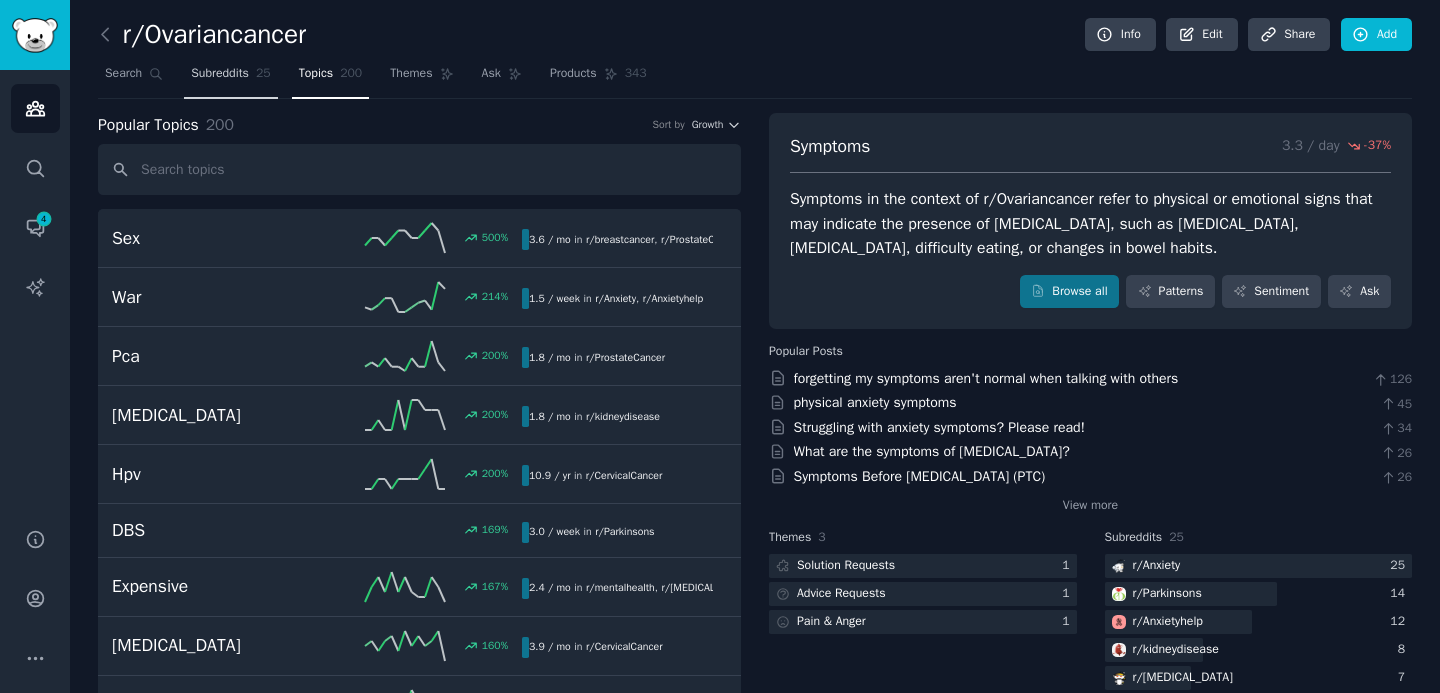 click on "Subreddits" at bounding box center [220, 74] 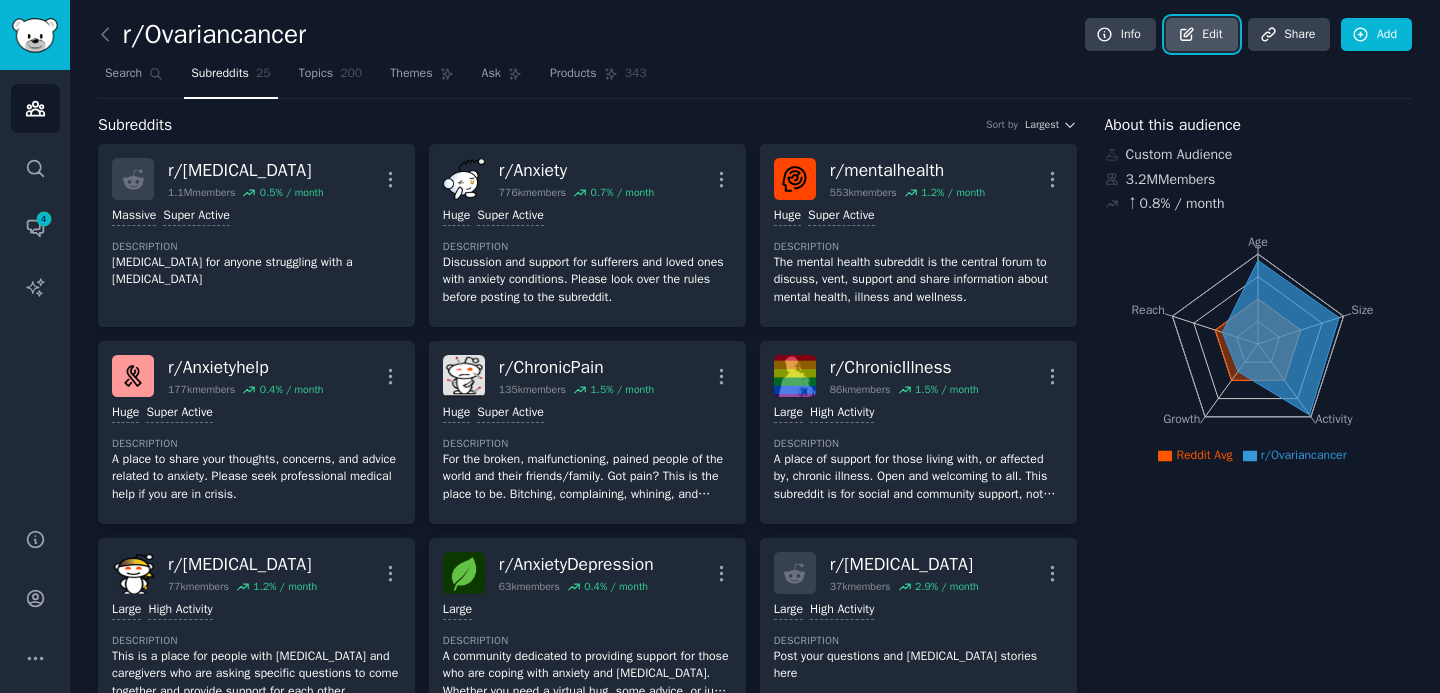 click on "Edit" at bounding box center [1201, 35] 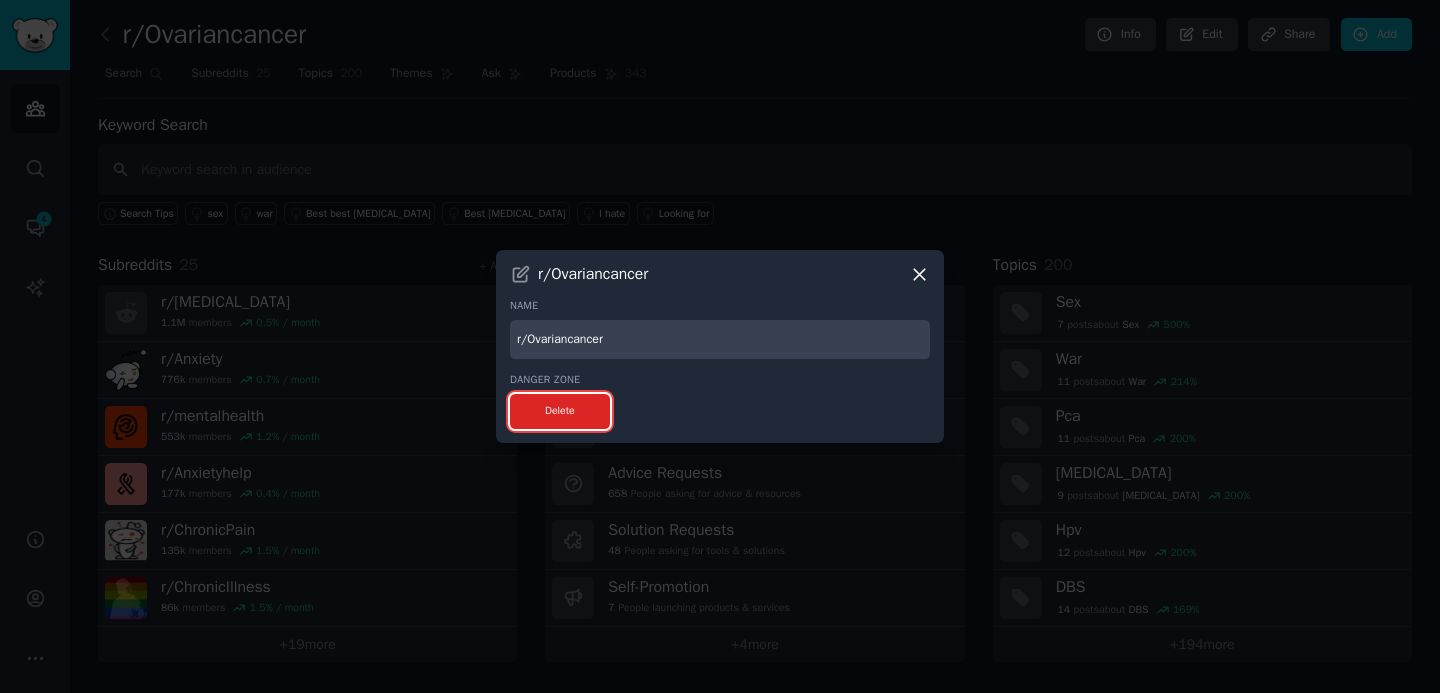 click on "Delete" at bounding box center (560, 411) 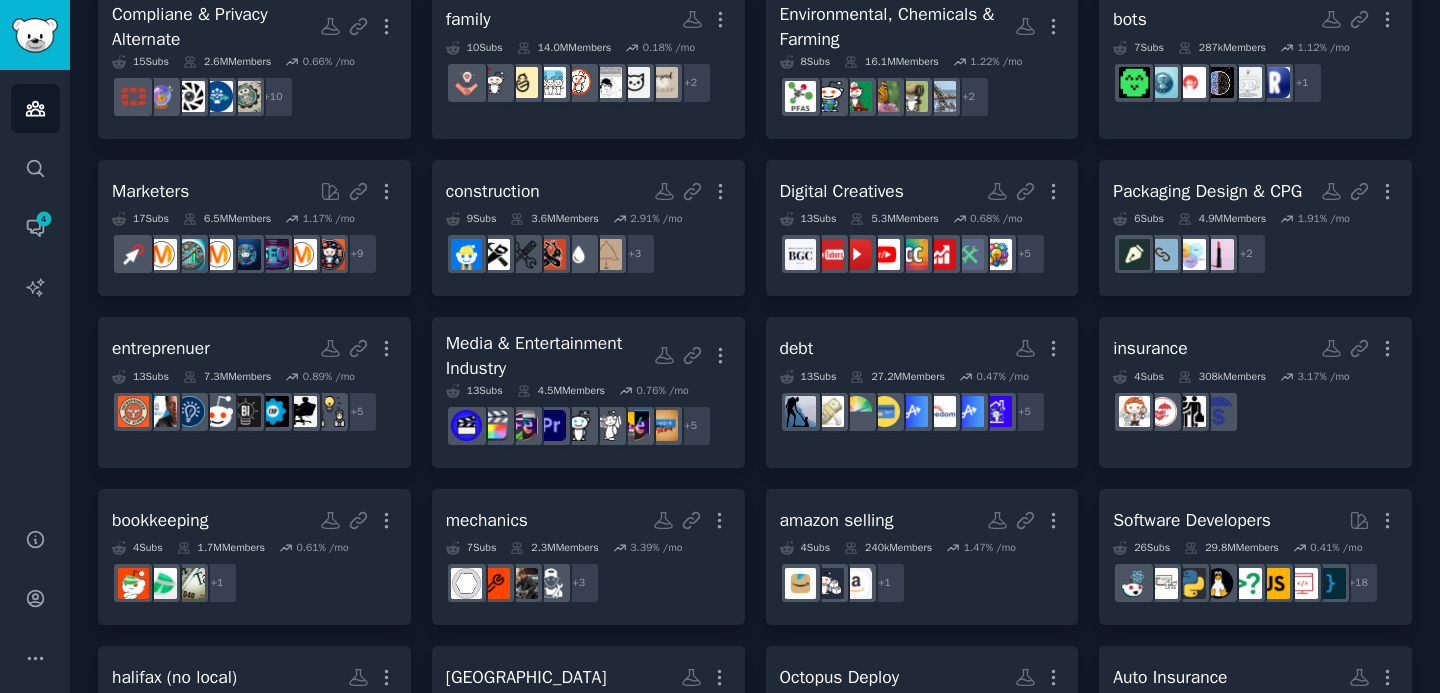 scroll, scrollTop: 0, scrollLeft: 0, axis: both 